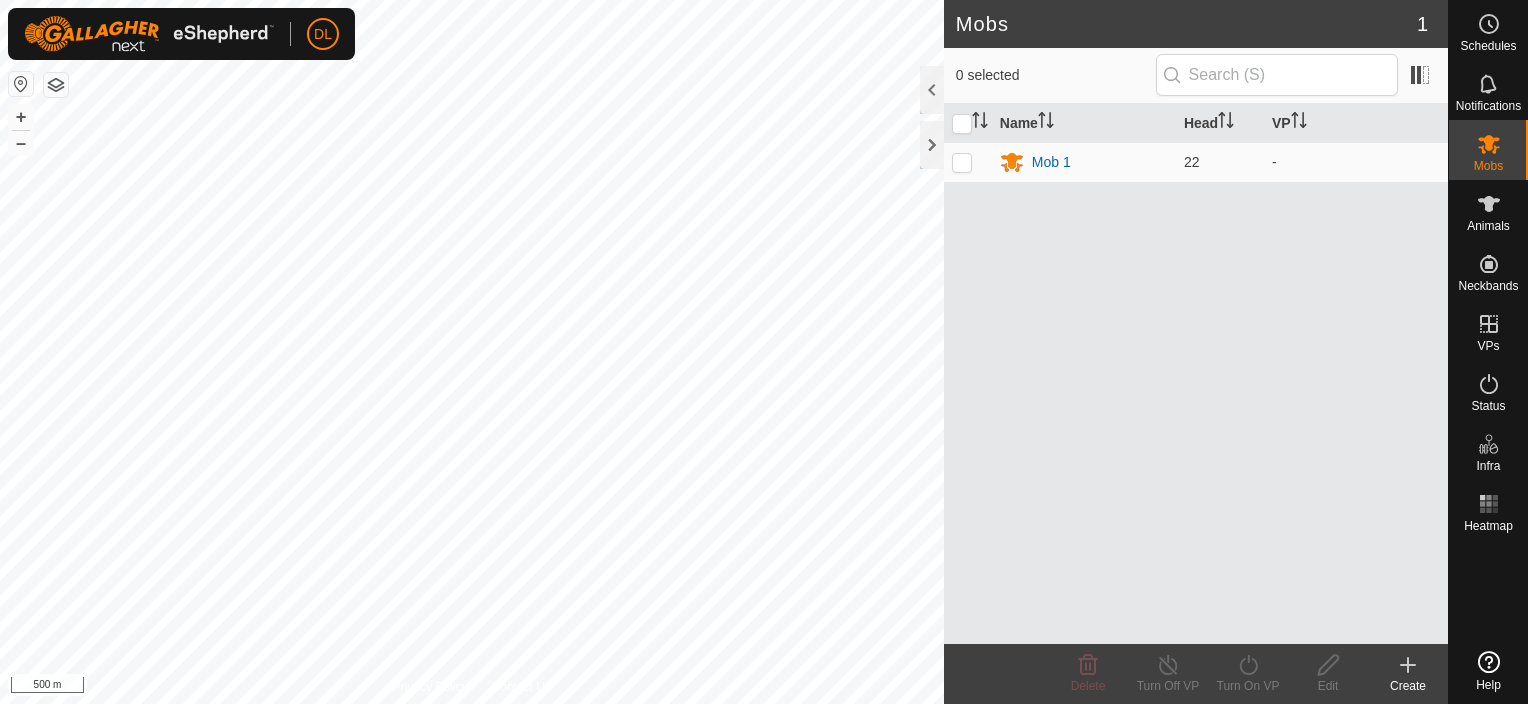scroll, scrollTop: 0, scrollLeft: 0, axis: both 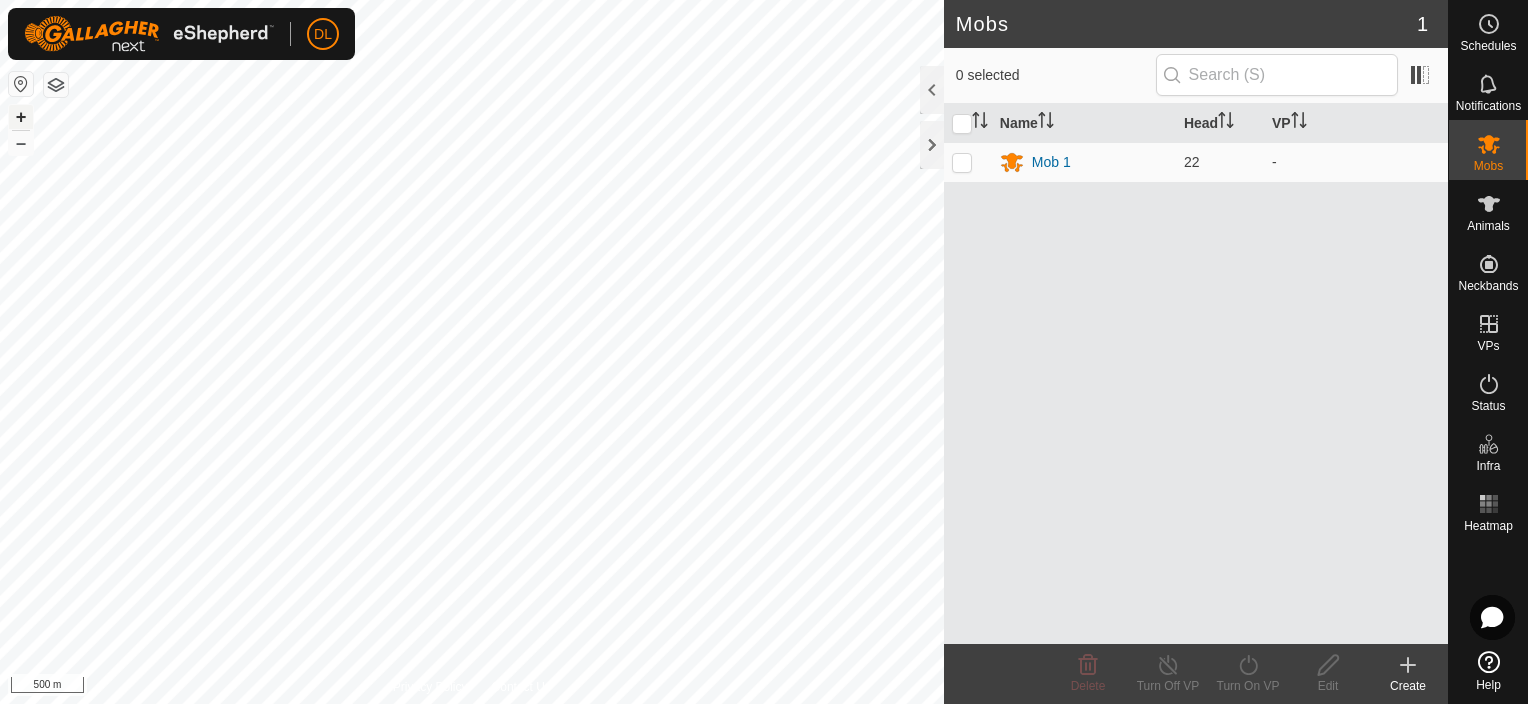 click on "+" at bounding box center [21, 117] 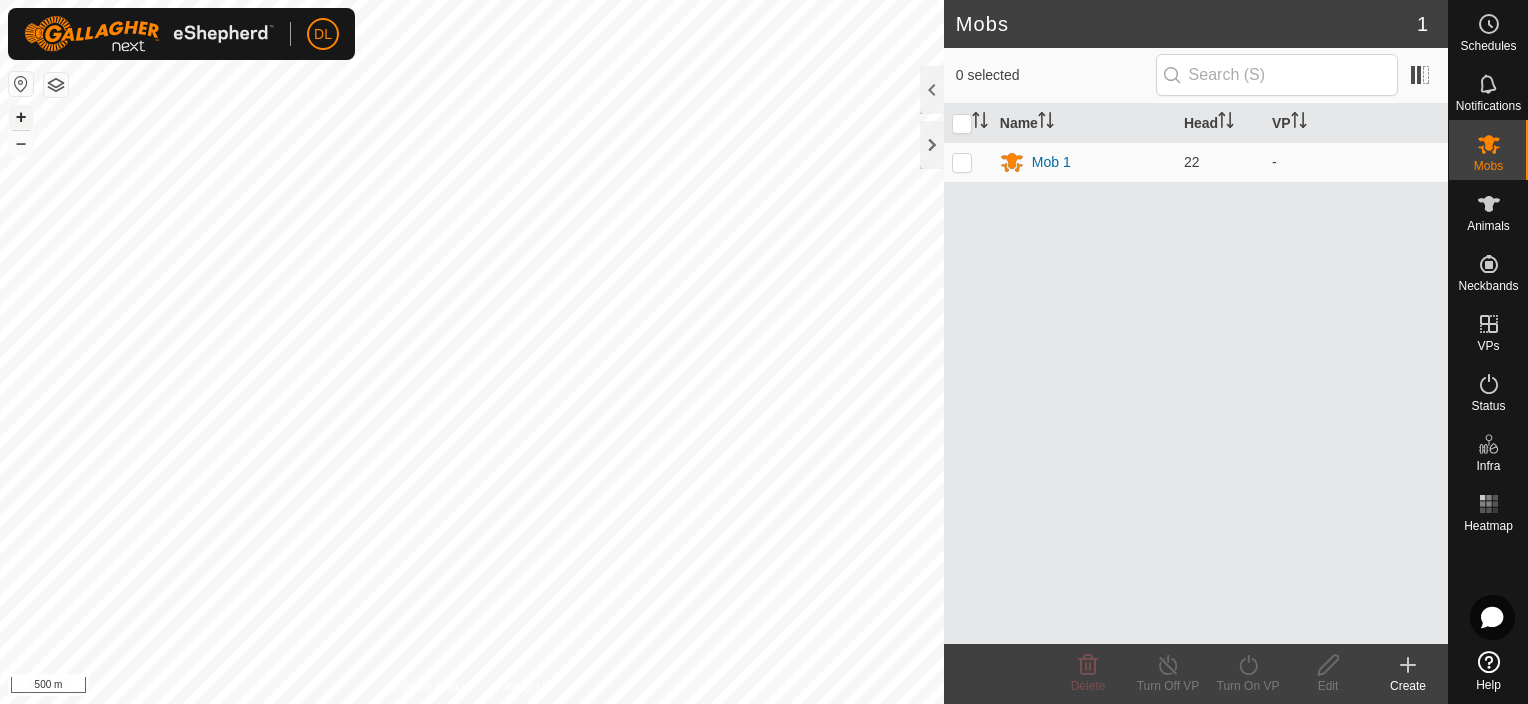 click on "+" at bounding box center (21, 117) 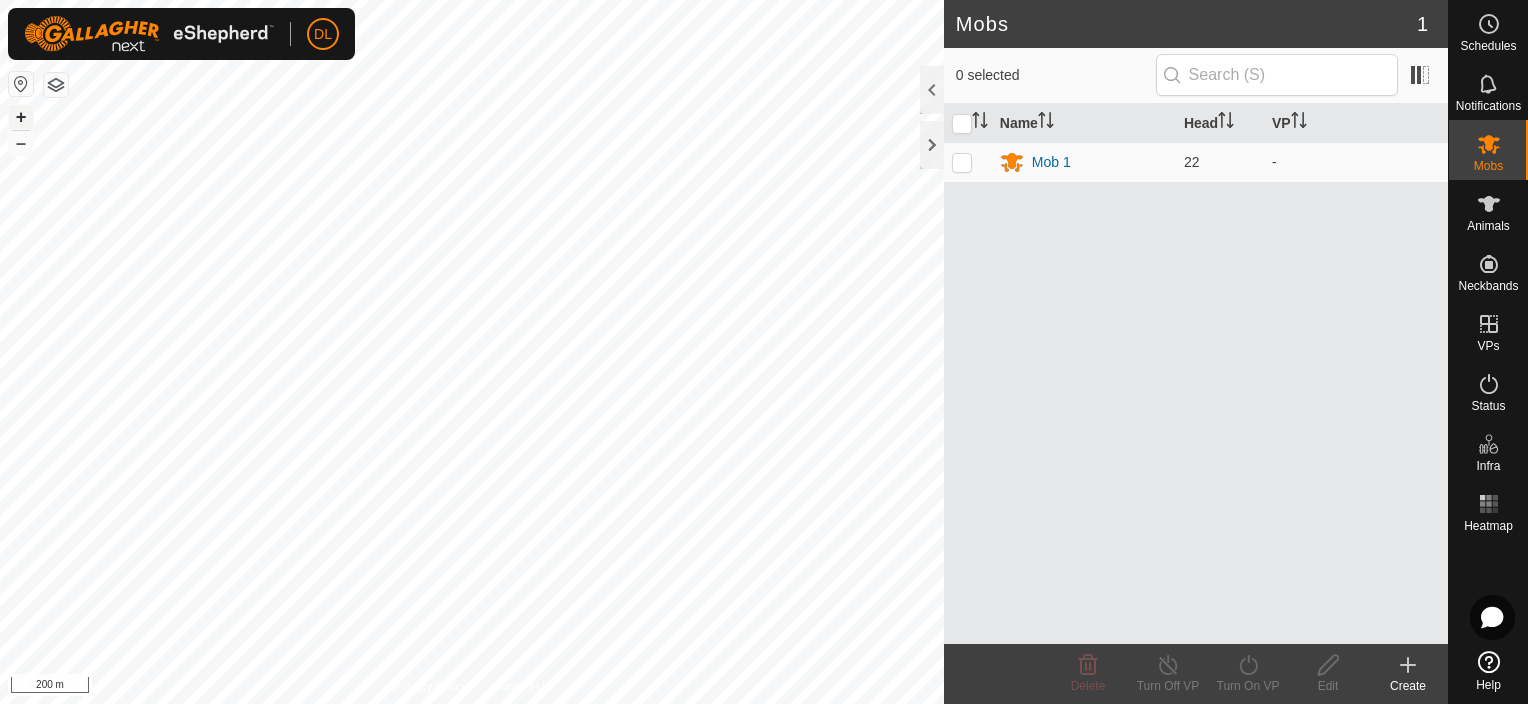click on "+" at bounding box center [21, 117] 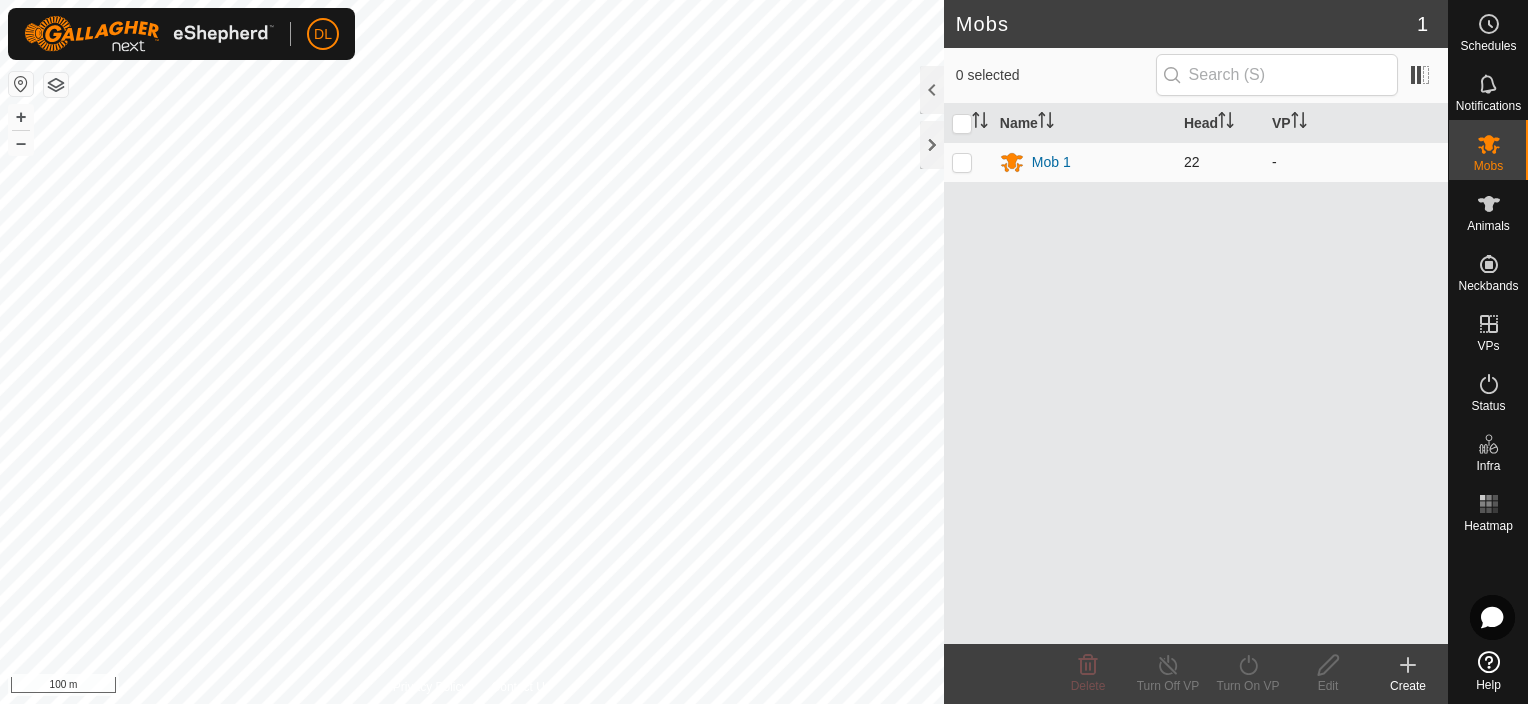 click at bounding box center (962, 162) 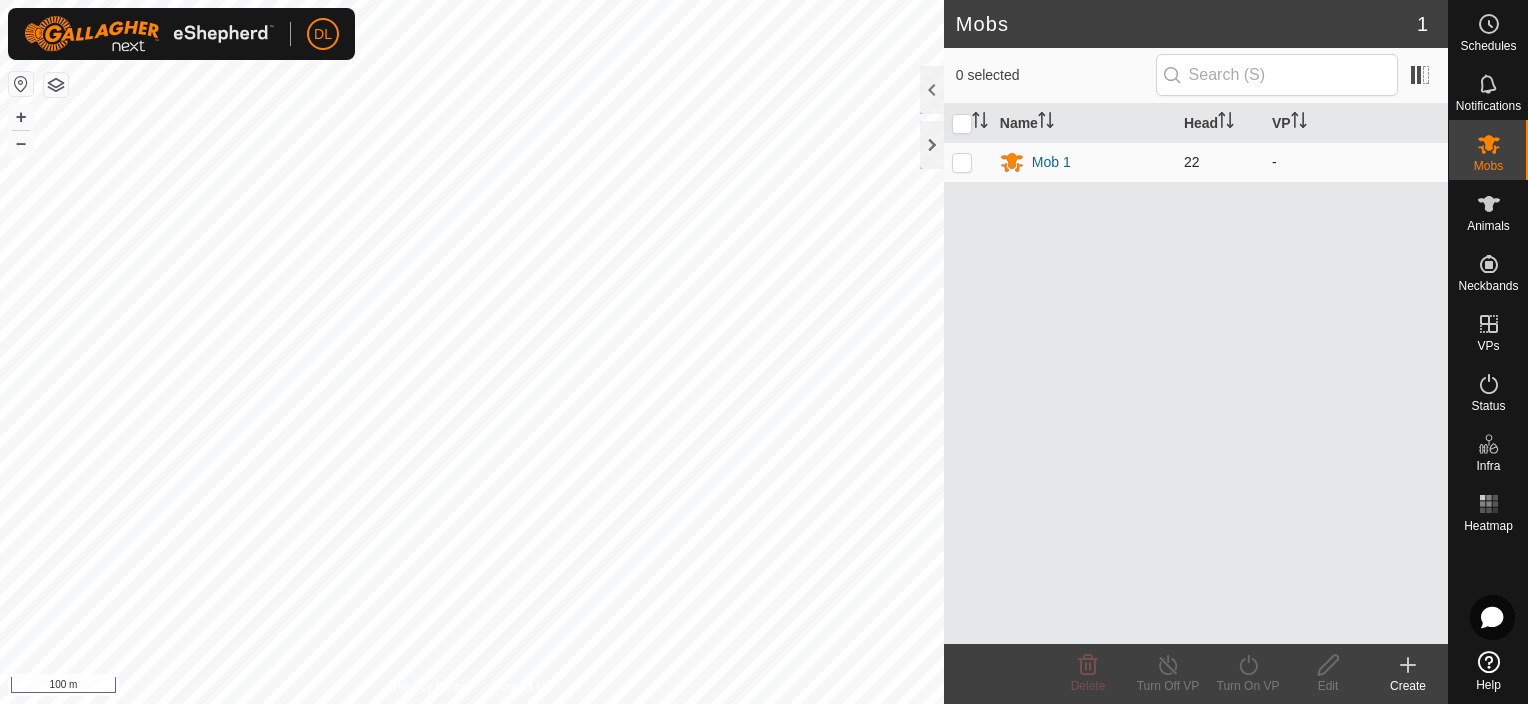 checkbox on "true" 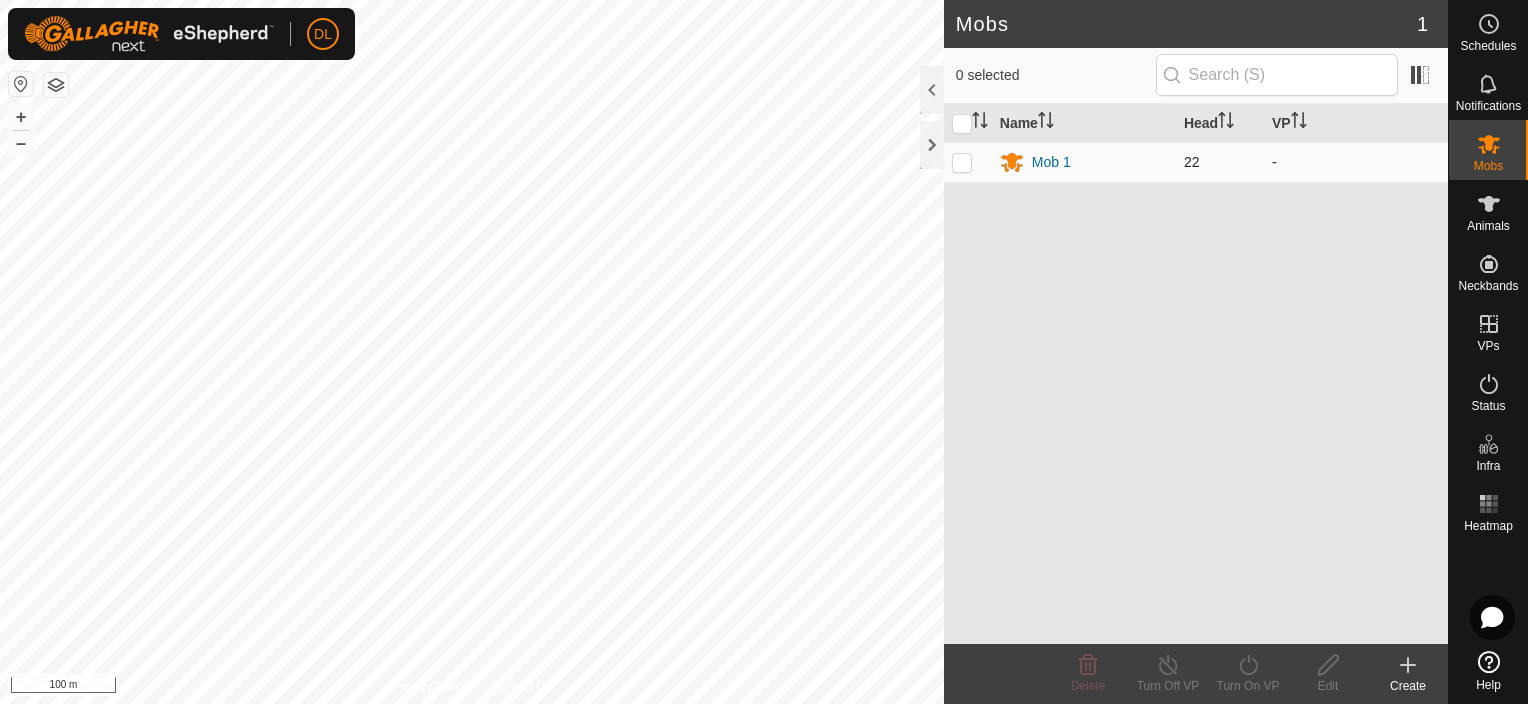 checkbox on "true" 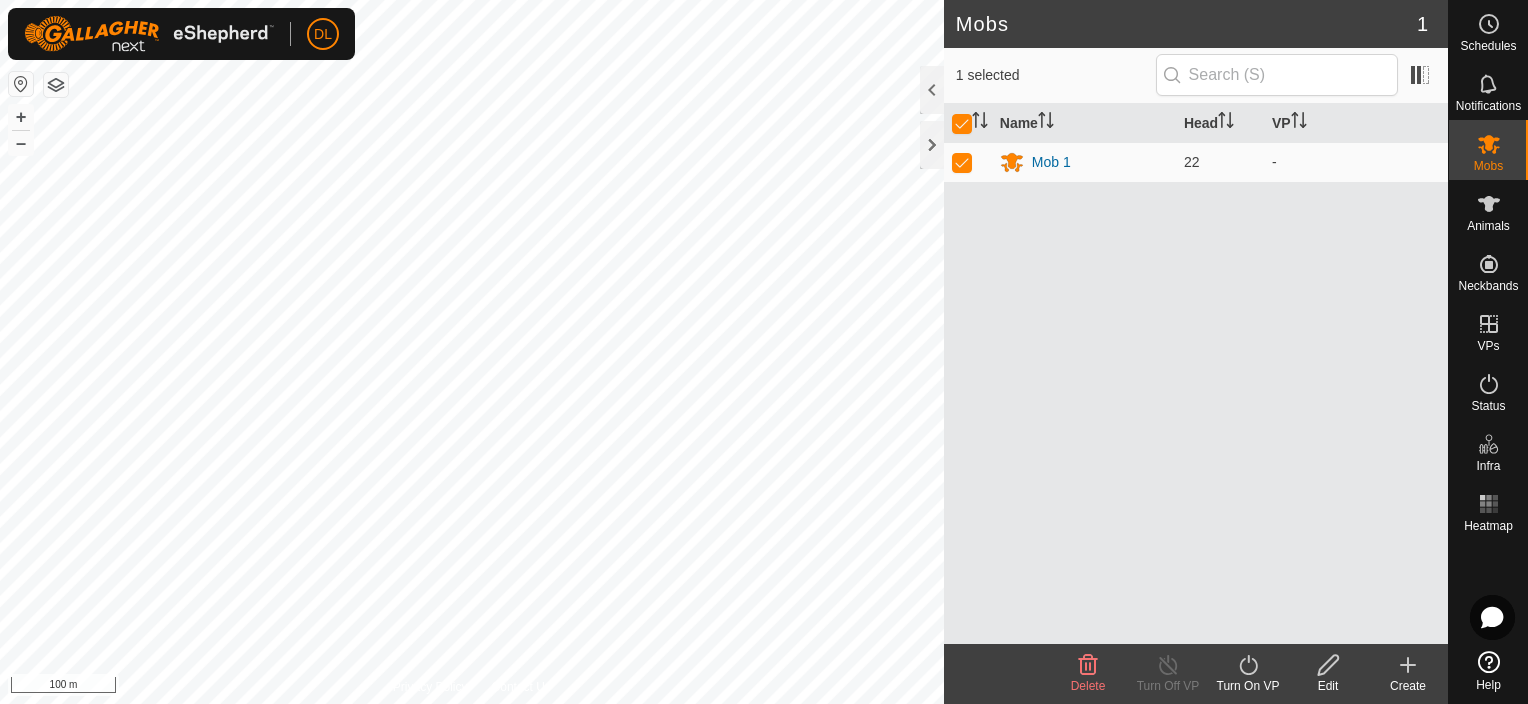 click 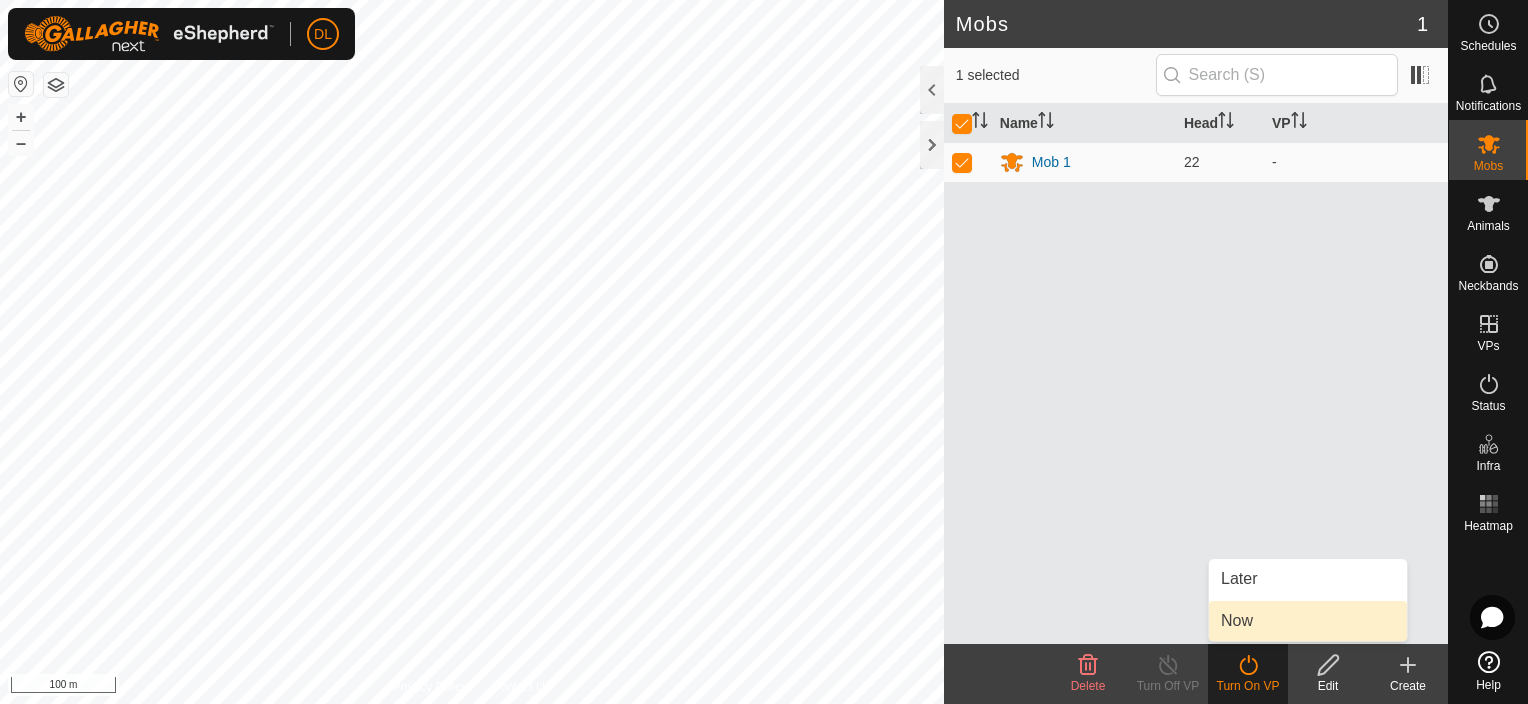 click on "Now" at bounding box center [1308, 621] 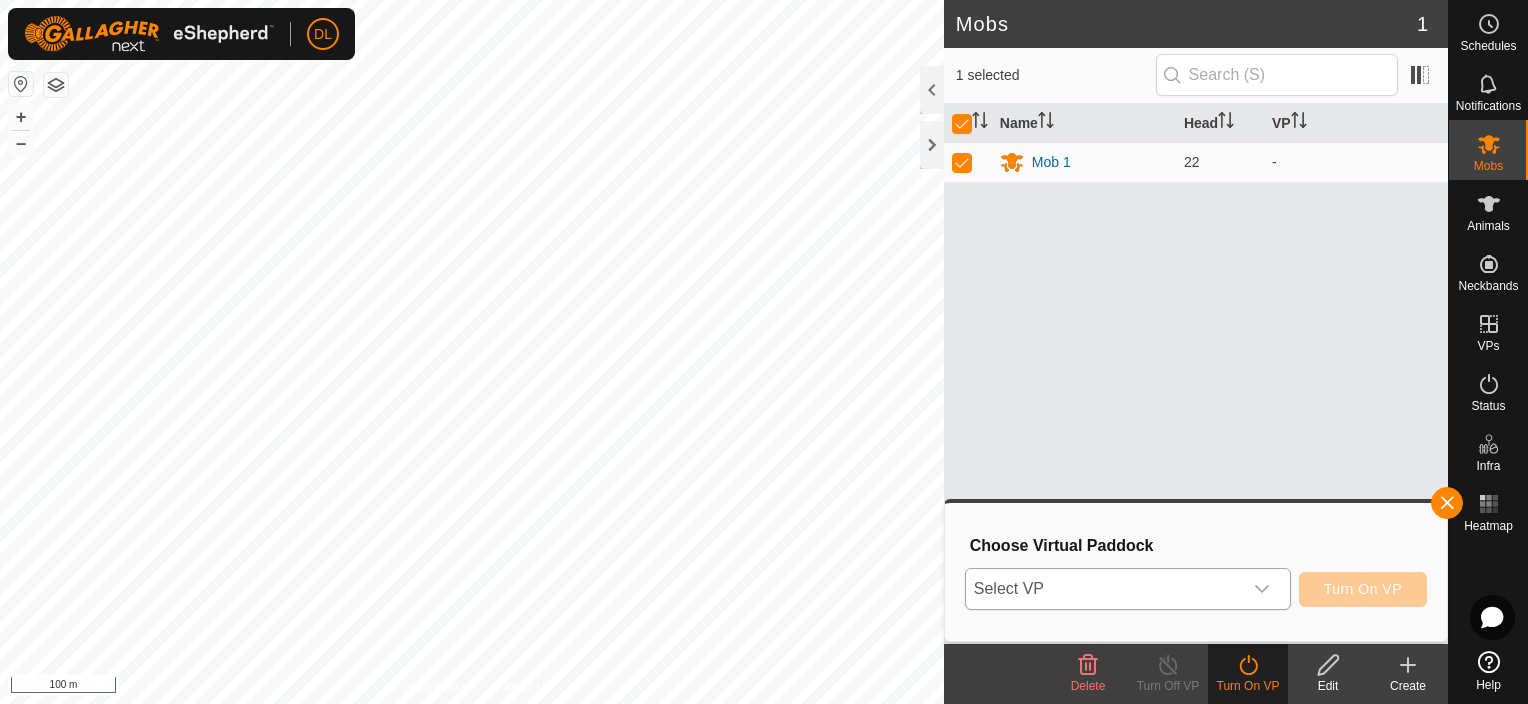 click 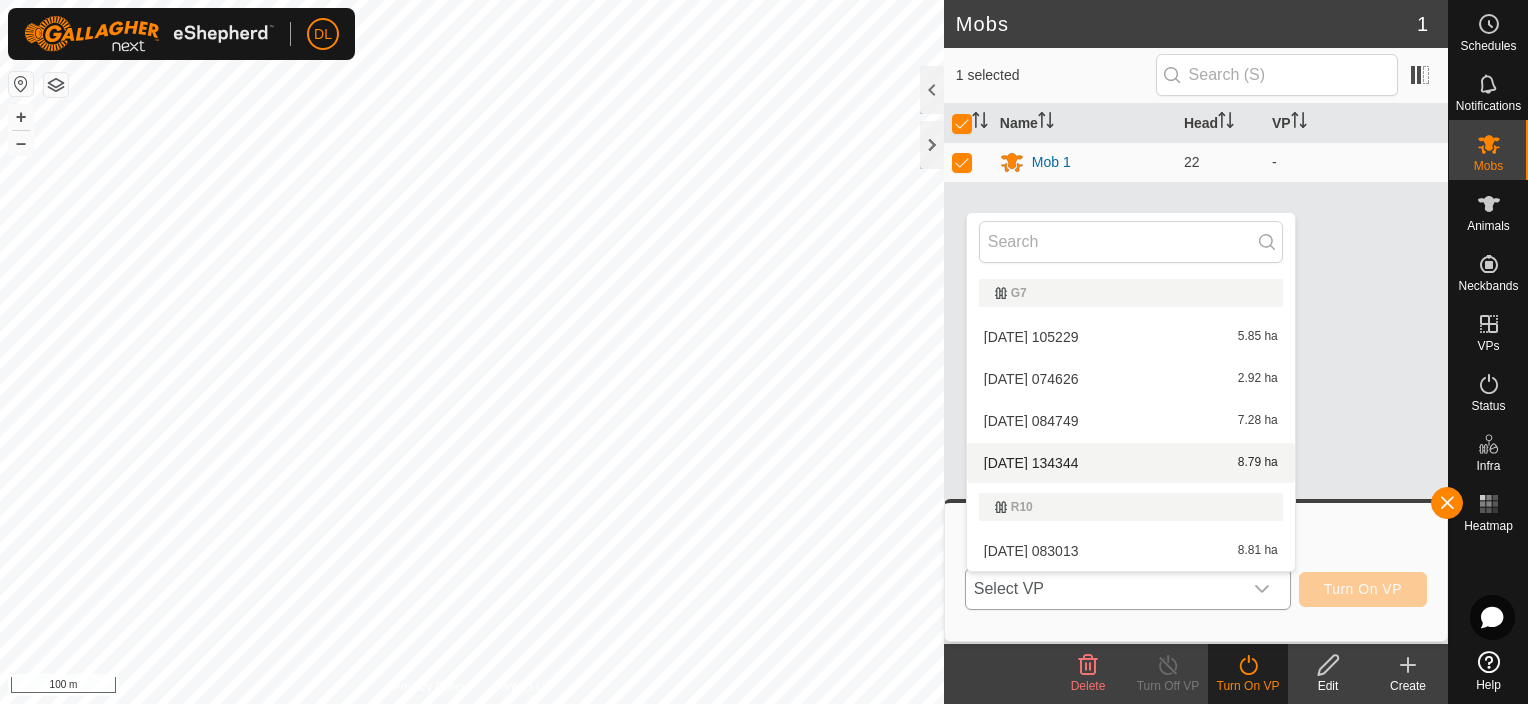 click on "[DATE] 134344  8.79 ha" at bounding box center [1131, 463] 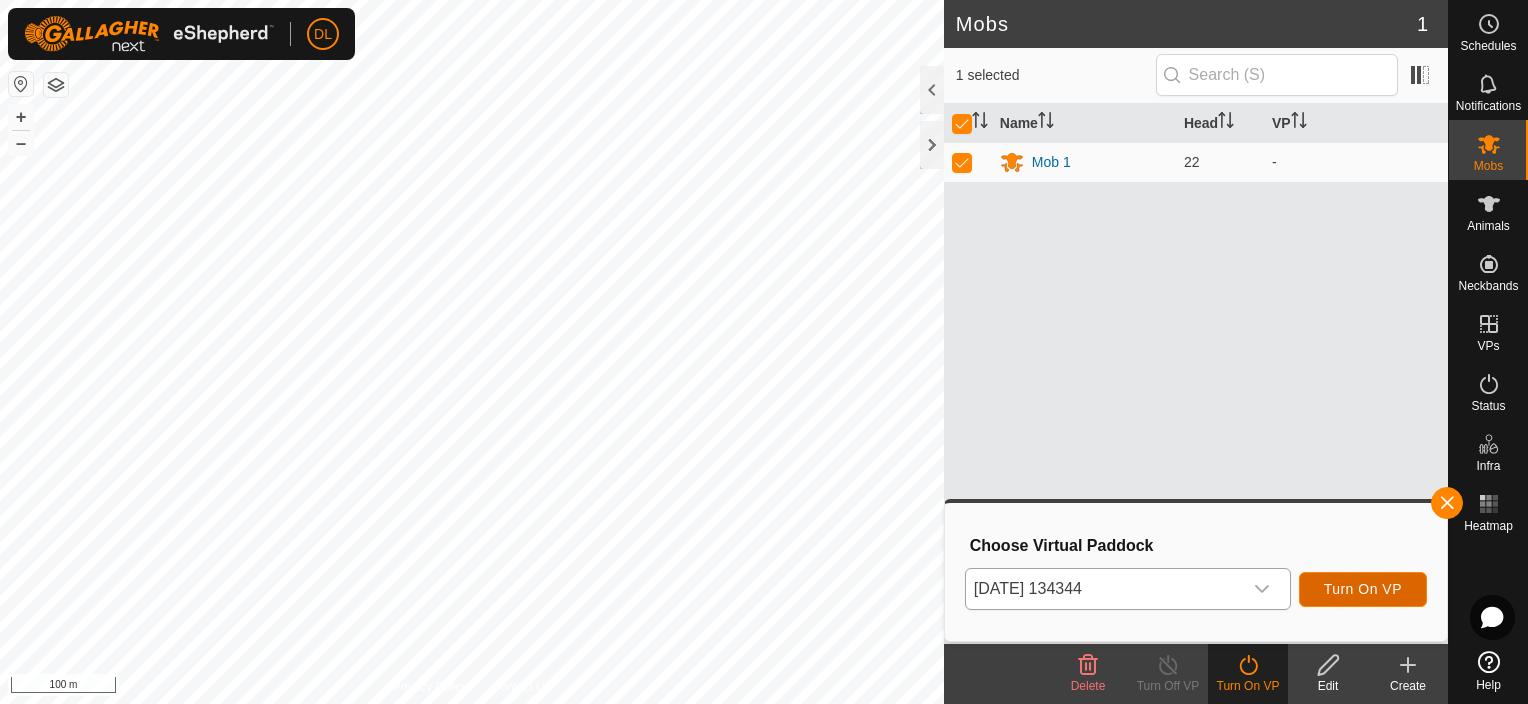 click on "Turn On VP" at bounding box center [1363, 589] 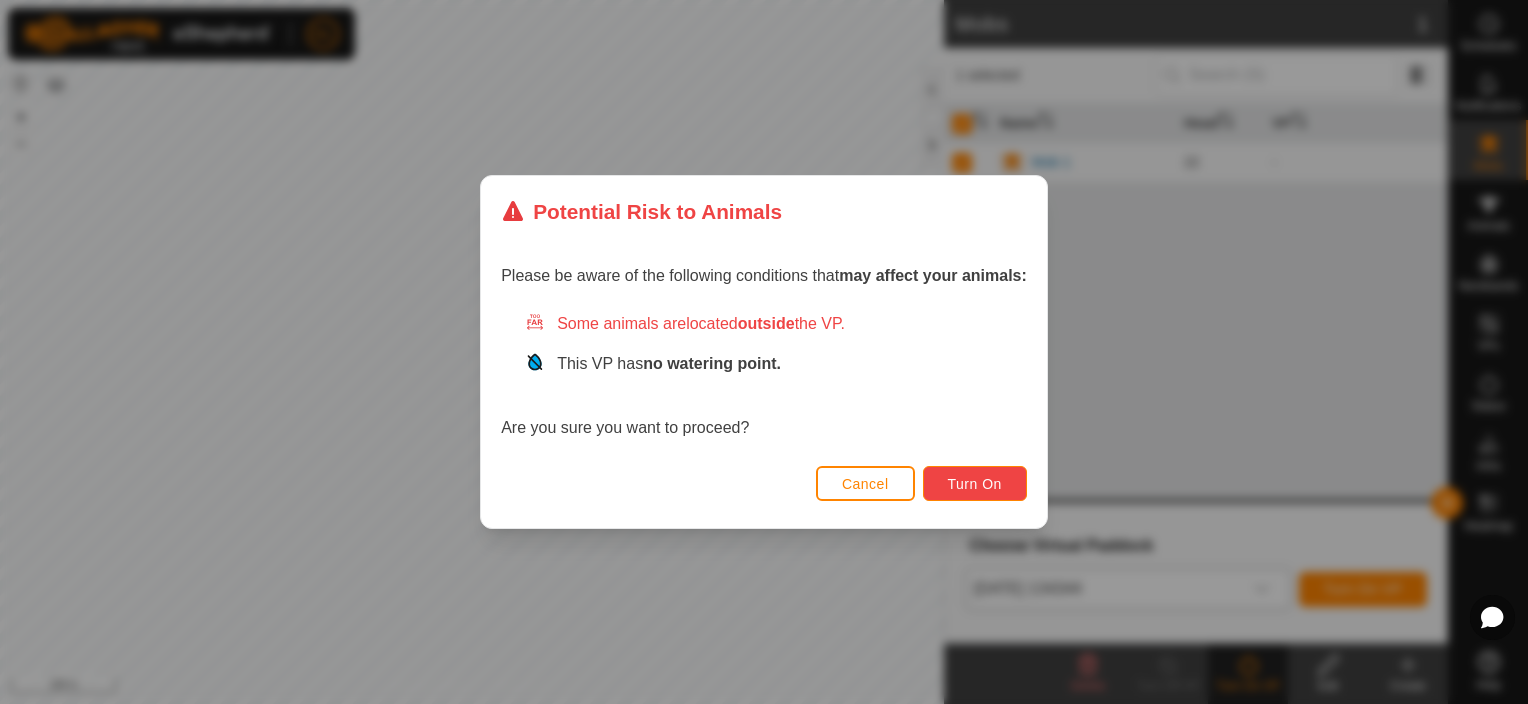 click on "Turn On" at bounding box center [975, 484] 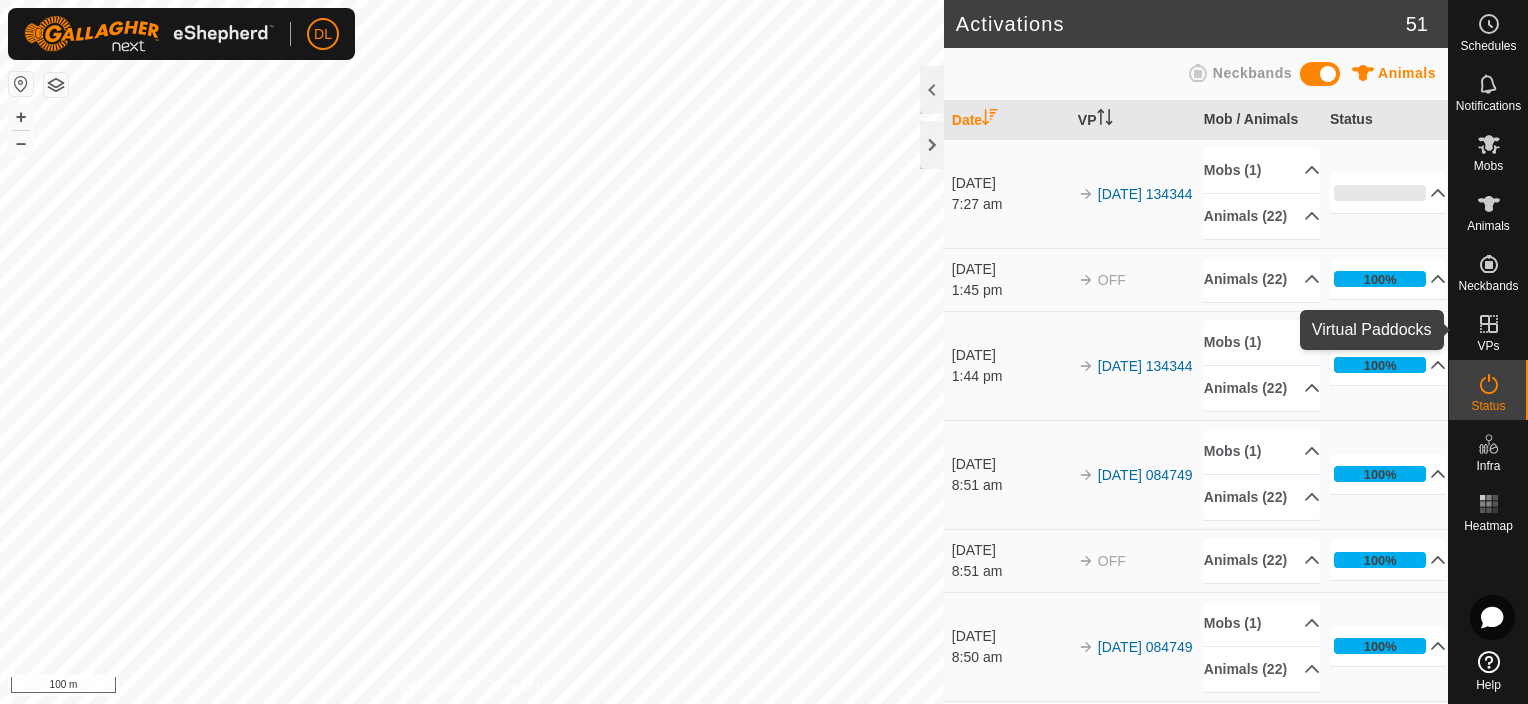 click at bounding box center (1489, 324) 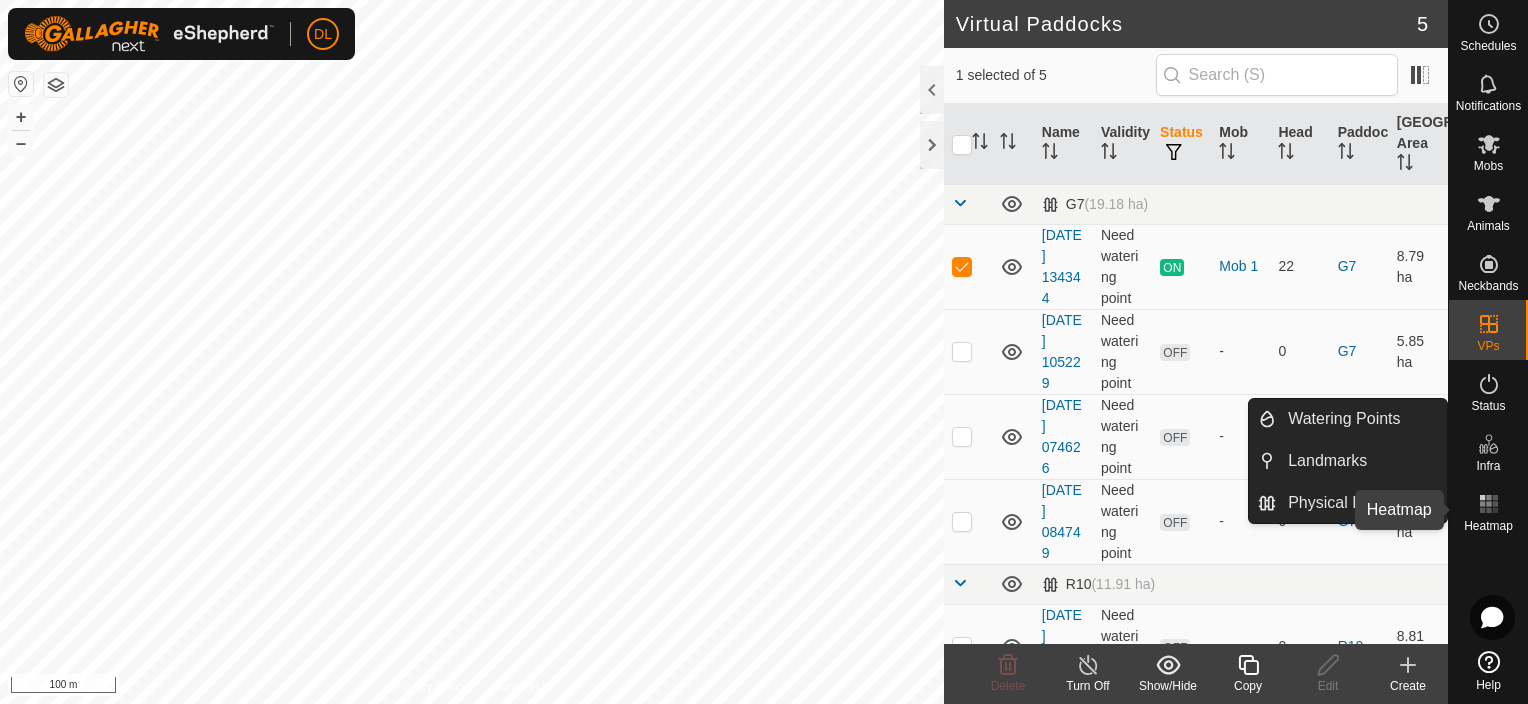 click 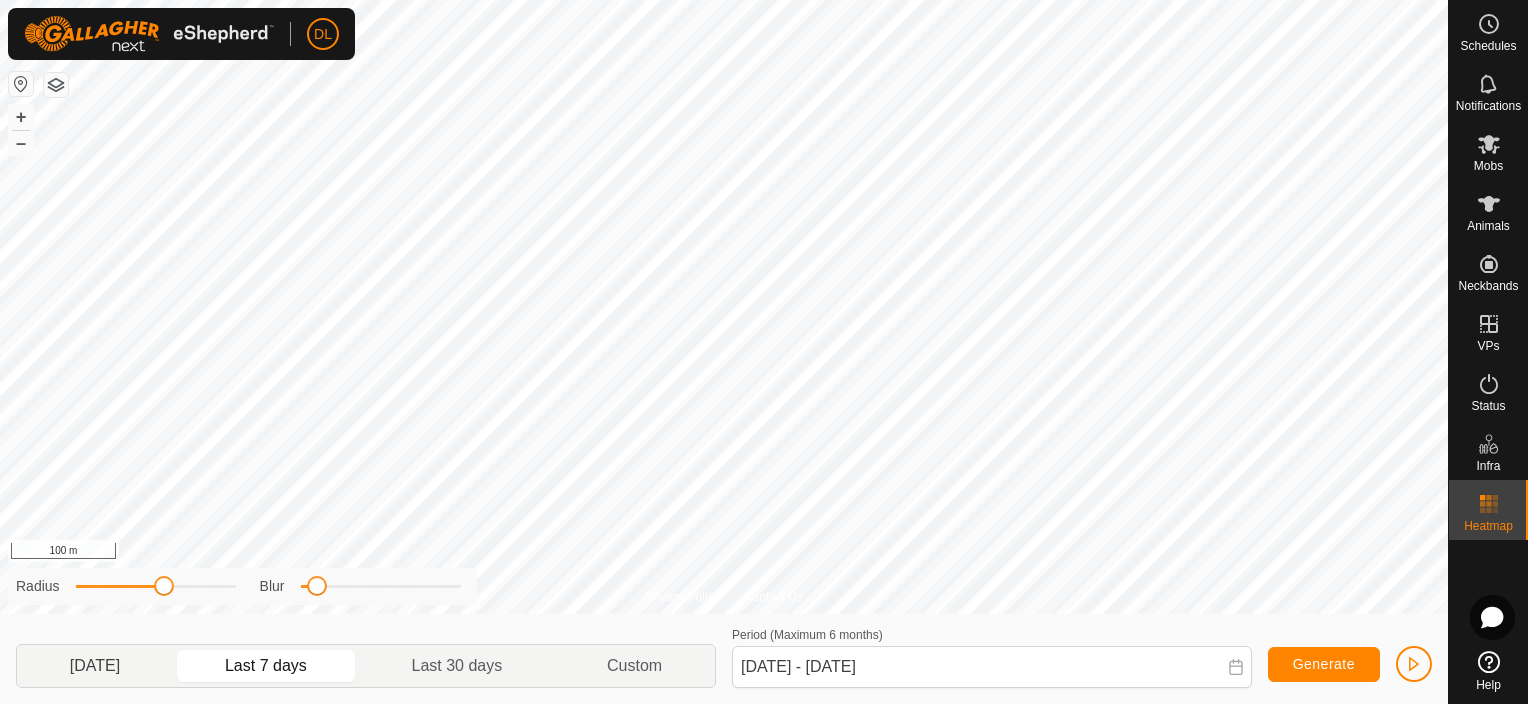 click on "[DATE]" 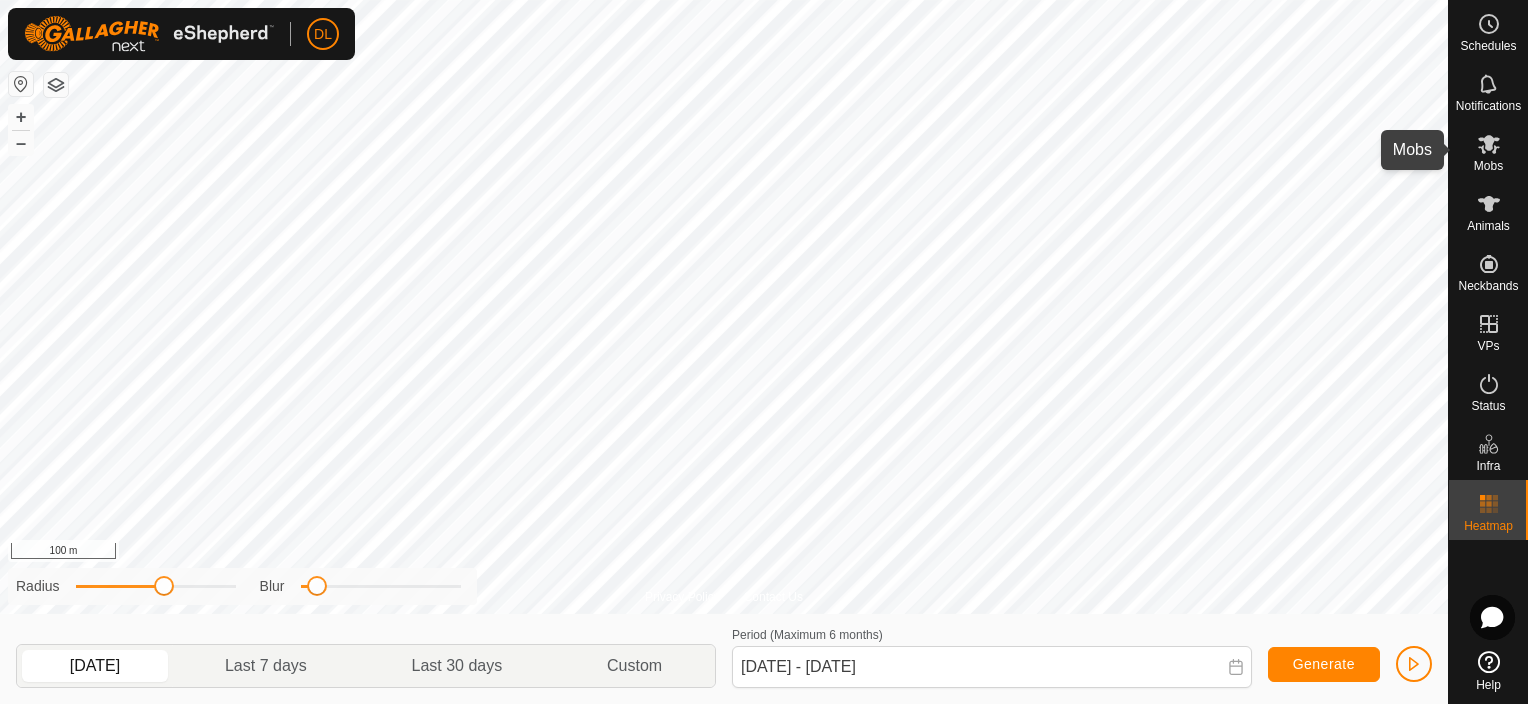 click 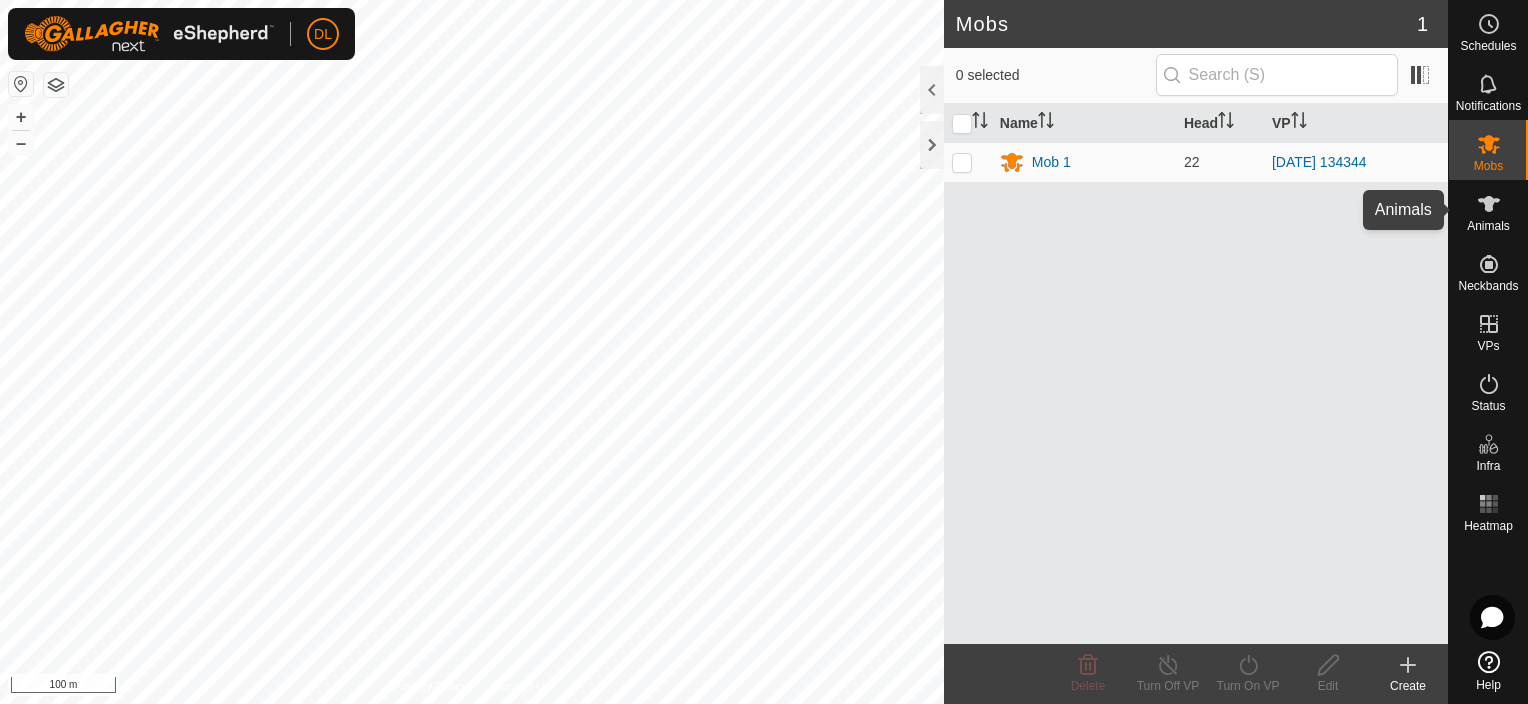 click 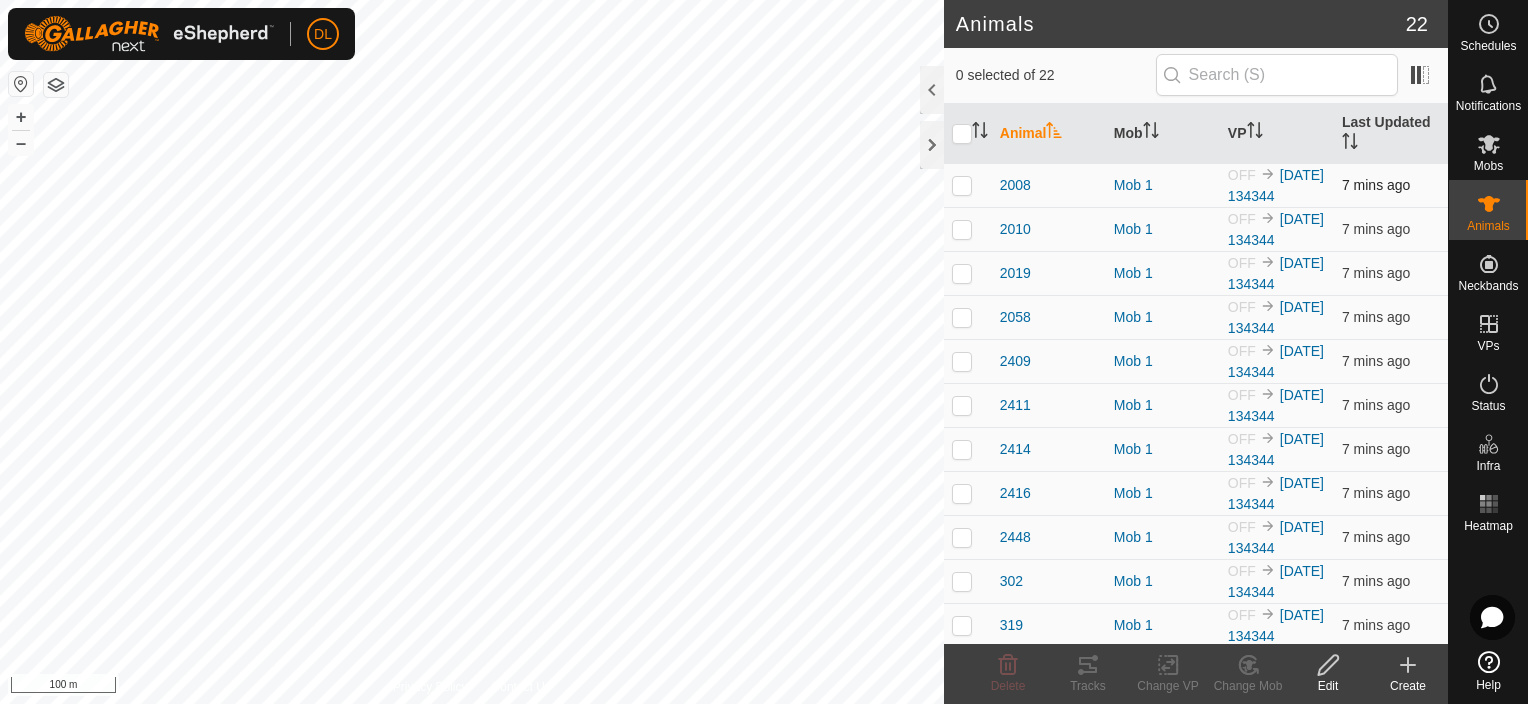click at bounding box center [962, 185] 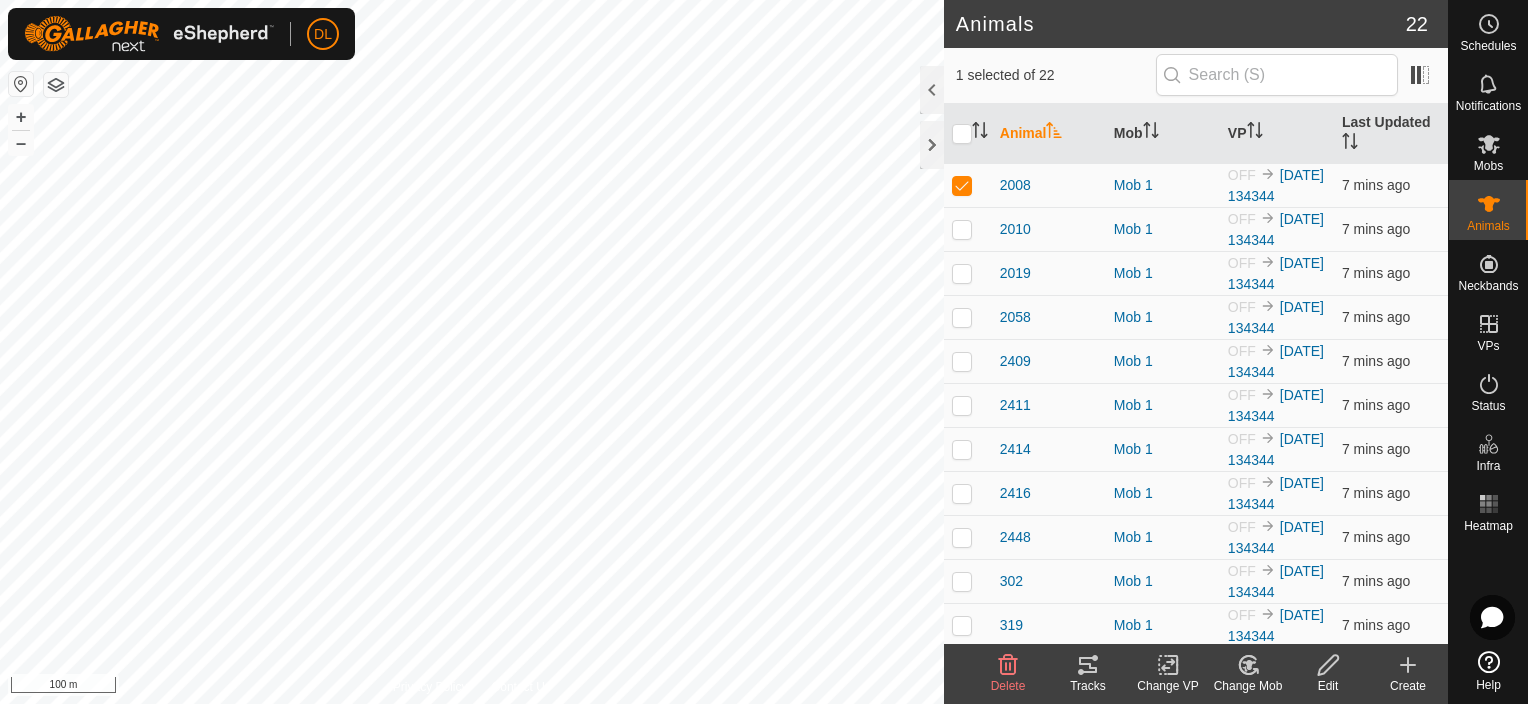 click 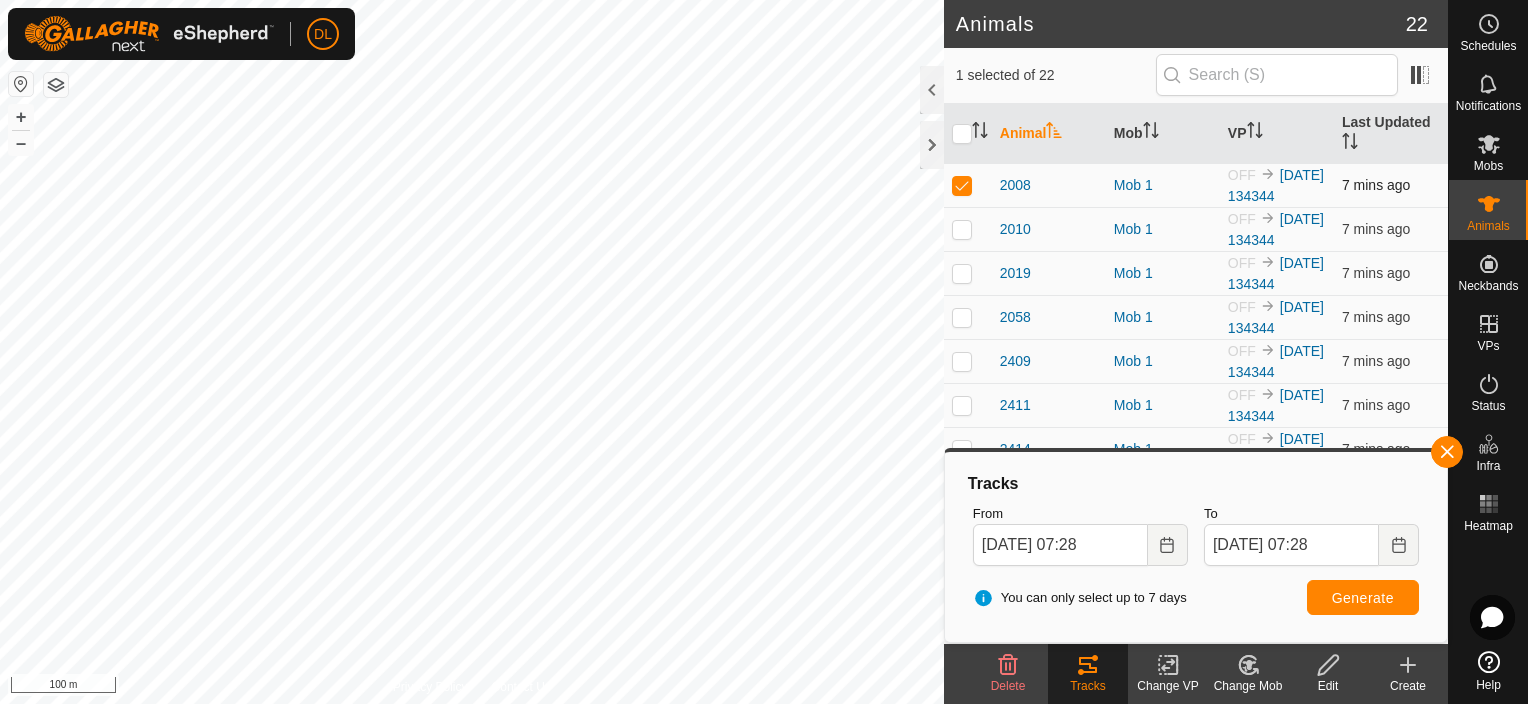 click at bounding box center (962, 185) 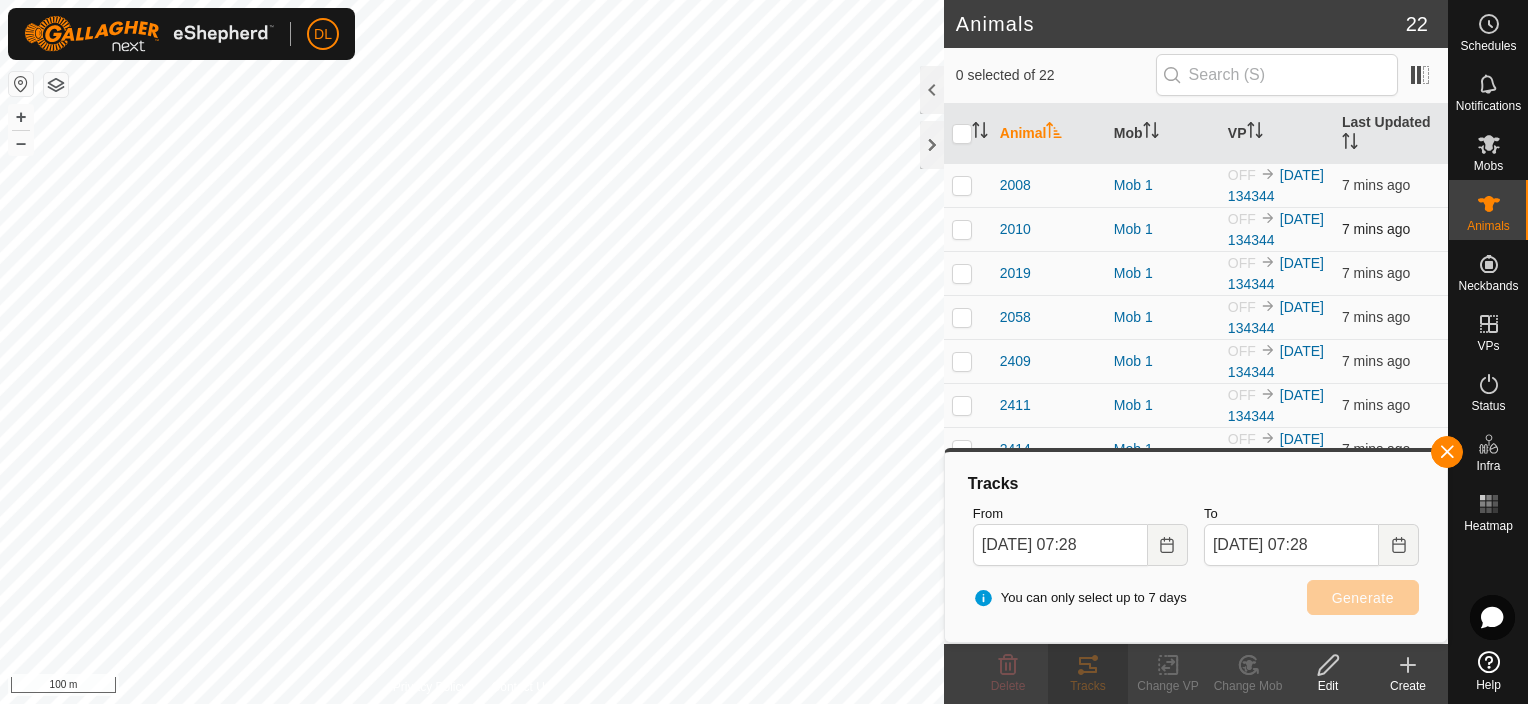 click at bounding box center (962, 229) 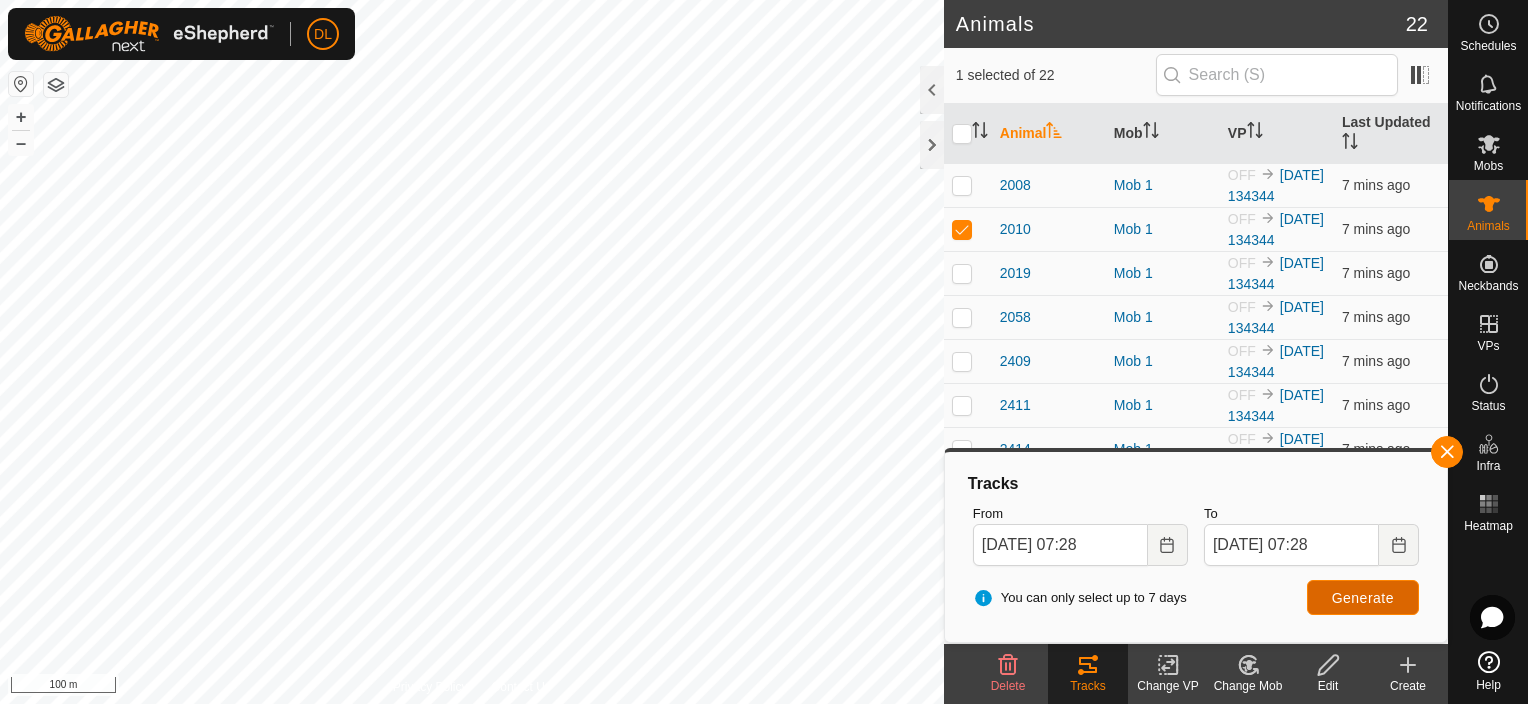 click on "Generate" at bounding box center (1363, 598) 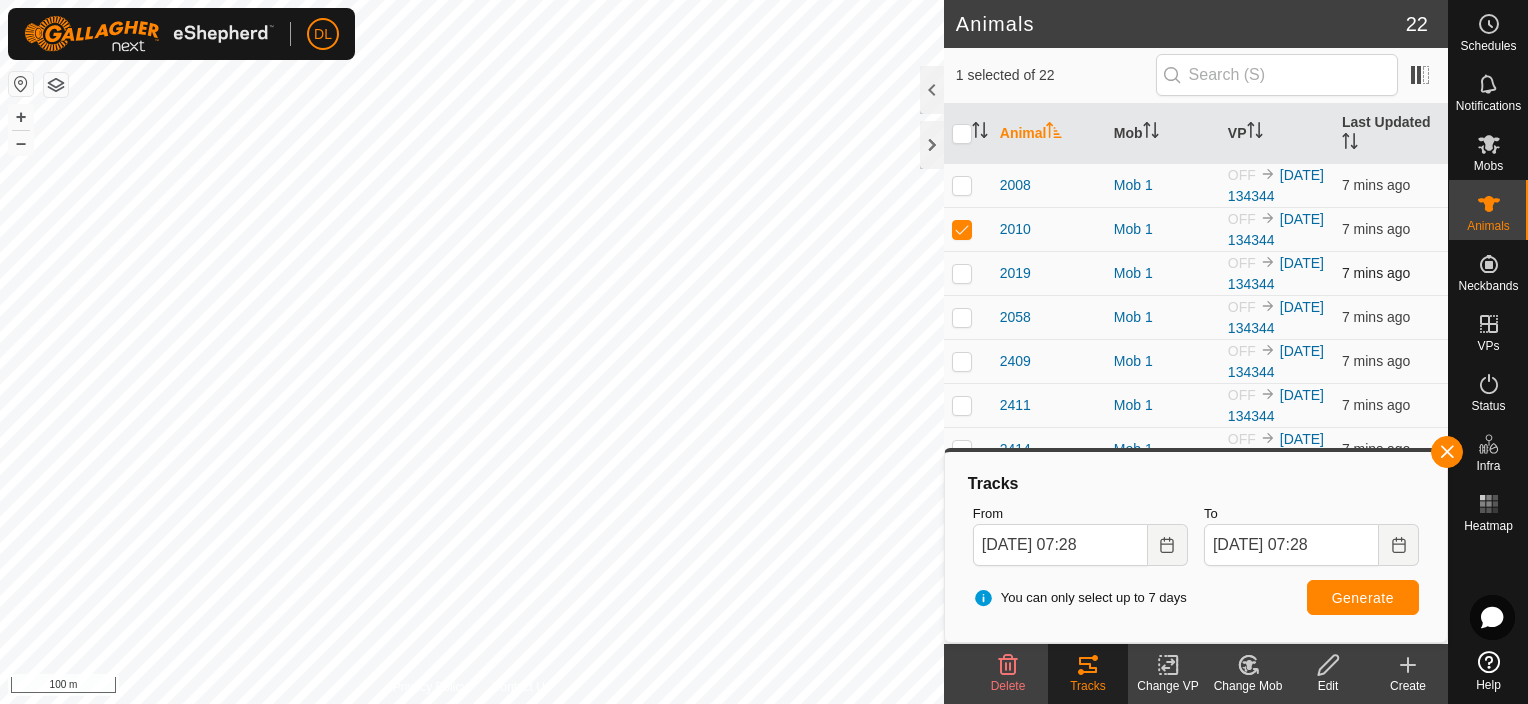 click at bounding box center (962, 273) 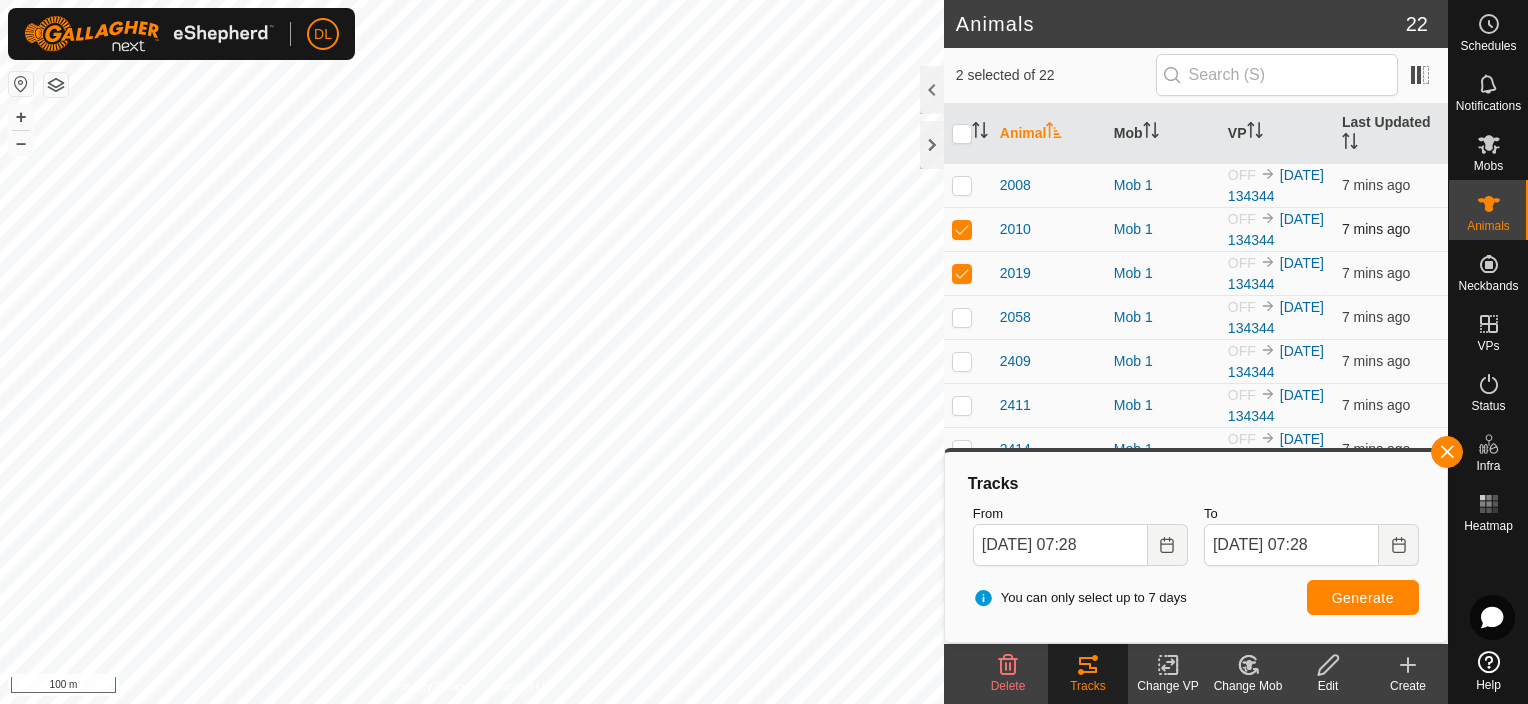click at bounding box center (962, 229) 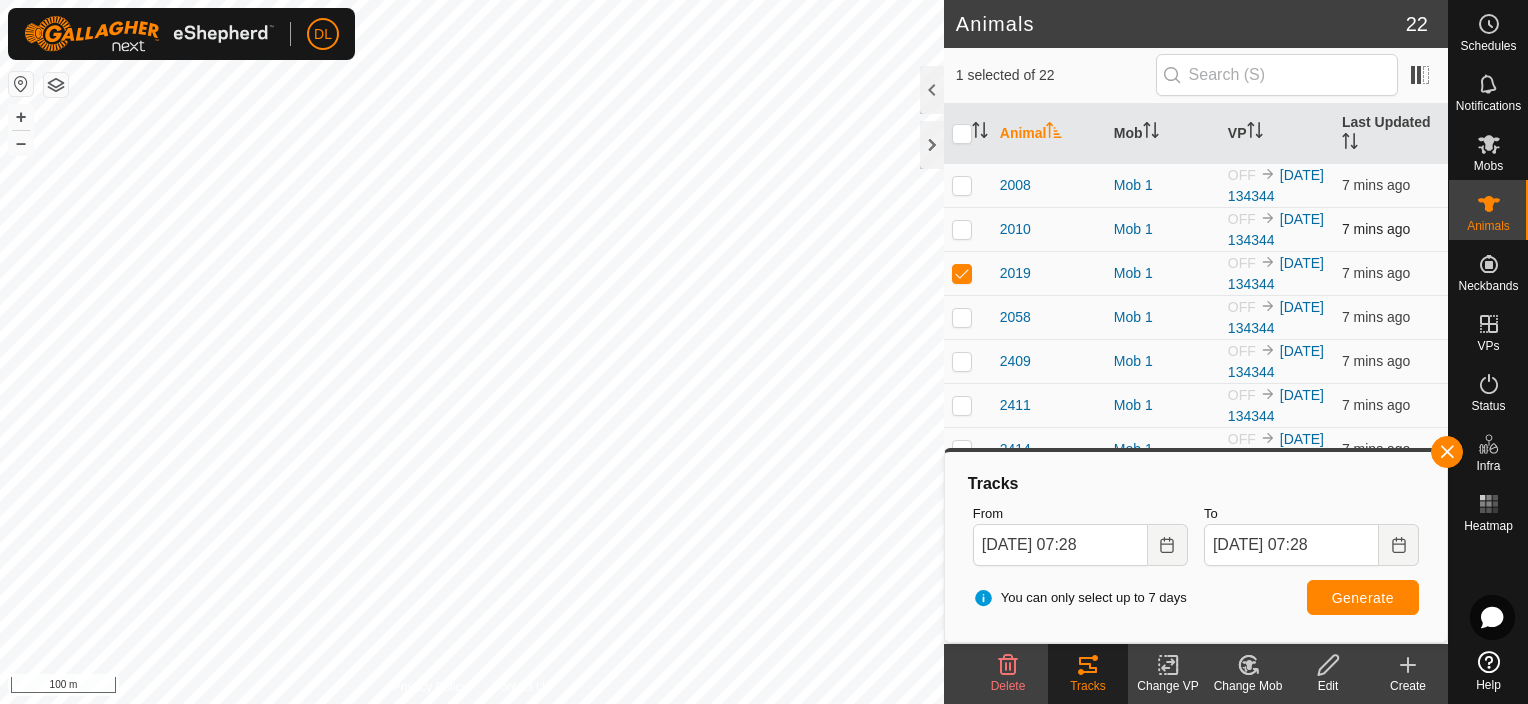 checkbox on "false" 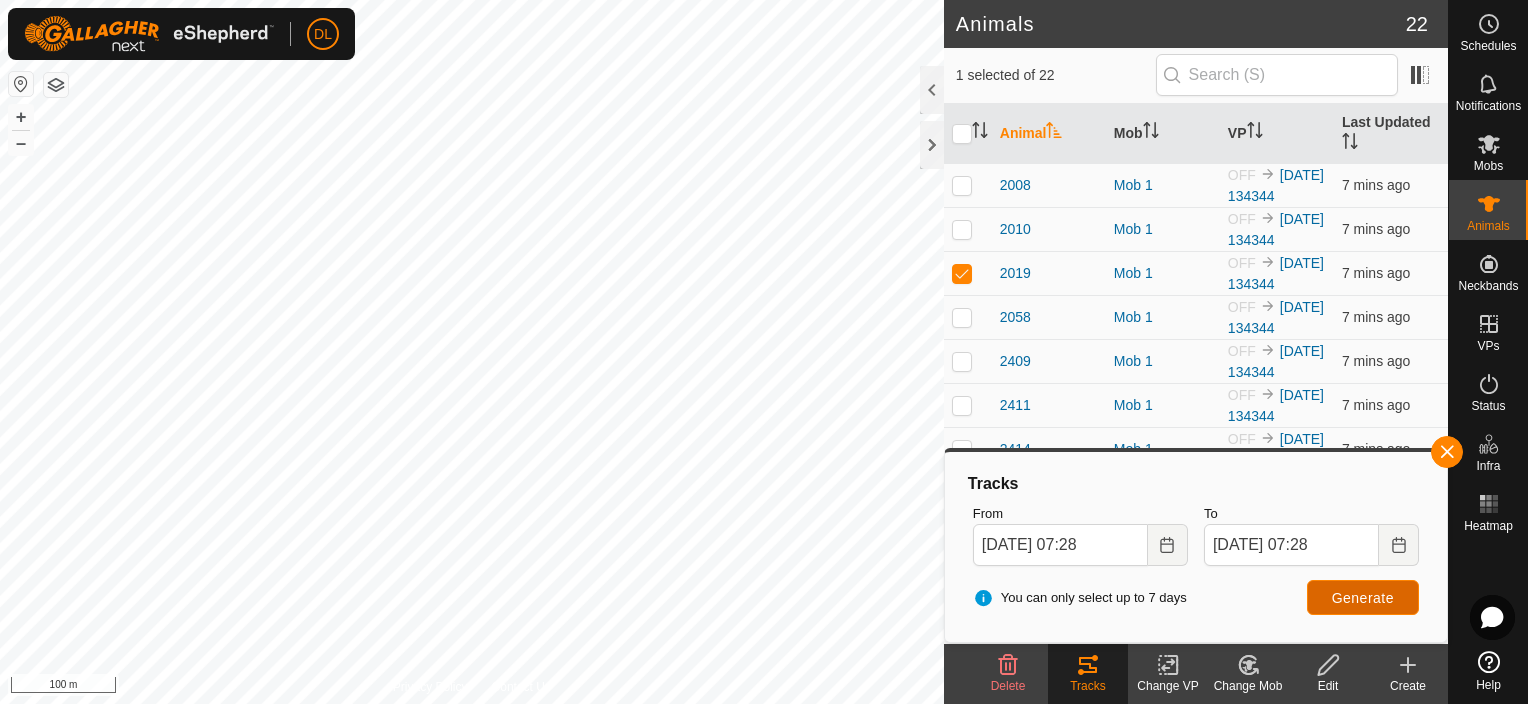 click on "Generate" at bounding box center [1363, 598] 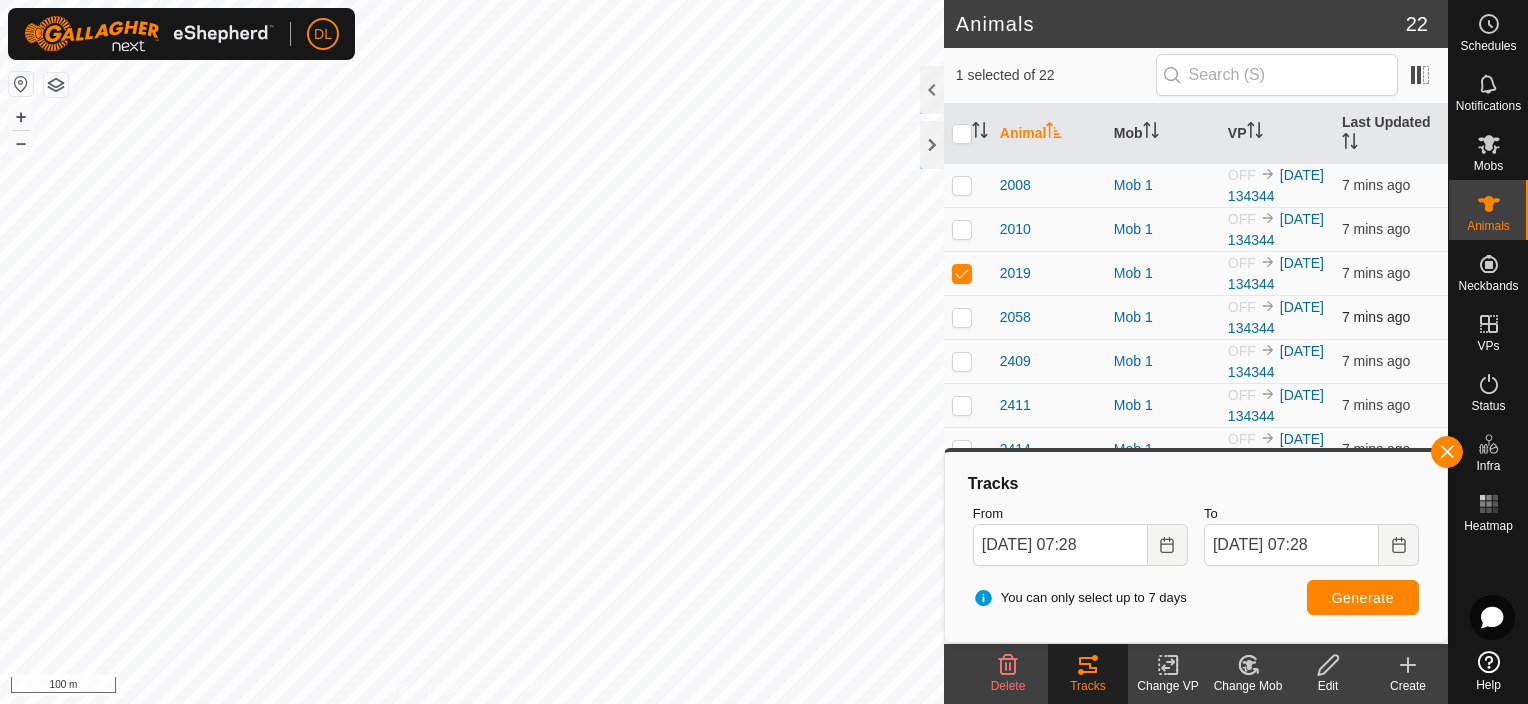 click at bounding box center [968, 317] 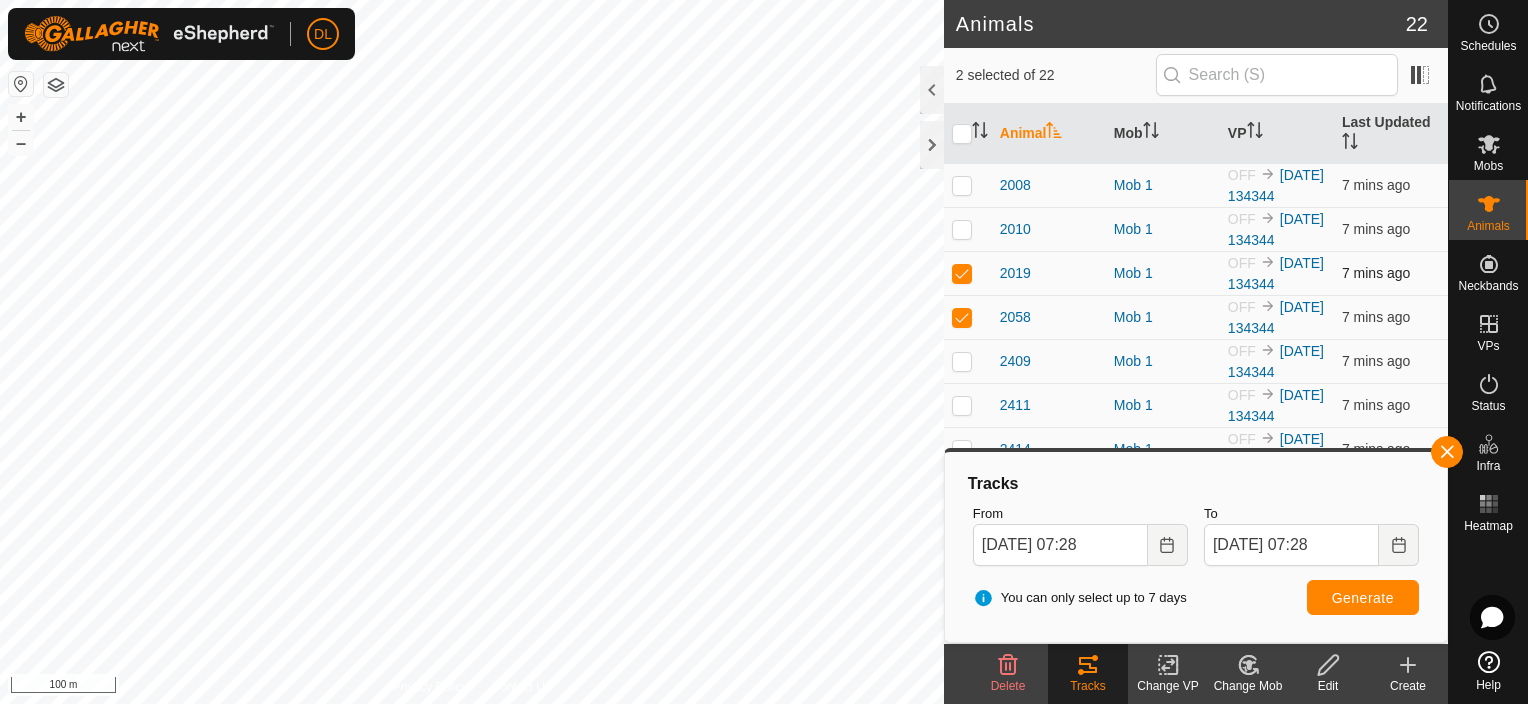 click at bounding box center [962, 273] 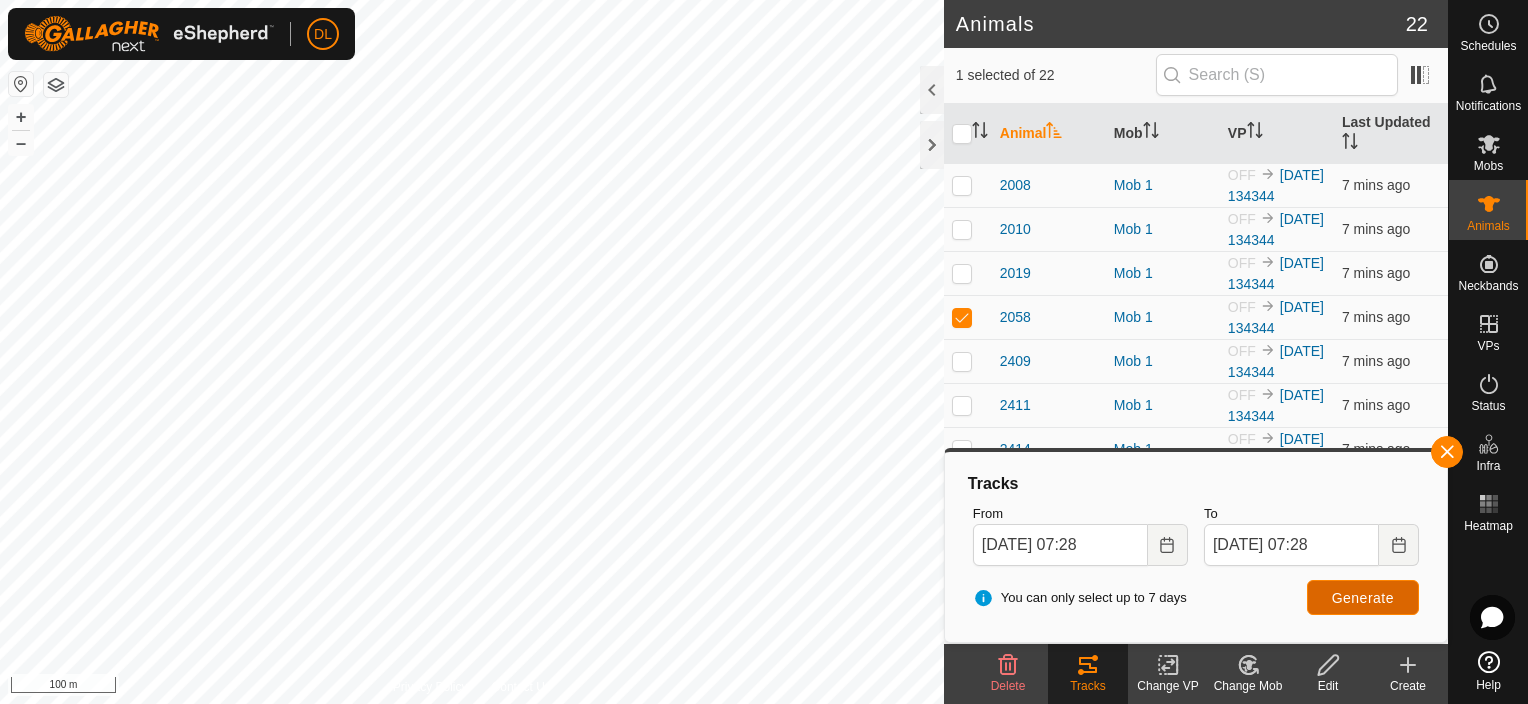 click on "Generate" at bounding box center (1363, 598) 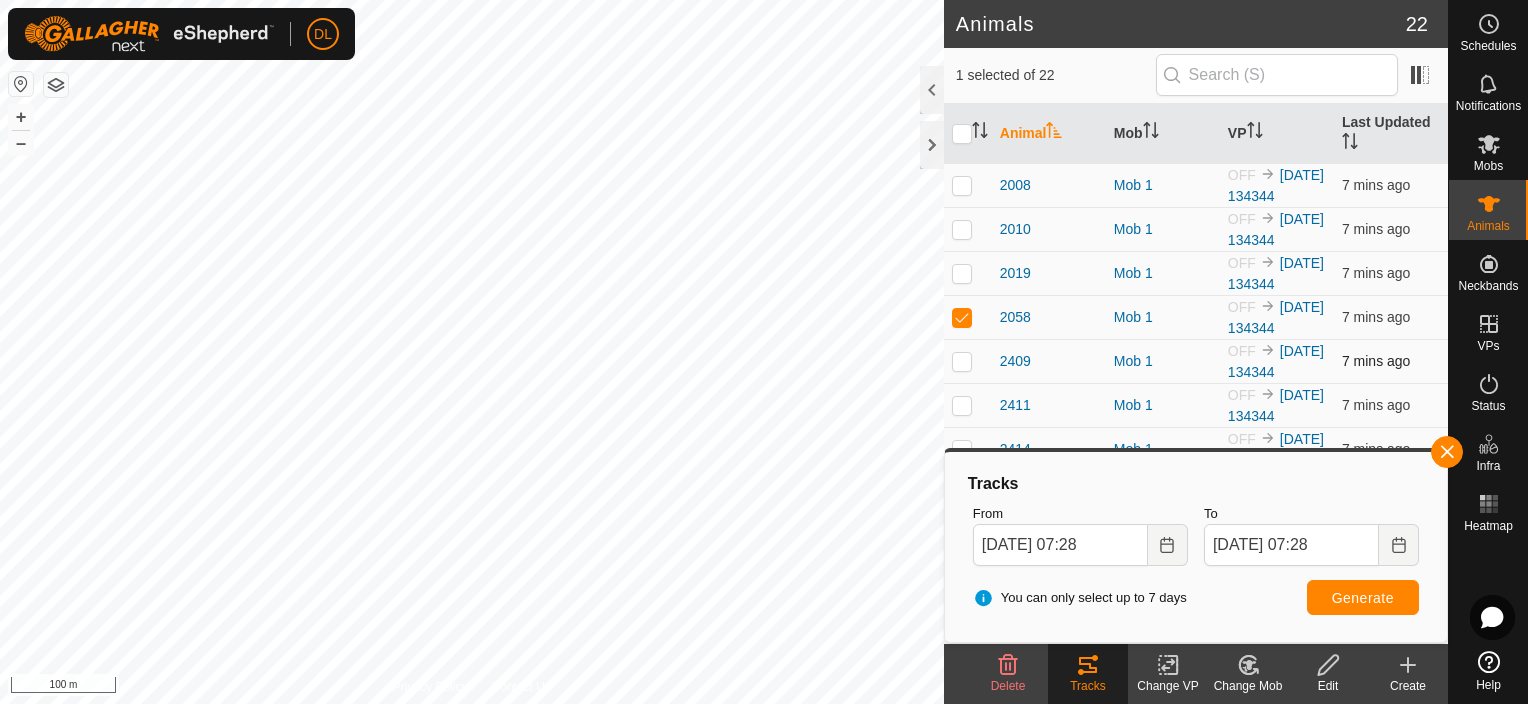click at bounding box center (962, 361) 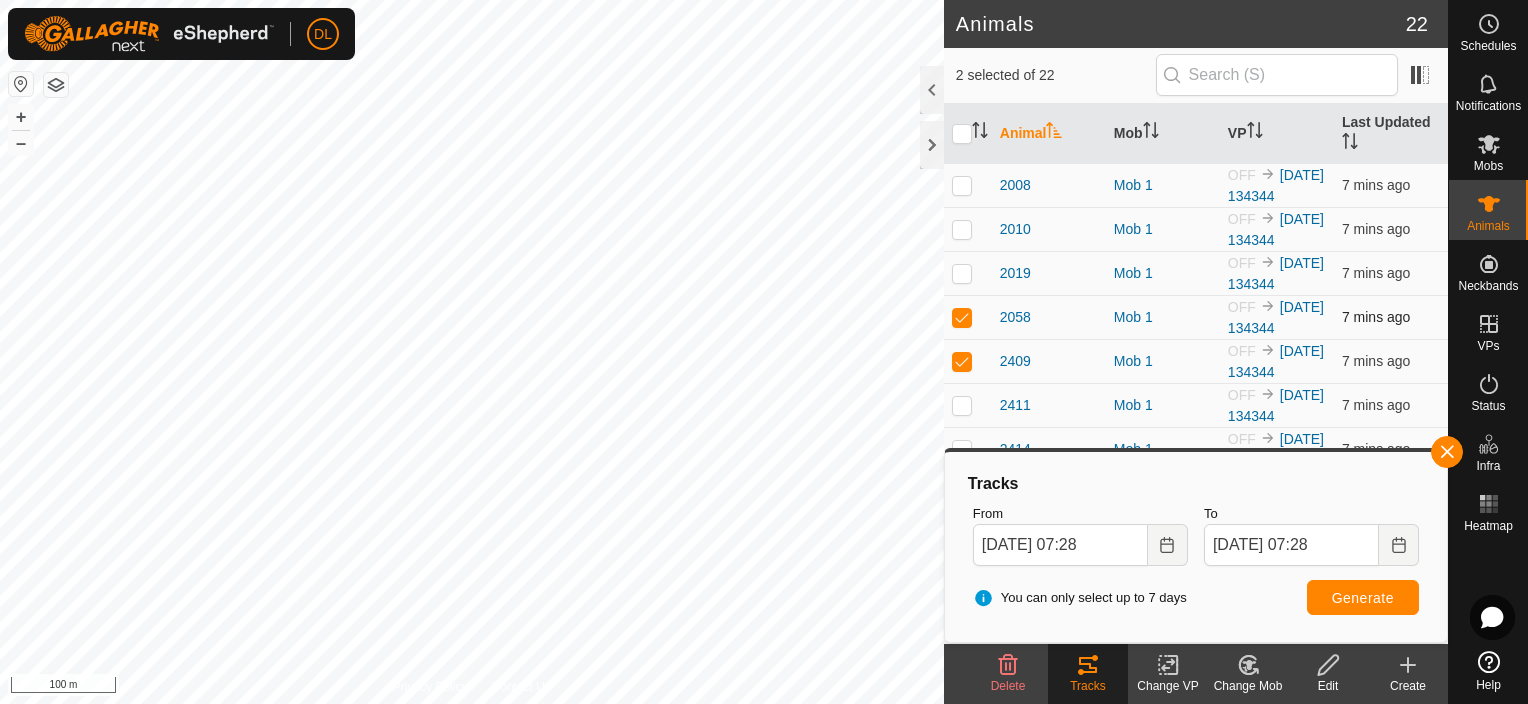 click at bounding box center (962, 317) 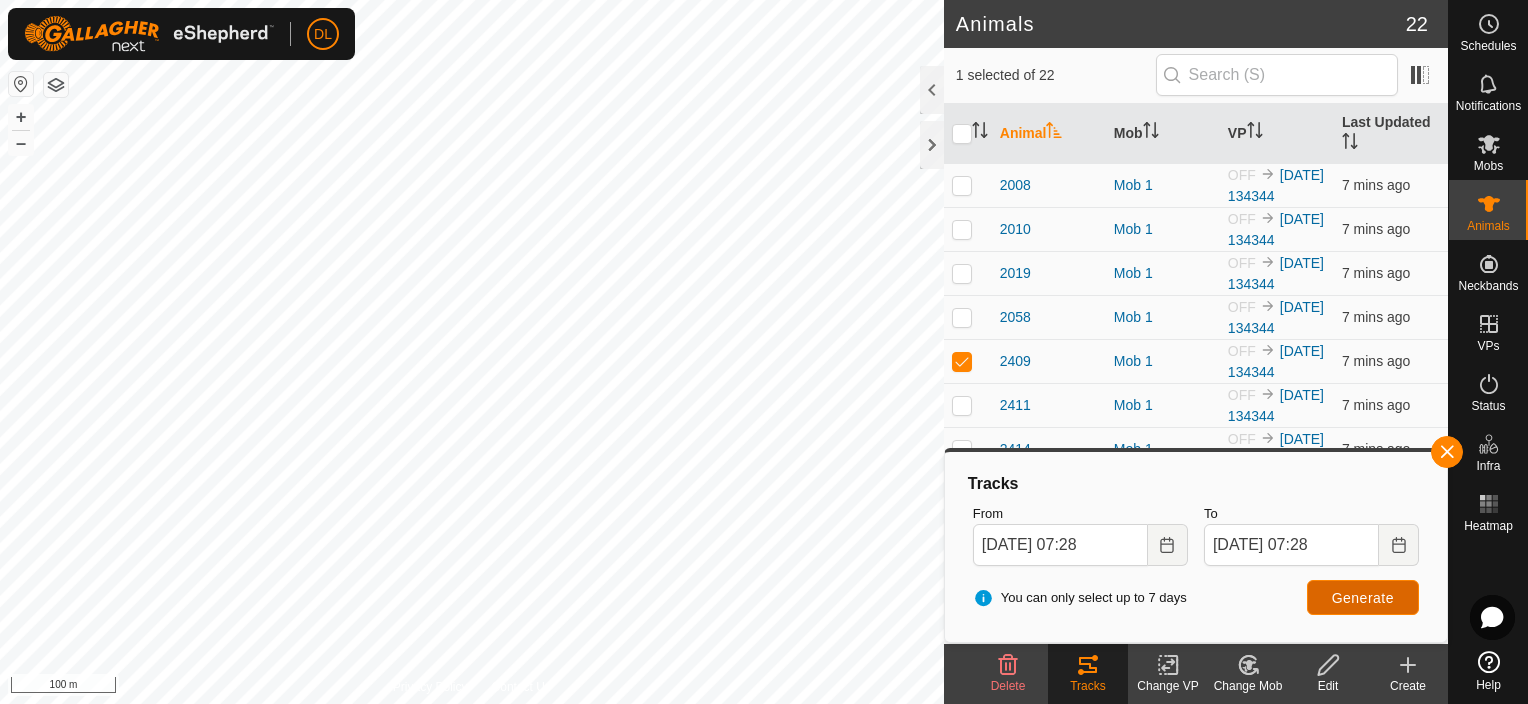 click on "Generate" at bounding box center [1363, 598] 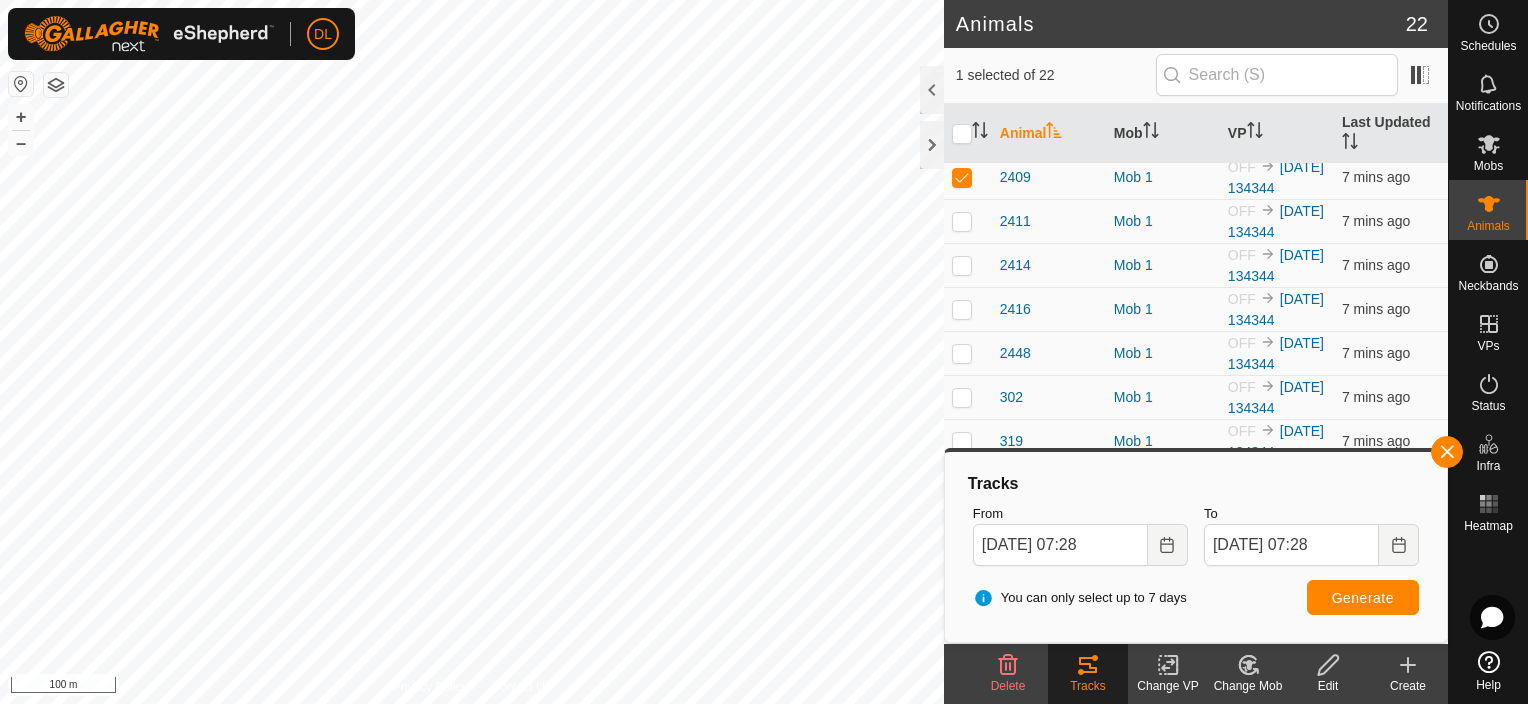 scroll, scrollTop: 183, scrollLeft: 0, axis: vertical 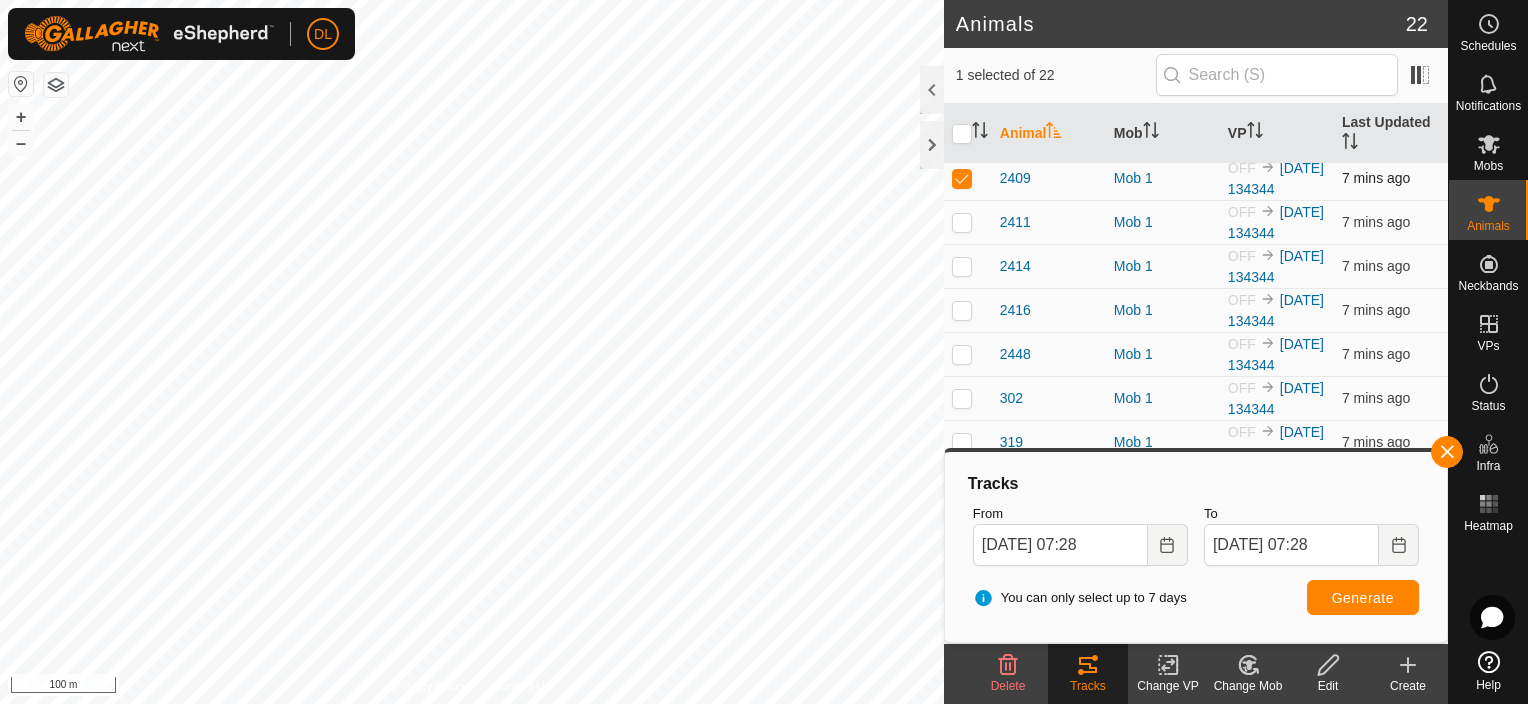 click at bounding box center [962, 178] 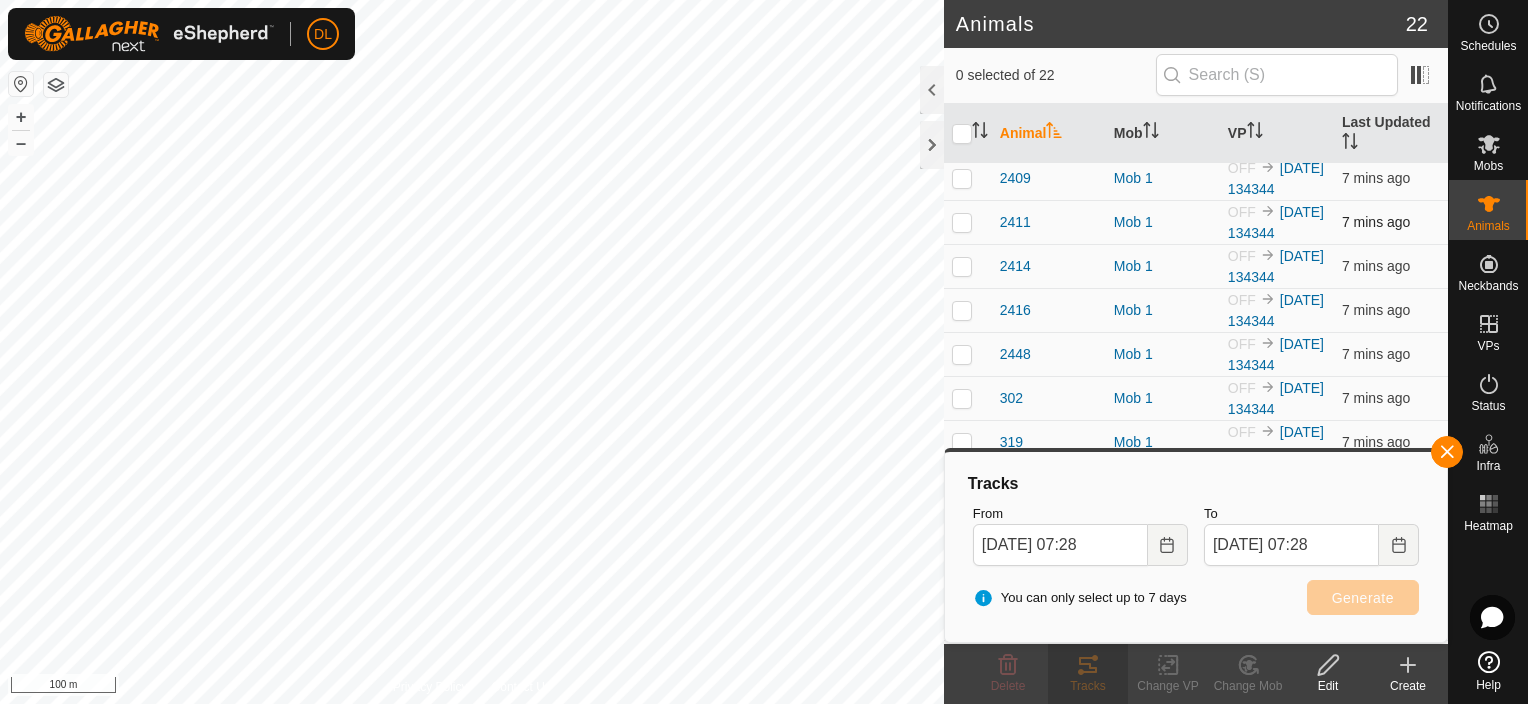 click at bounding box center [962, 222] 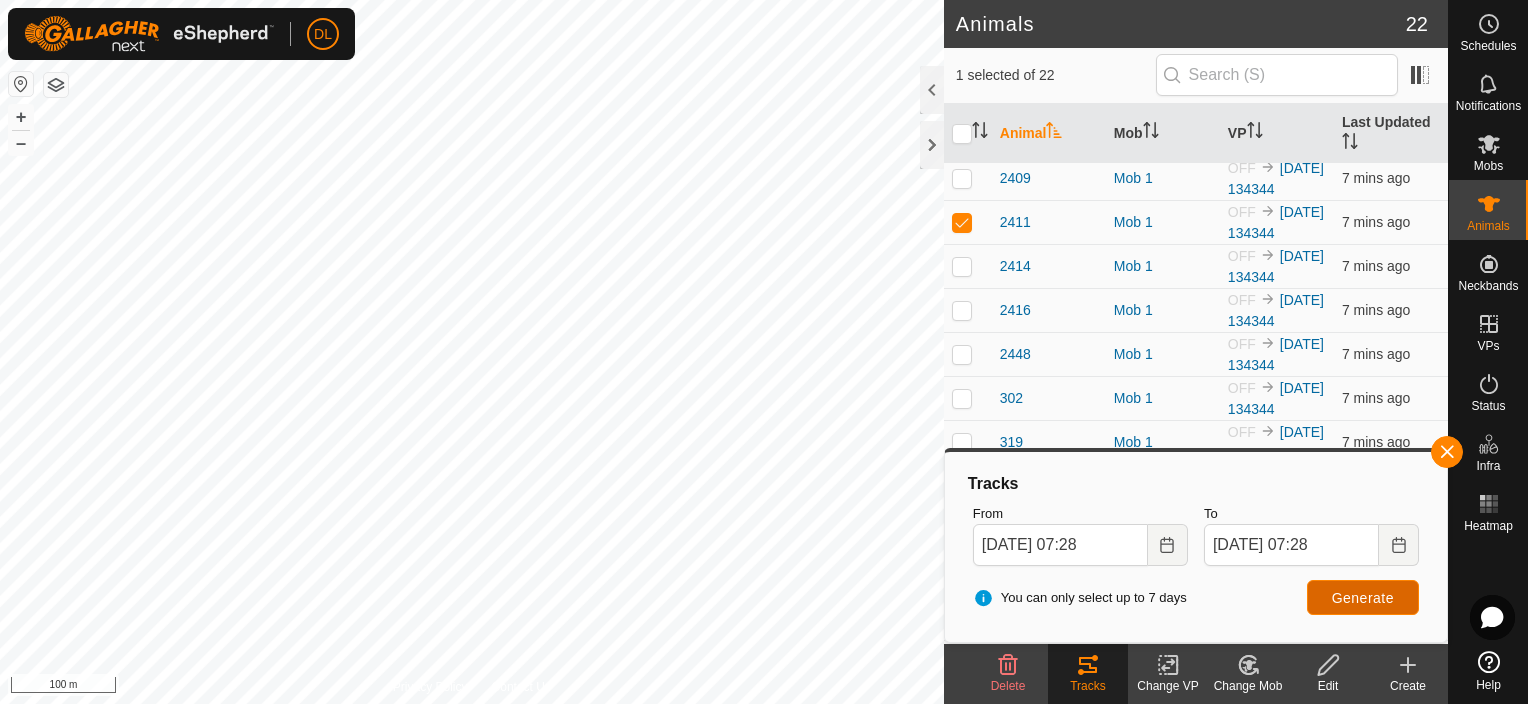 click on "Generate" at bounding box center (1363, 598) 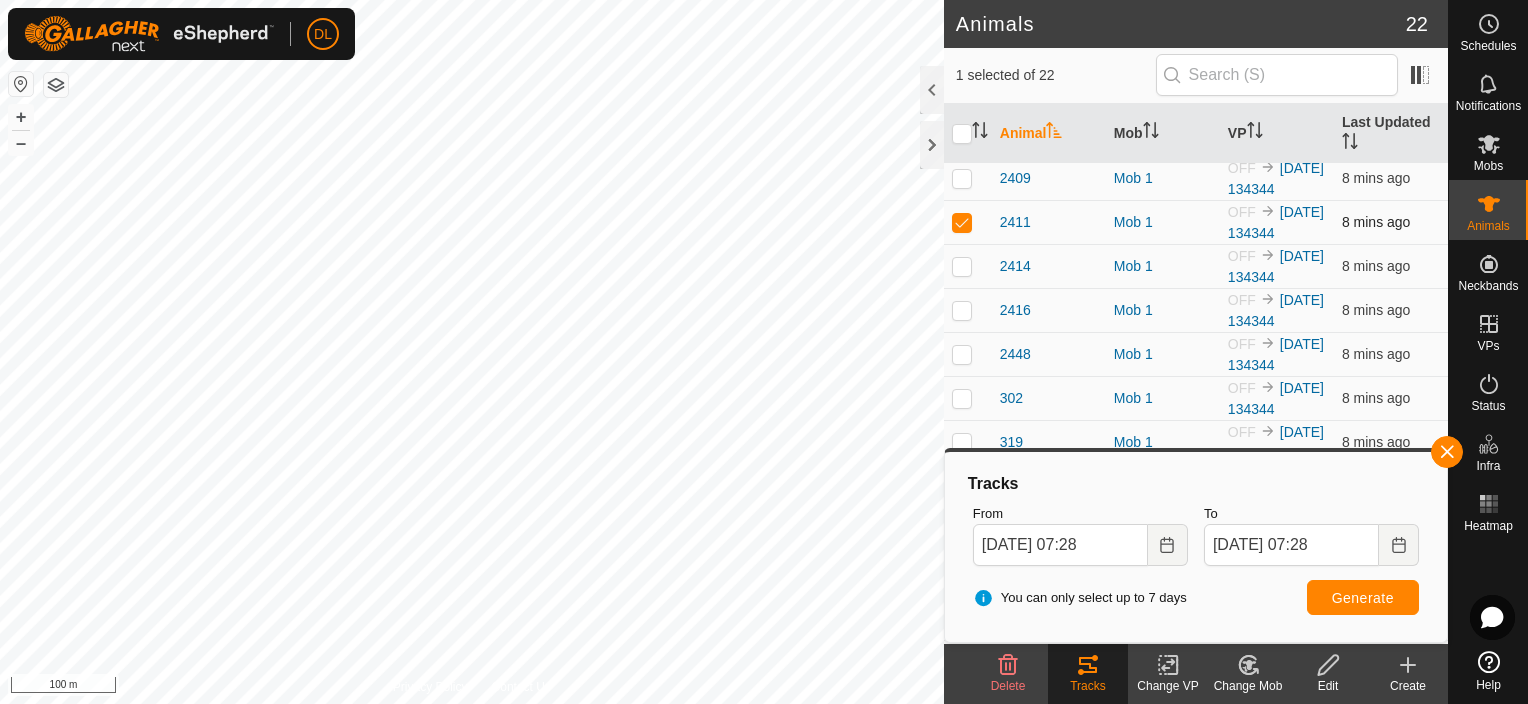 click at bounding box center [962, 222] 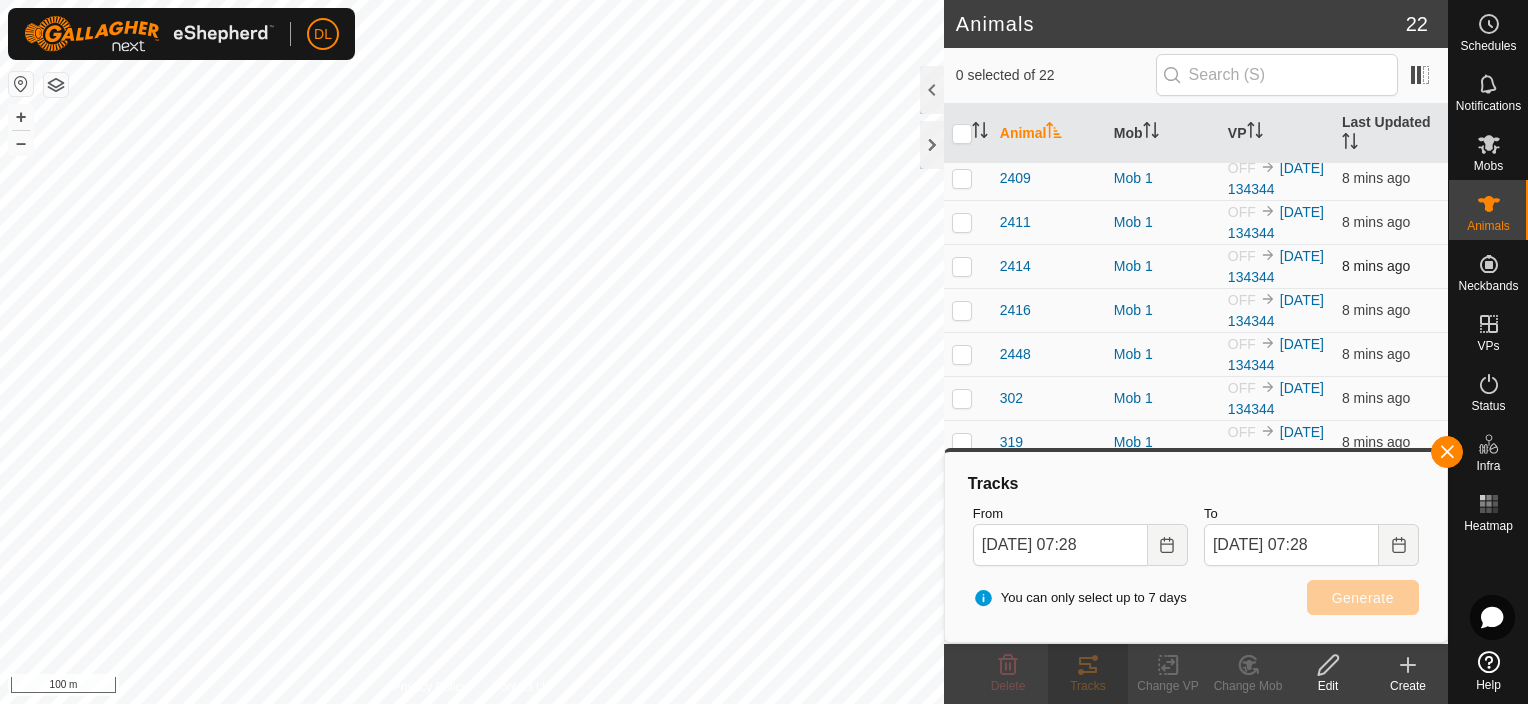 click at bounding box center (962, 266) 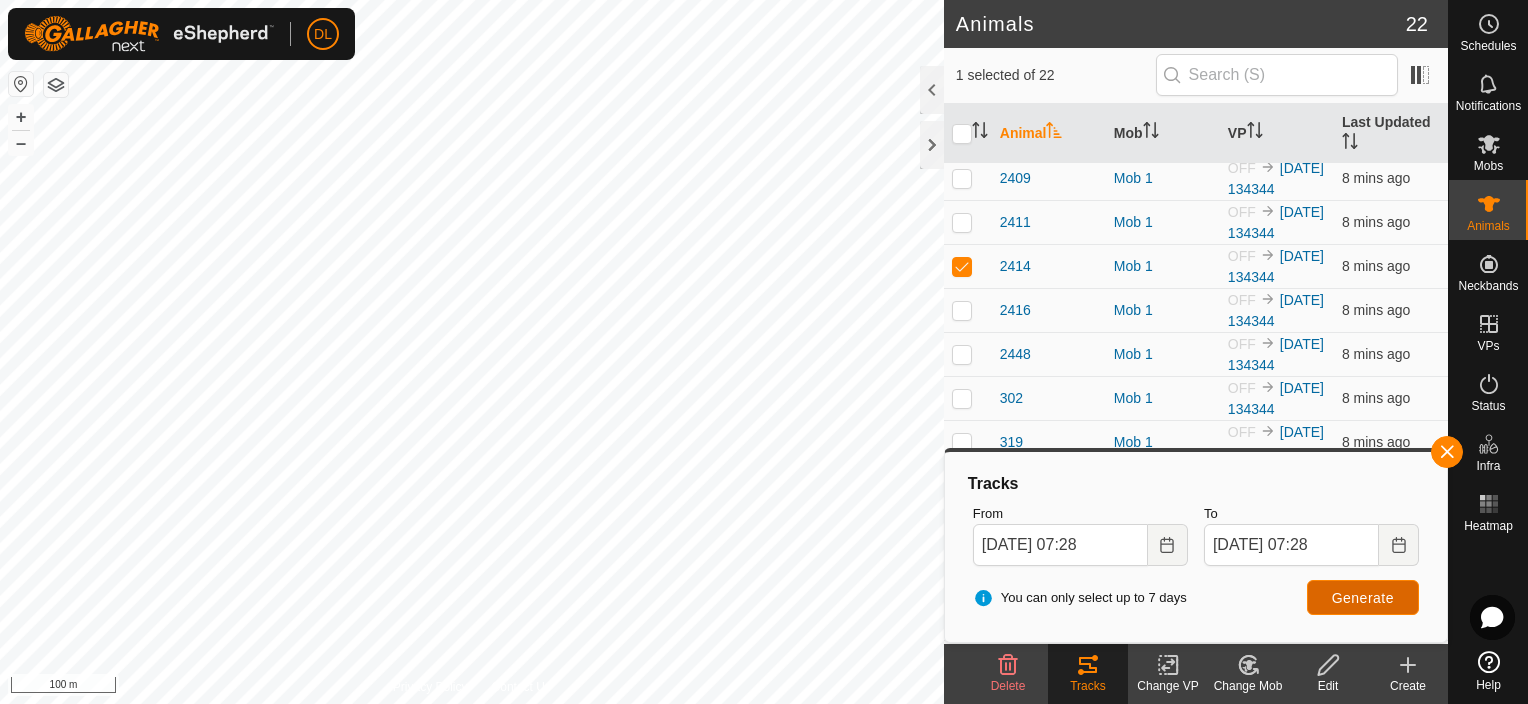 click on "Generate" at bounding box center [1363, 598] 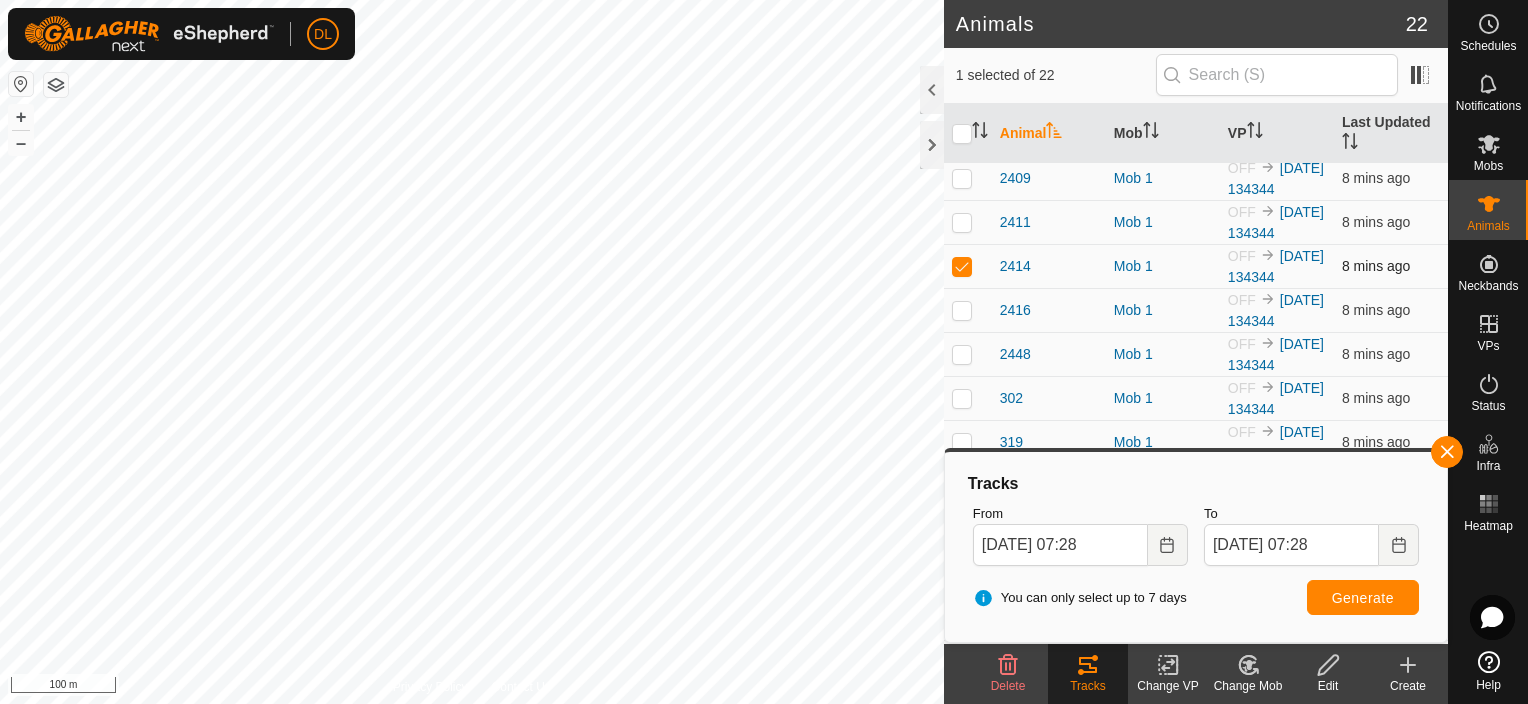 click at bounding box center (962, 266) 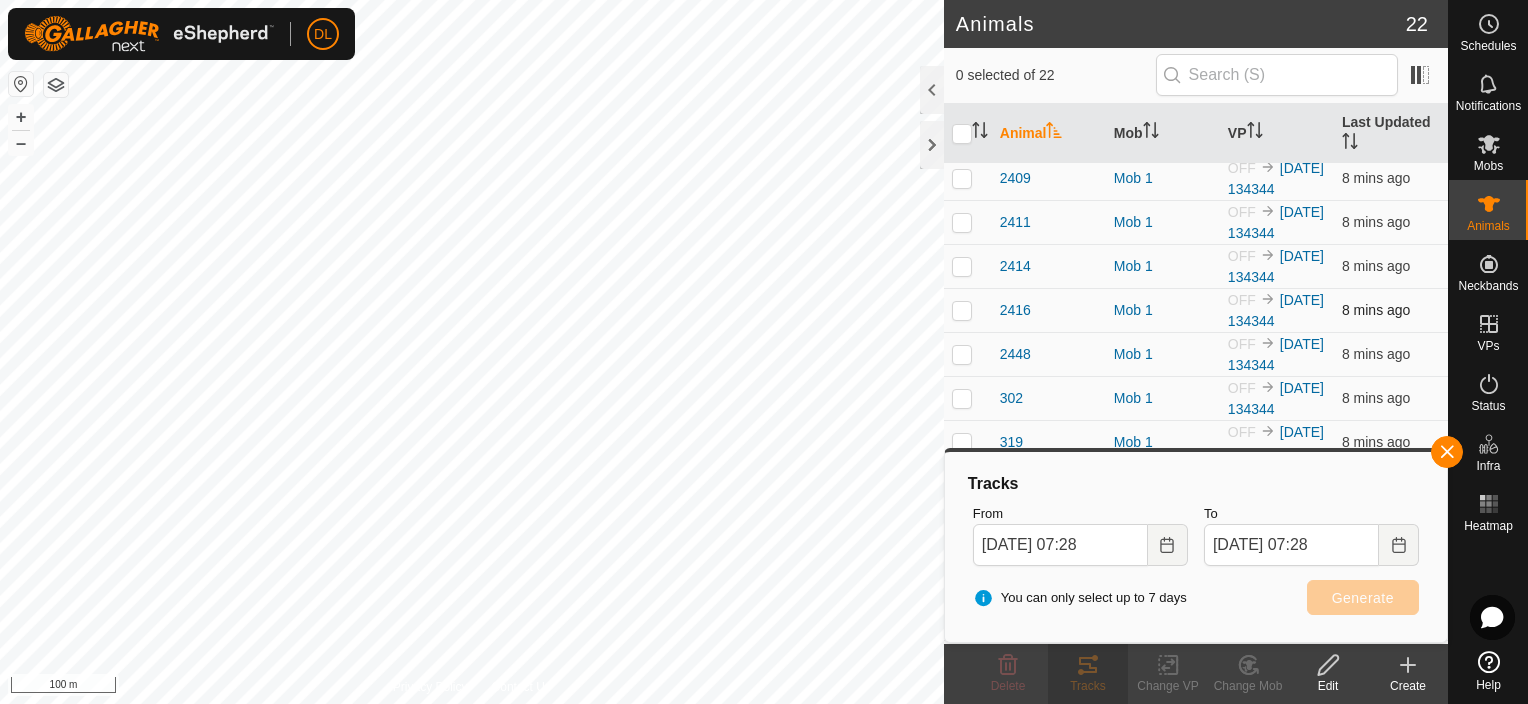 click at bounding box center (962, 310) 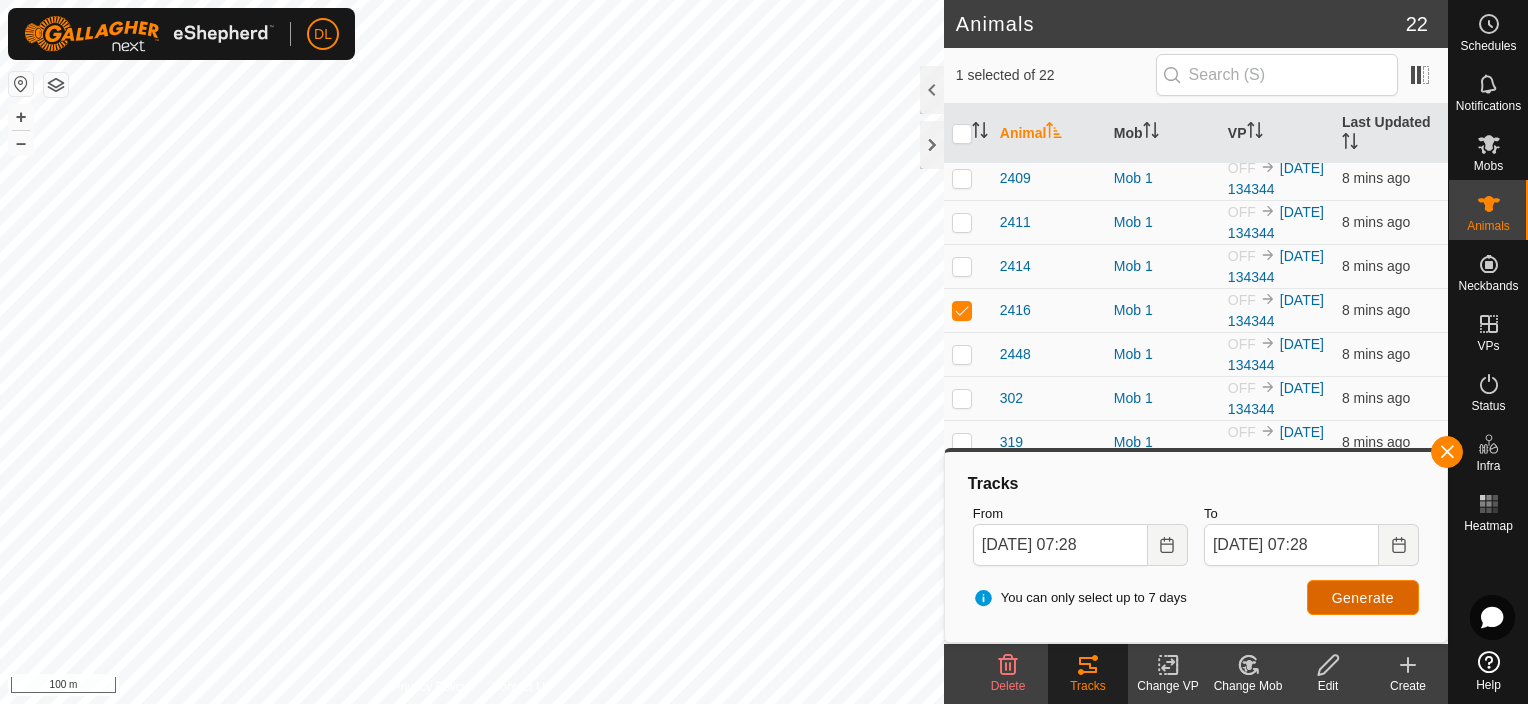 click on "Generate" at bounding box center (1363, 598) 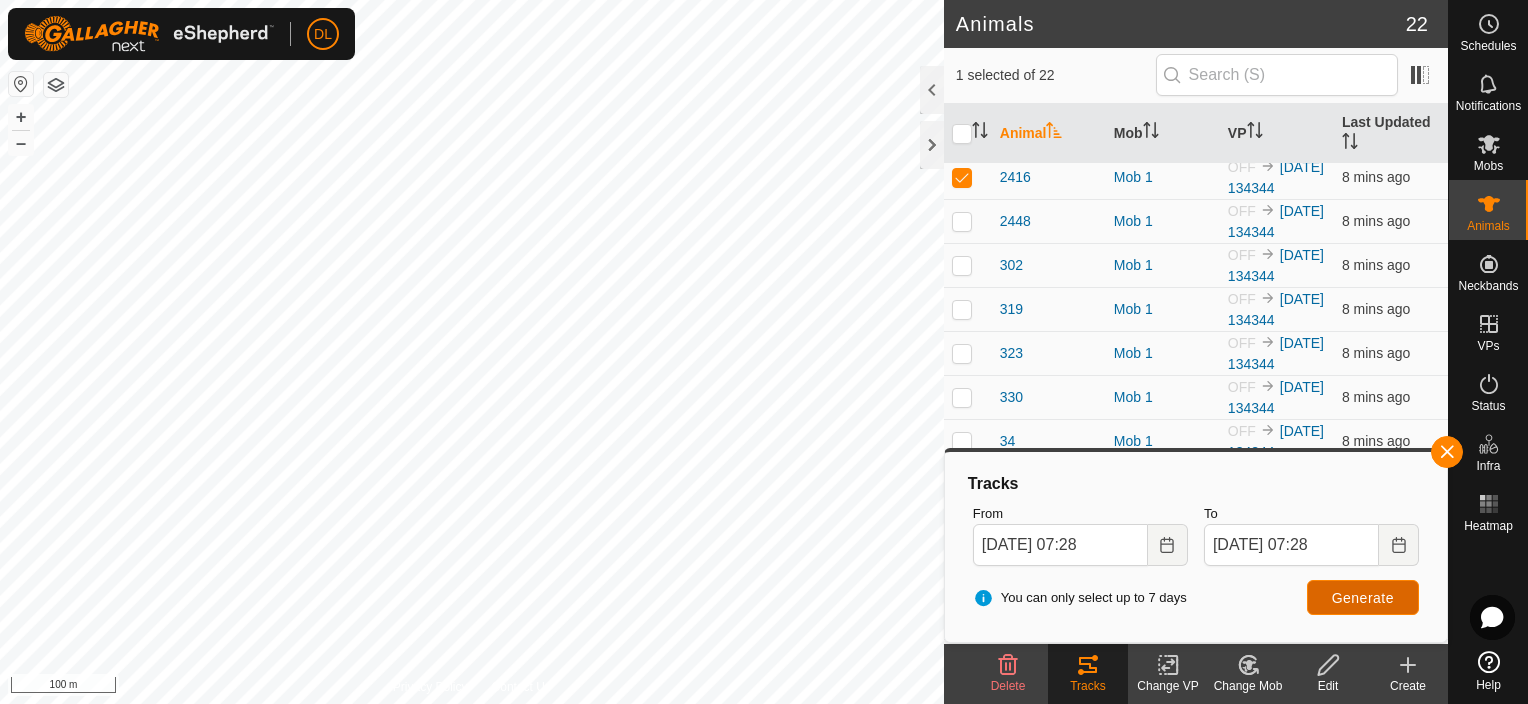 scroll, scrollTop: 318, scrollLeft: 0, axis: vertical 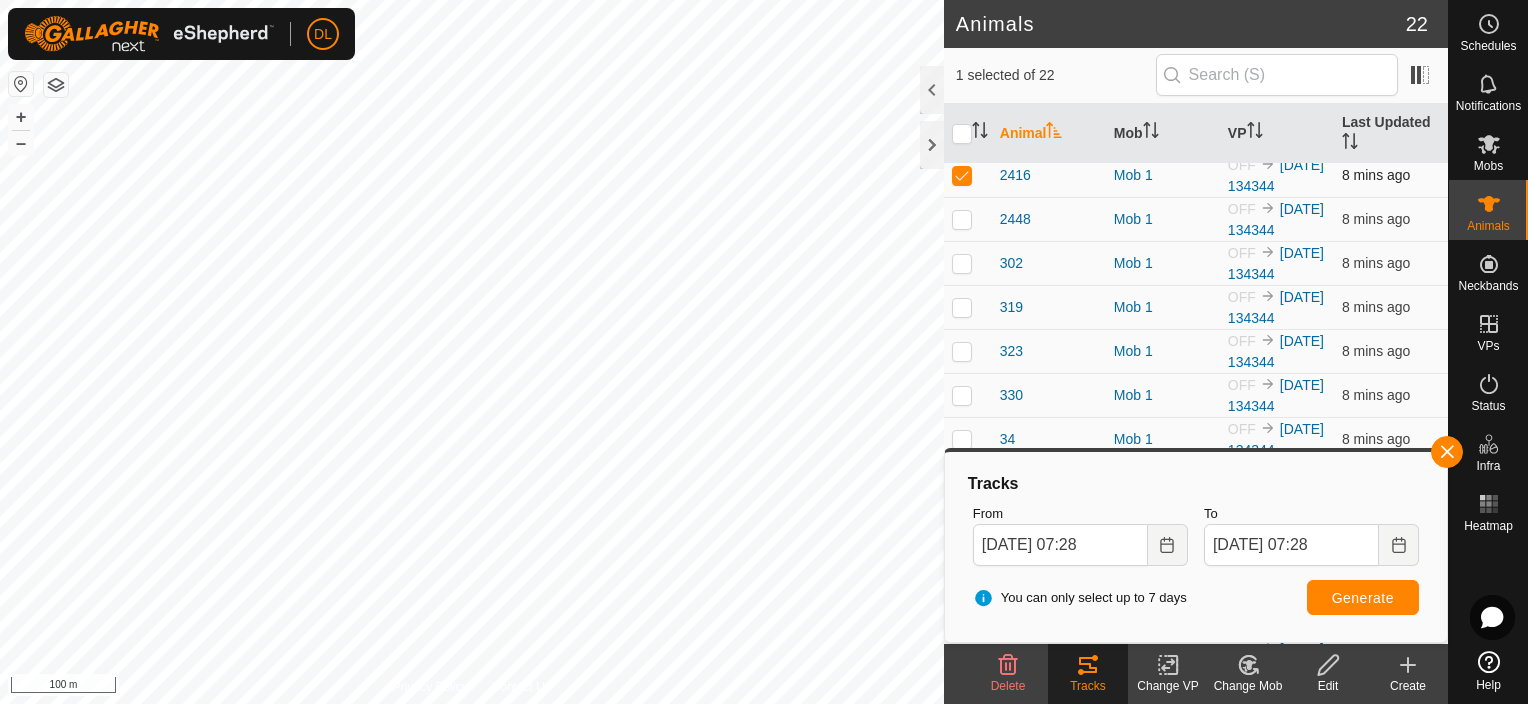 click at bounding box center (962, 175) 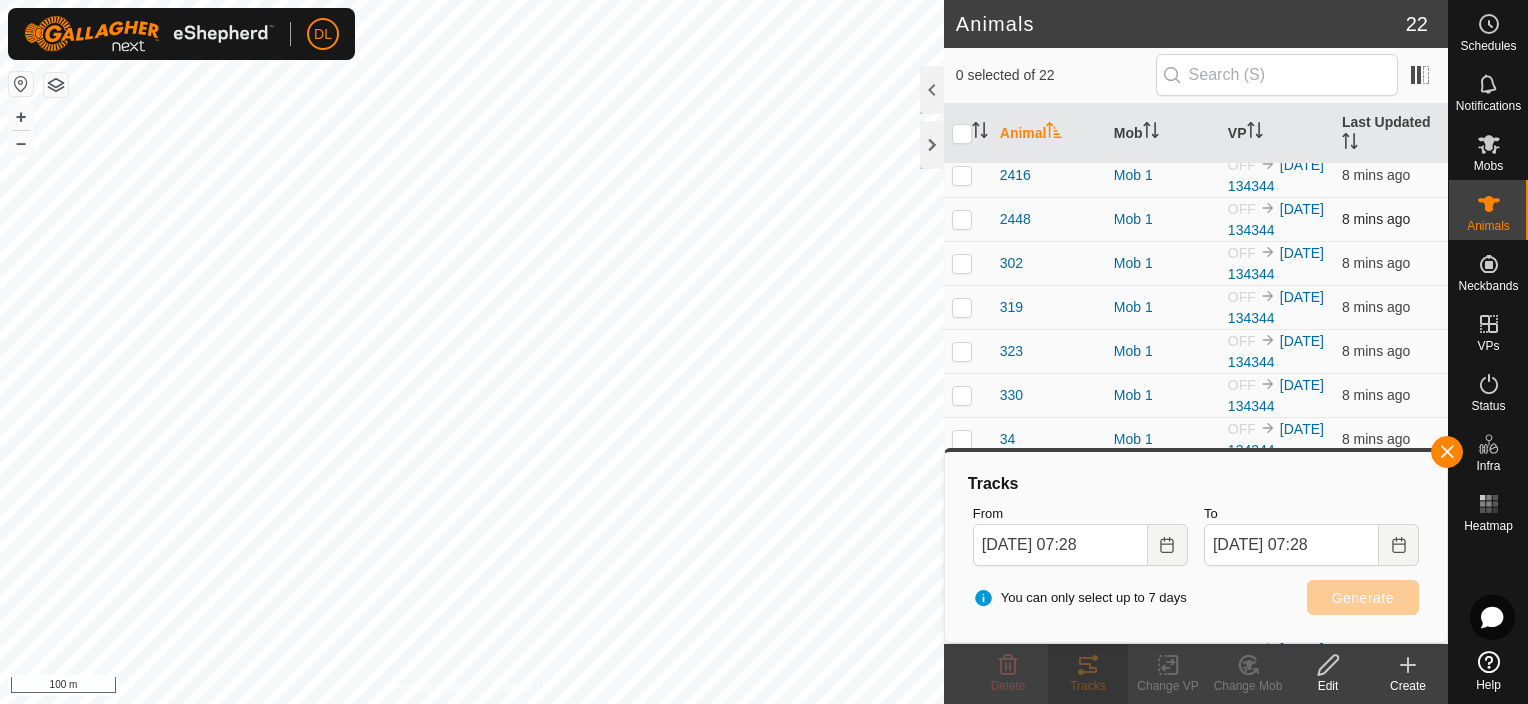 click at bounding box center (962, 219) 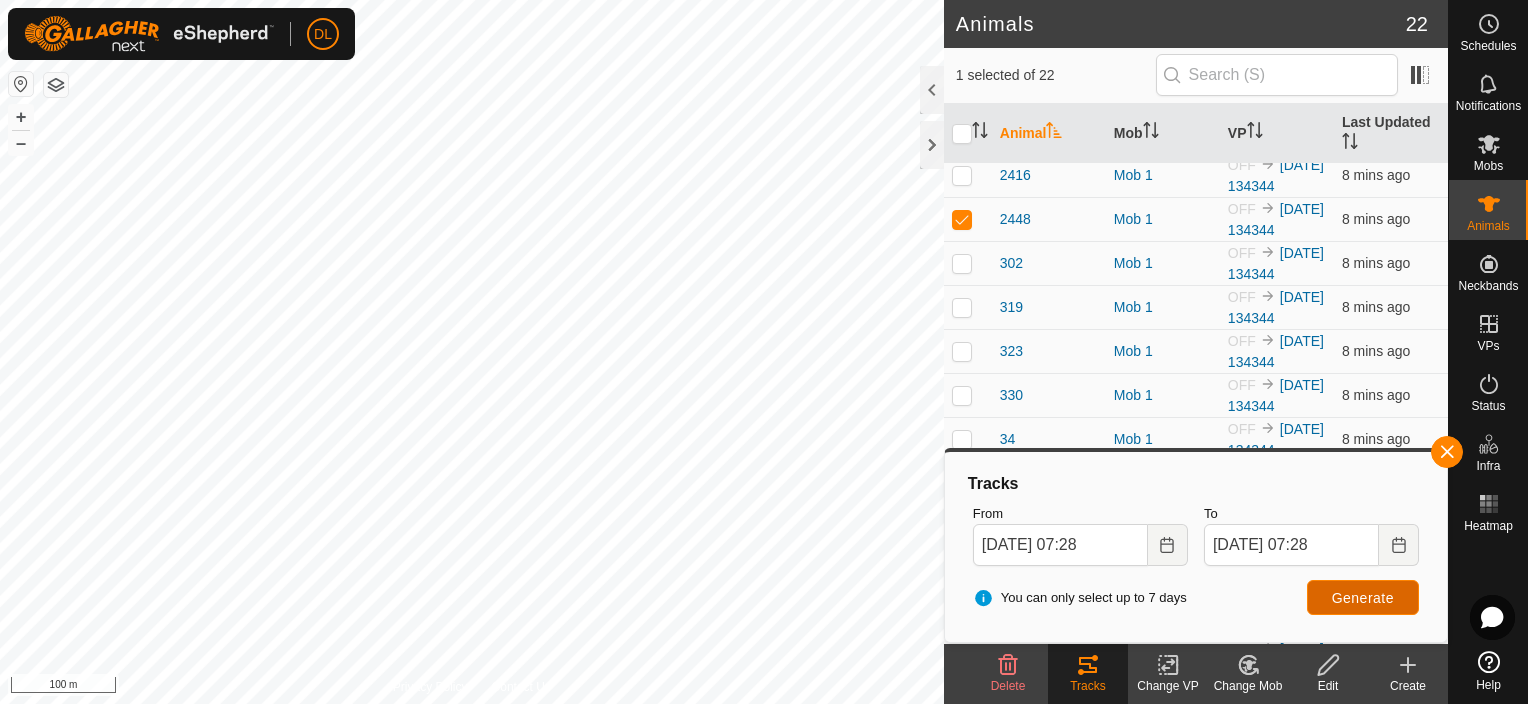 click on "Generate" at bounding box center [1363, 598] 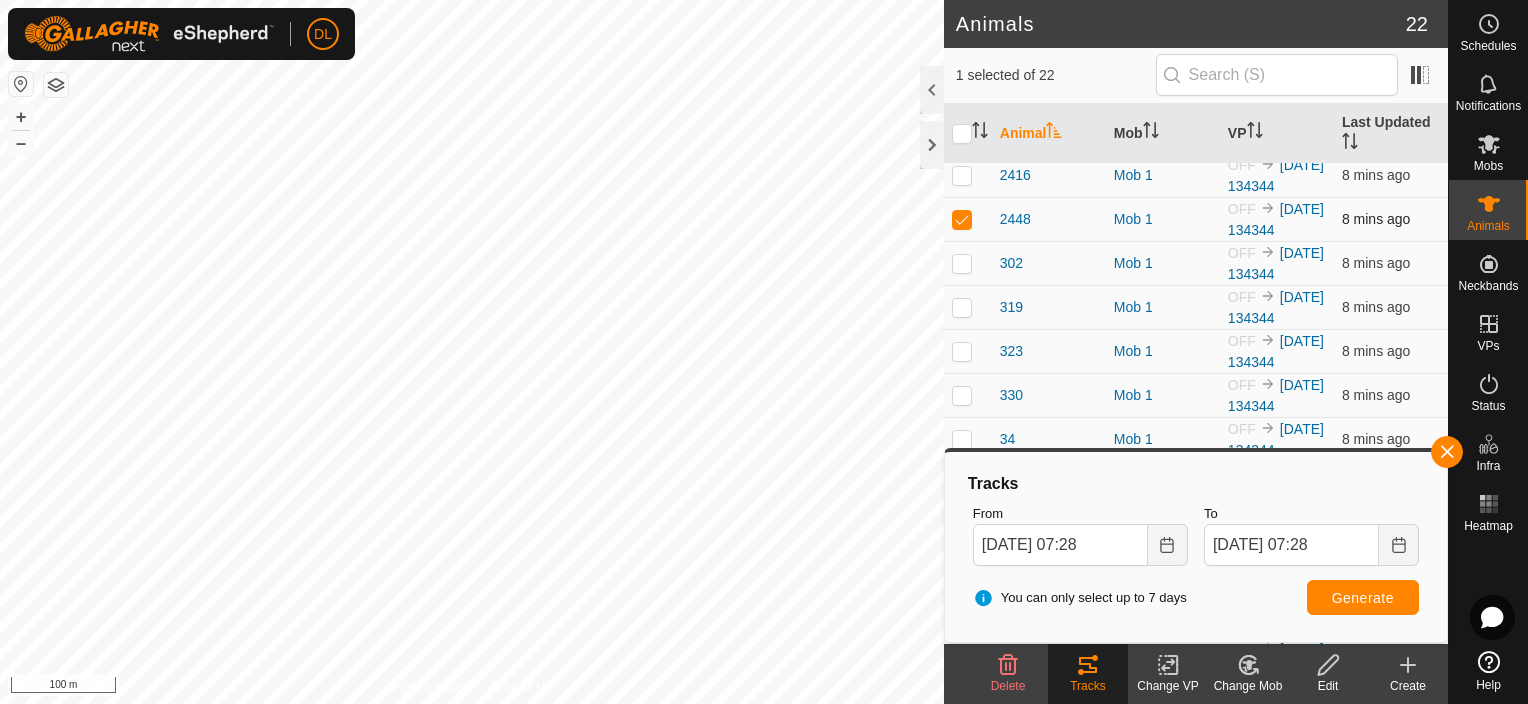click at bounding box center (962, 219) 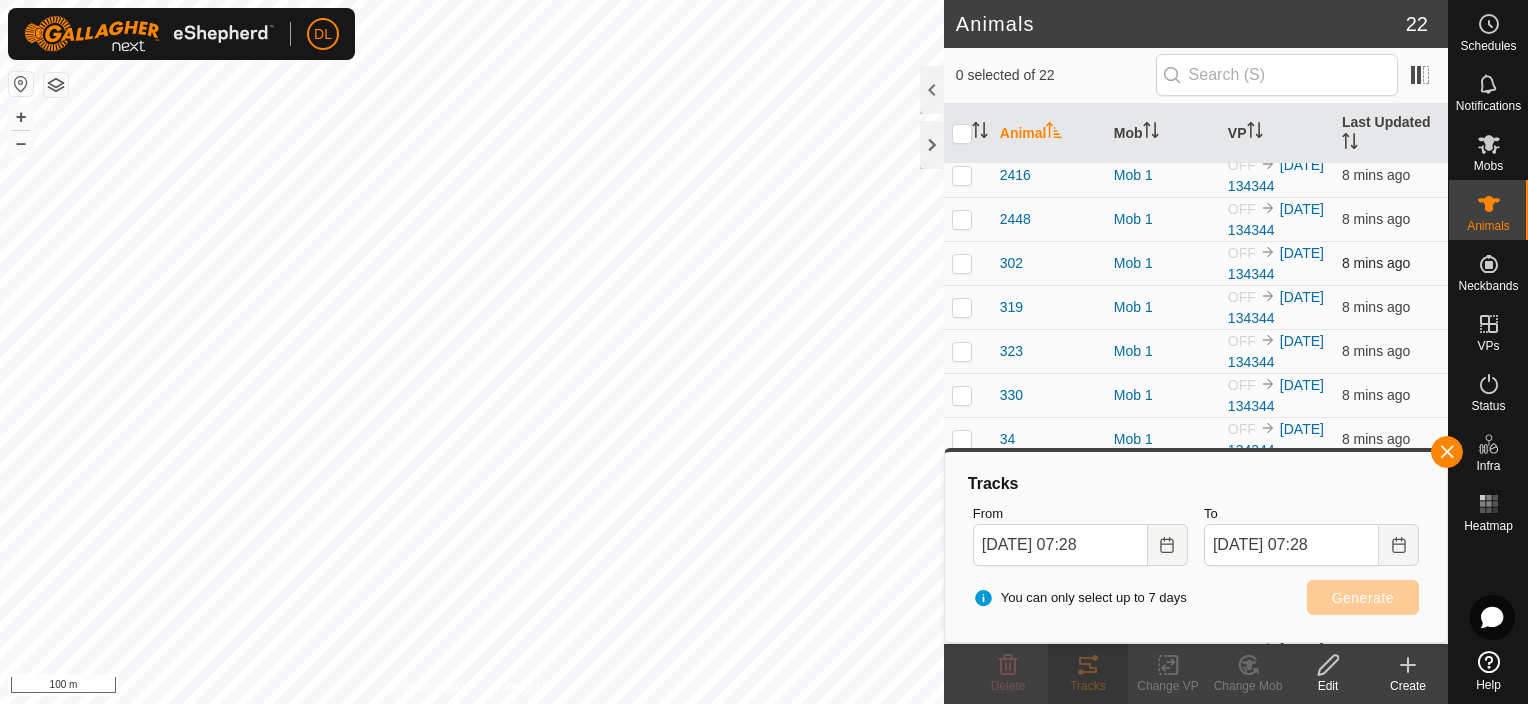 click at bounding box center [962, 263] 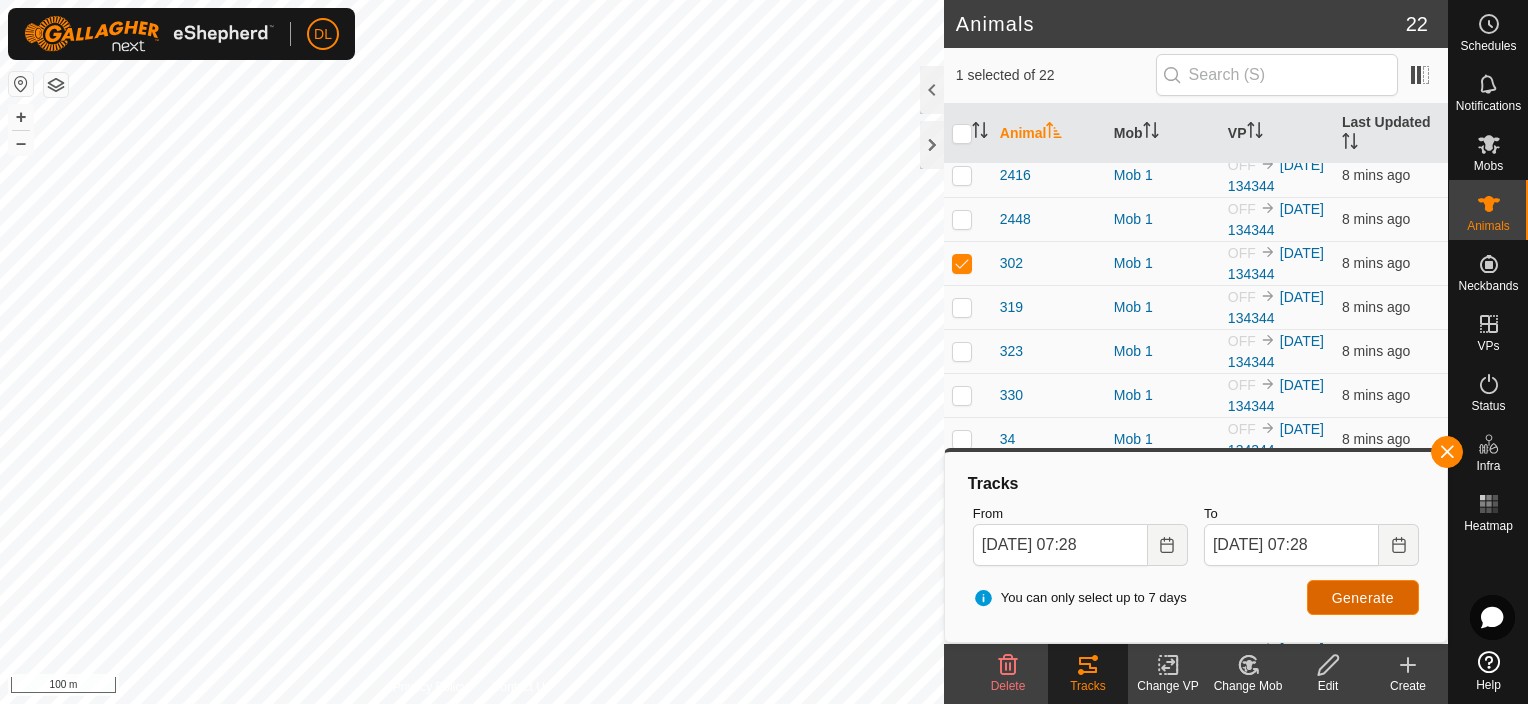 click on "Generate" at bounding box center [1363, 598] 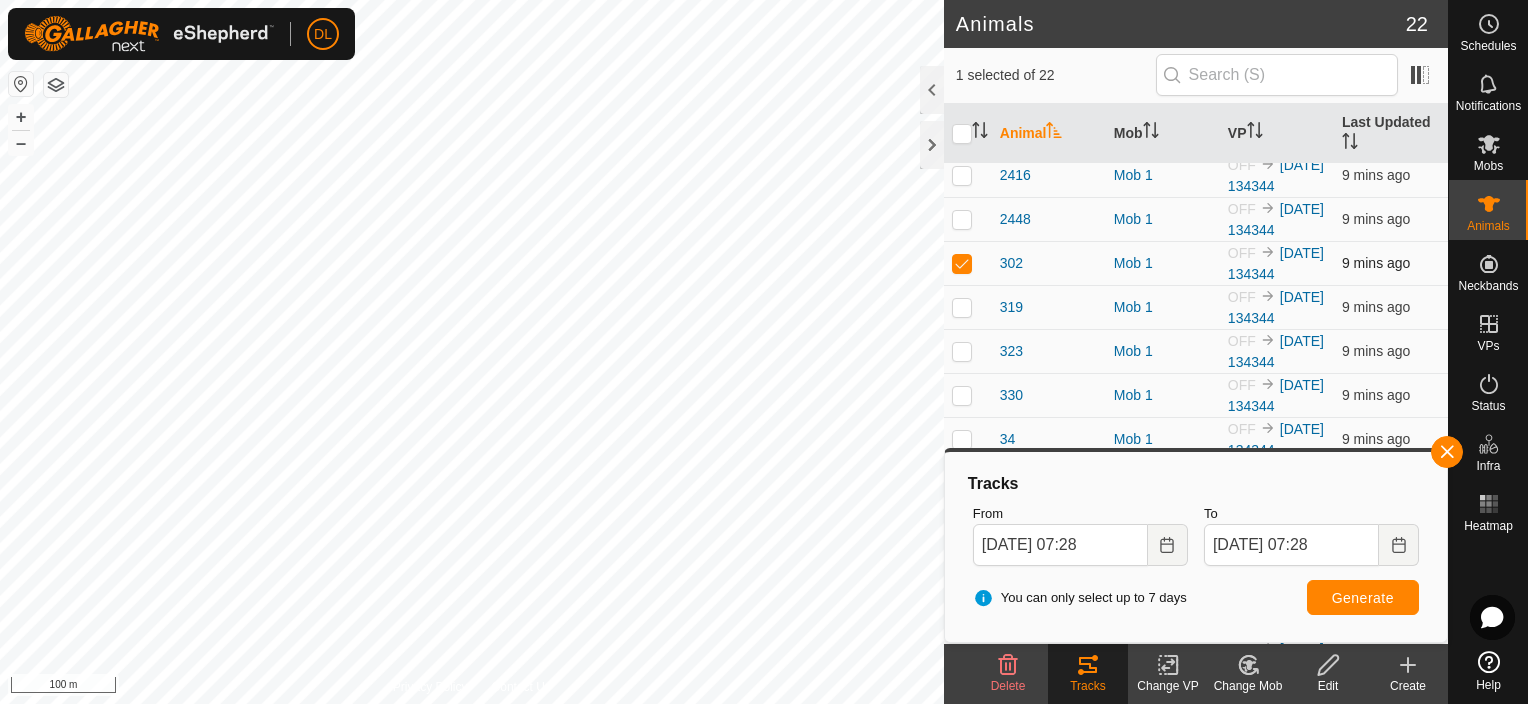 click at bounding box center [962, 263] 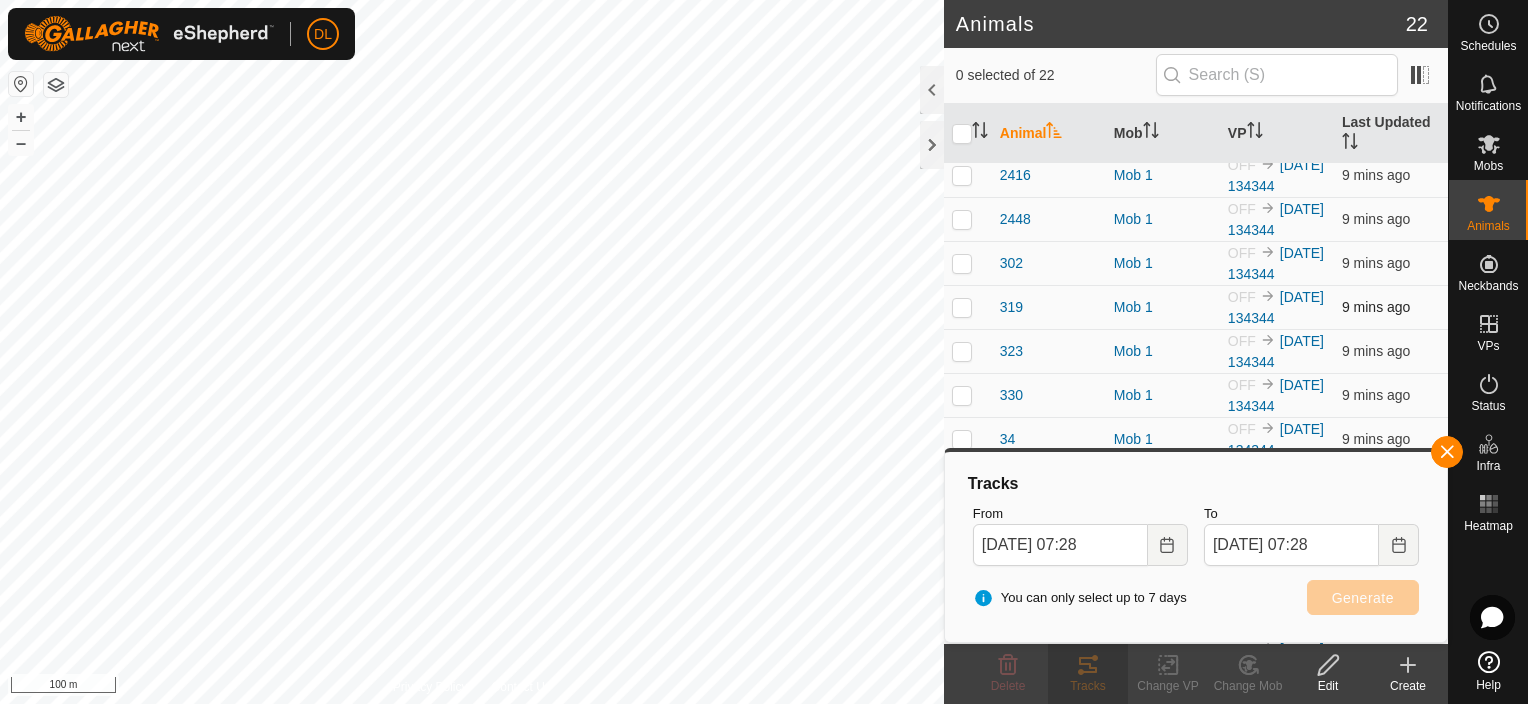 click at bounding box center [962, 307] 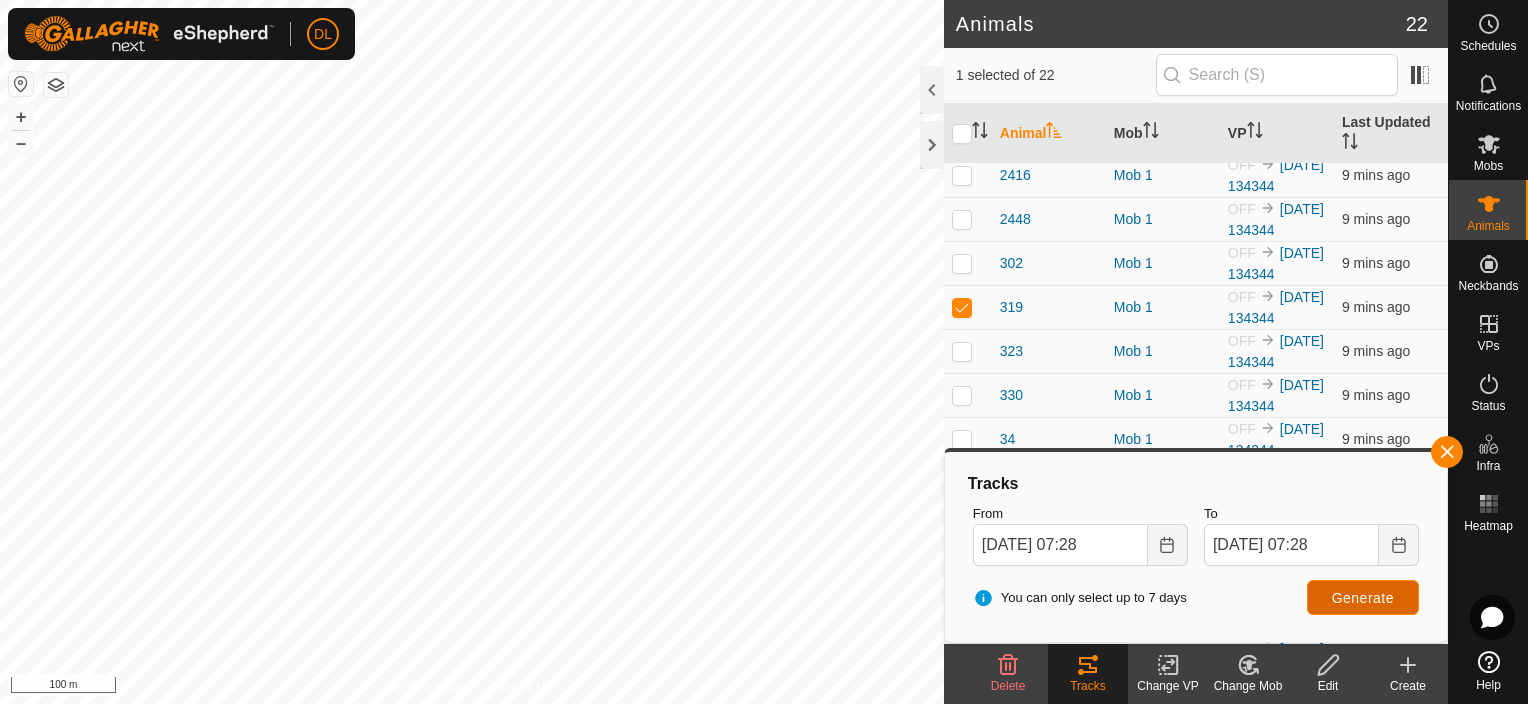 click on "Generate" at bounding box center [1363, 598] 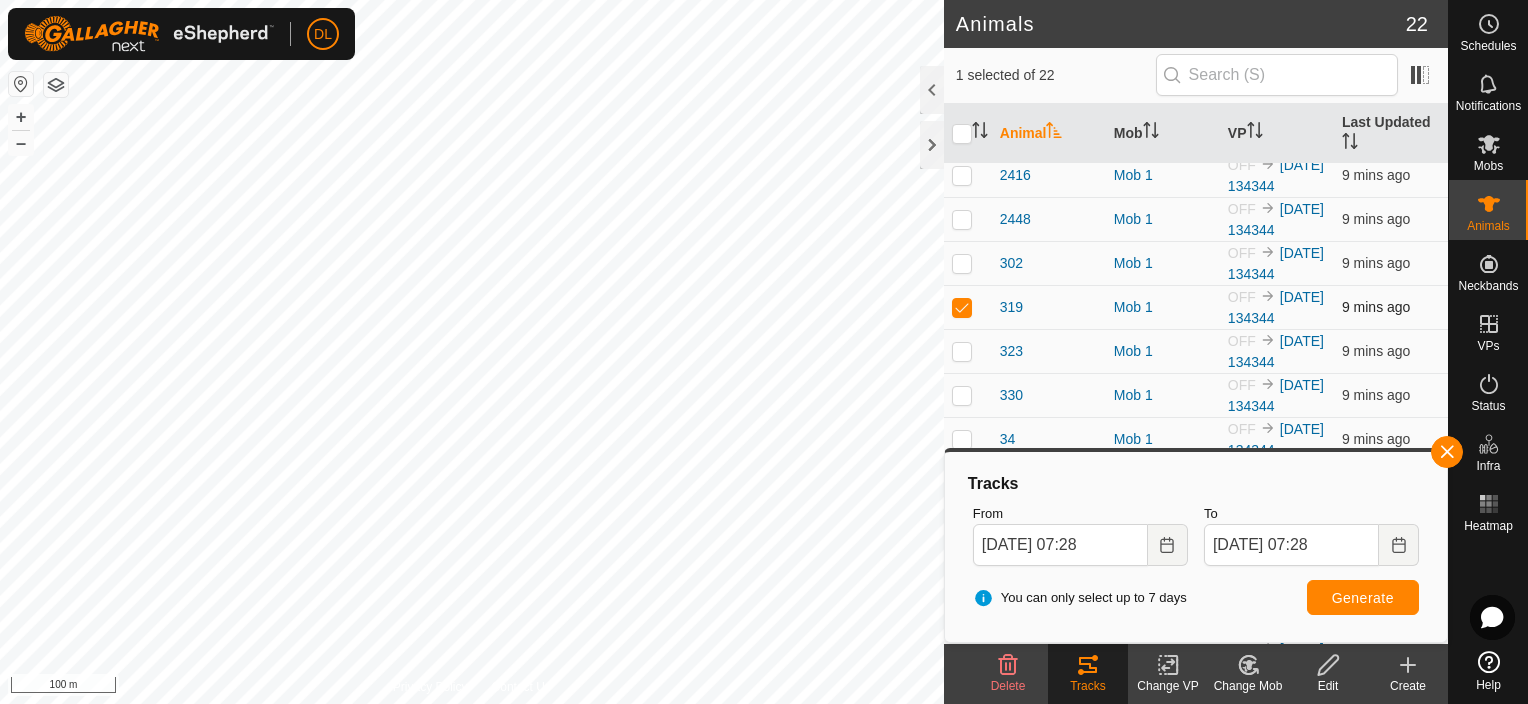 click at bounding box center (962, 307) 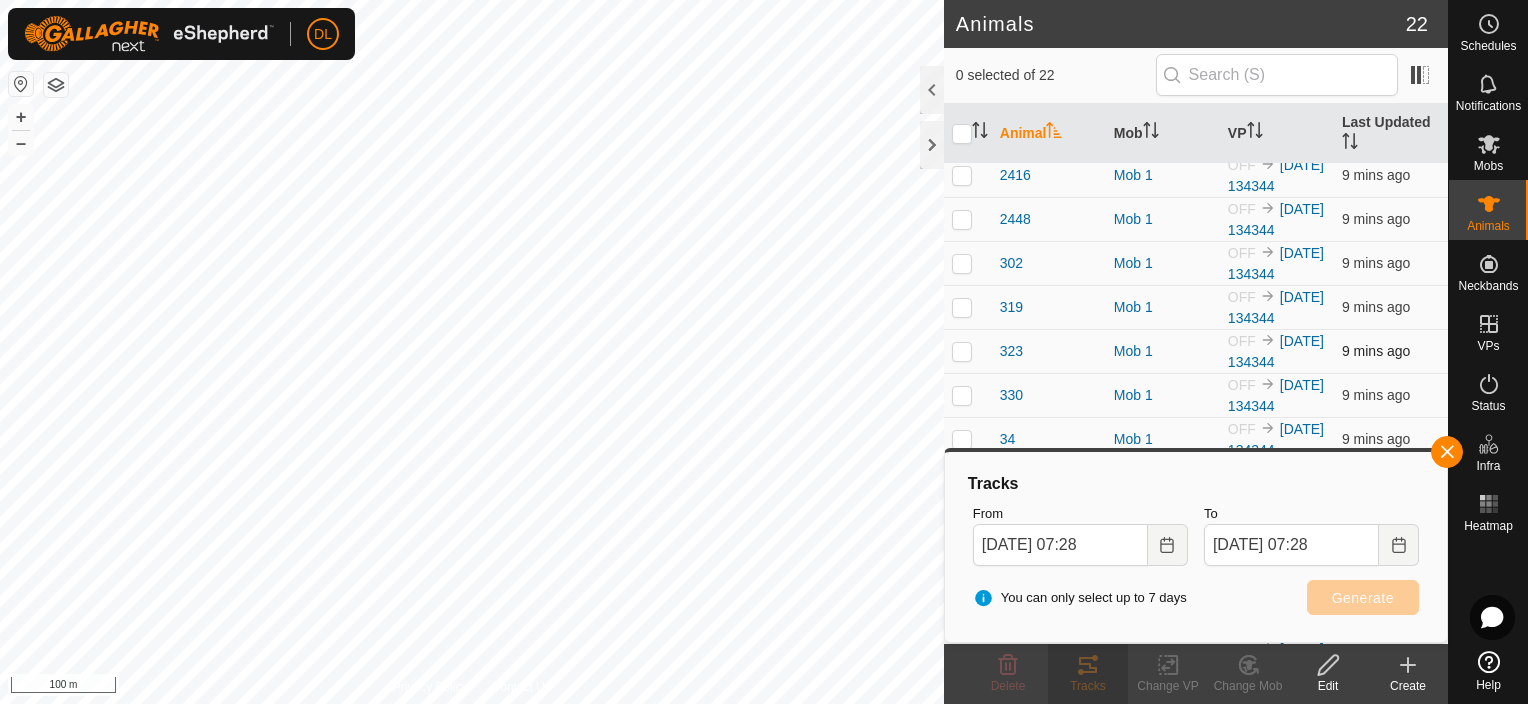 click at bounding box center (962, 351) 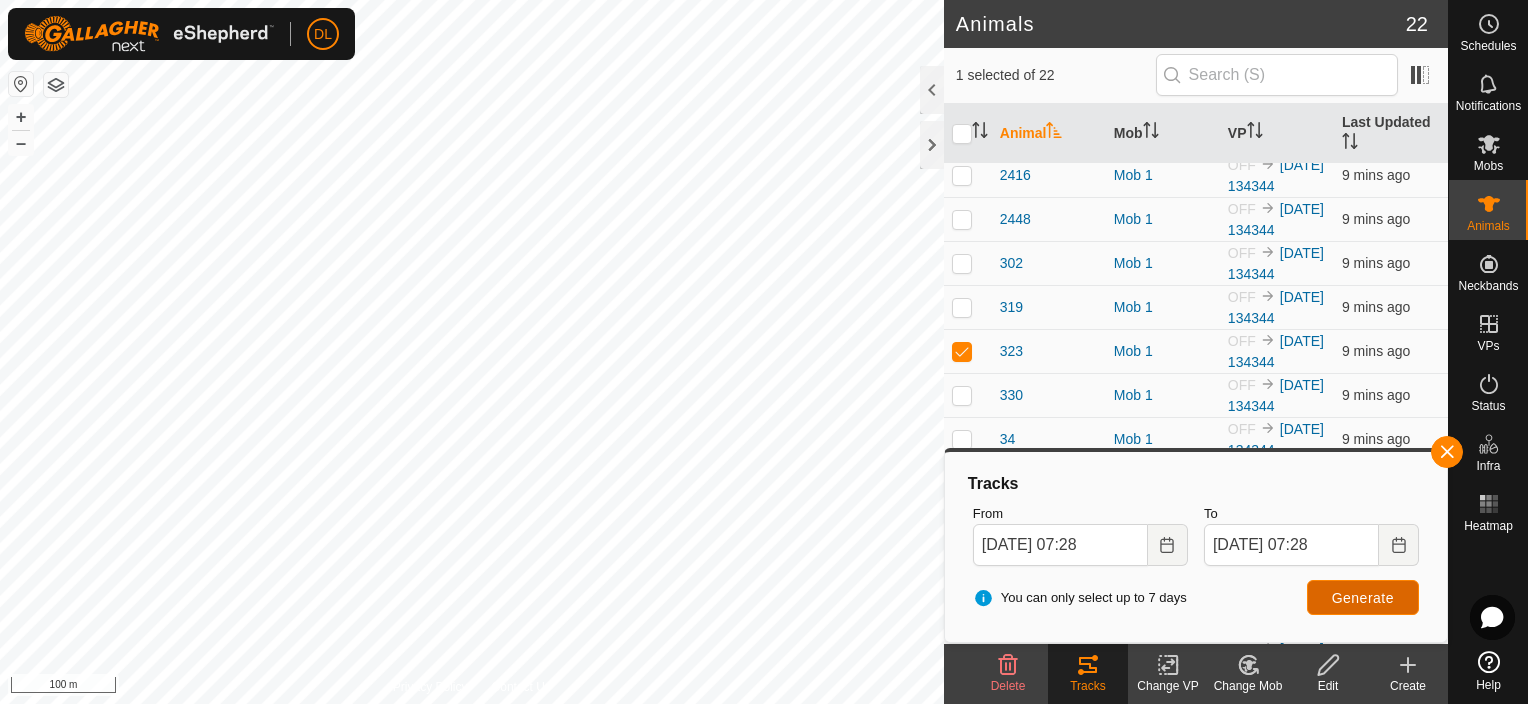 click on "Generate" at bounding box center [1363, 598] 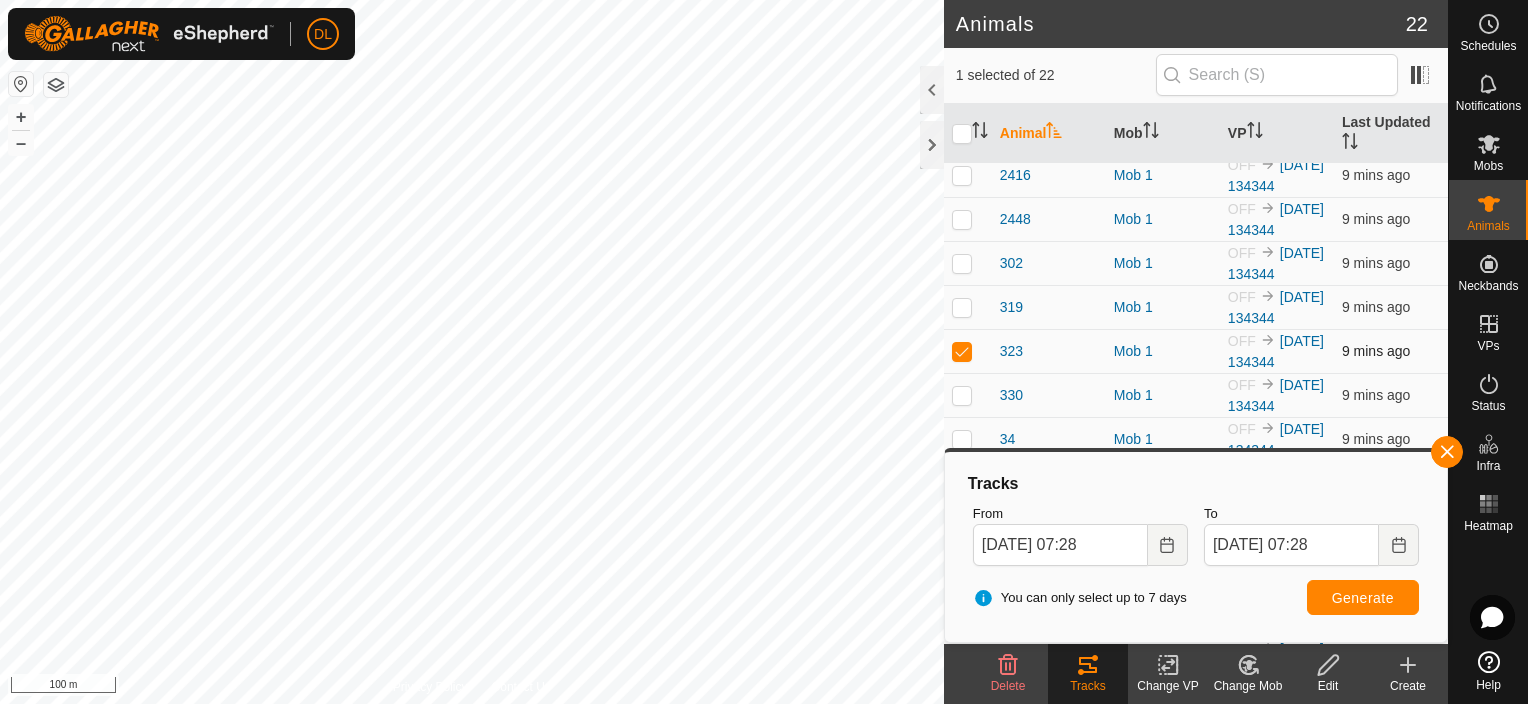click at bounding box center (962, 351) 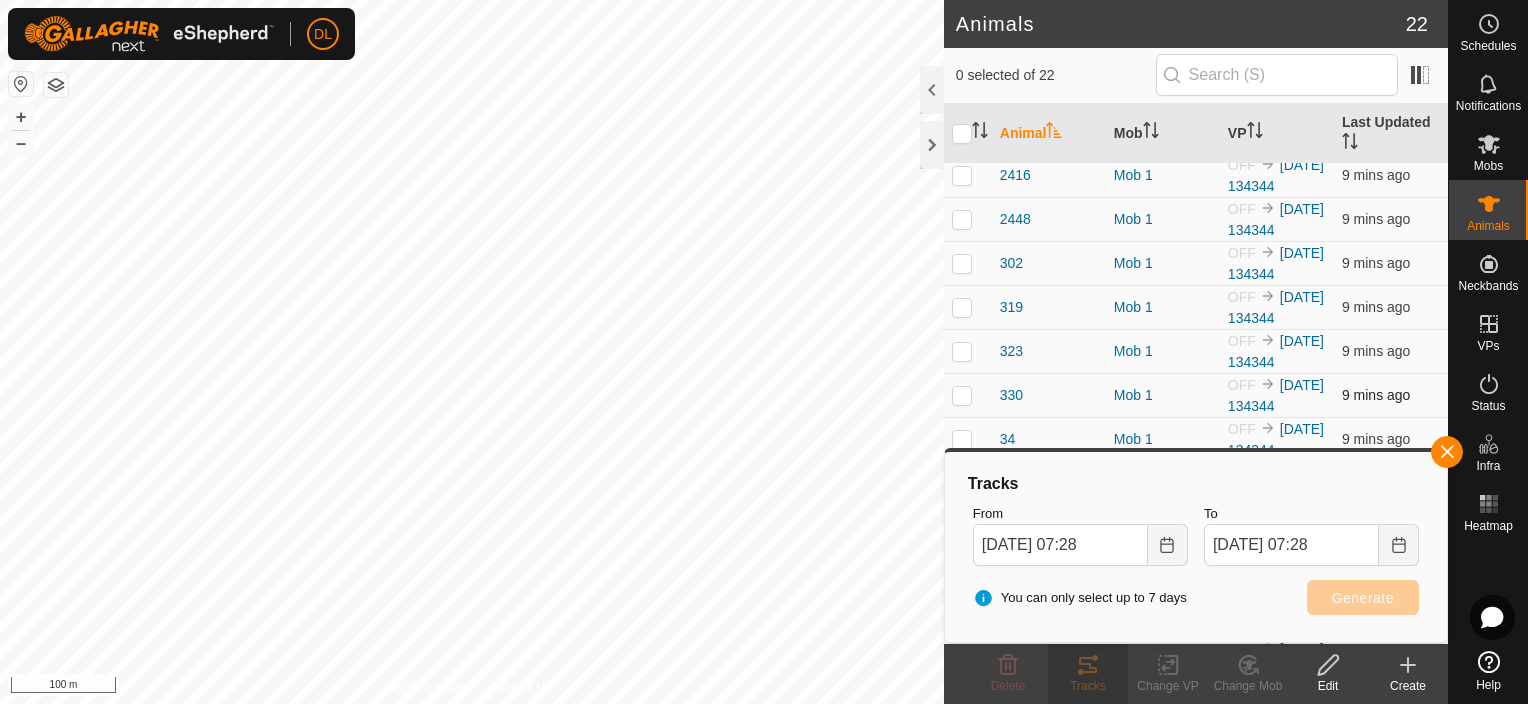 click at bounding box center (962, 395) 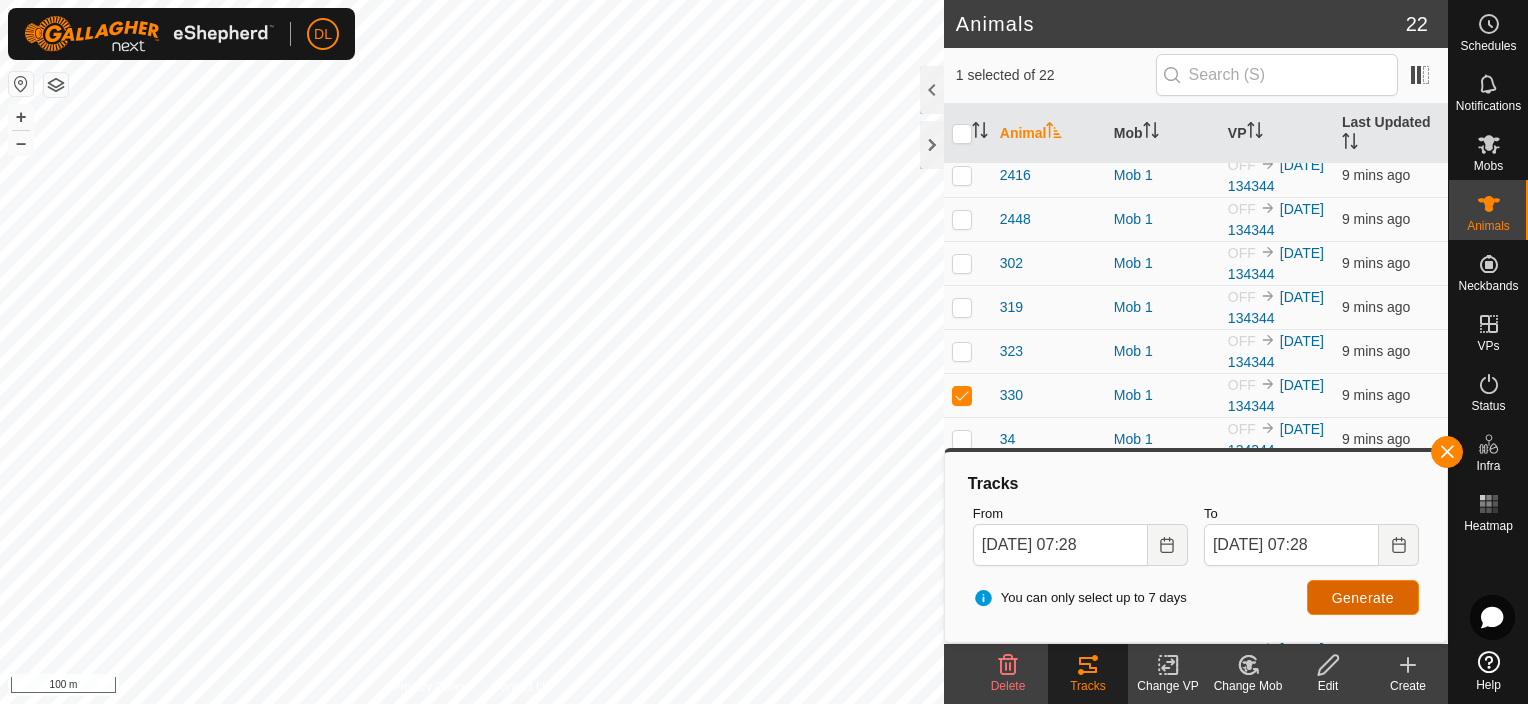click on "Generate" at bounding box center [1363, 598] 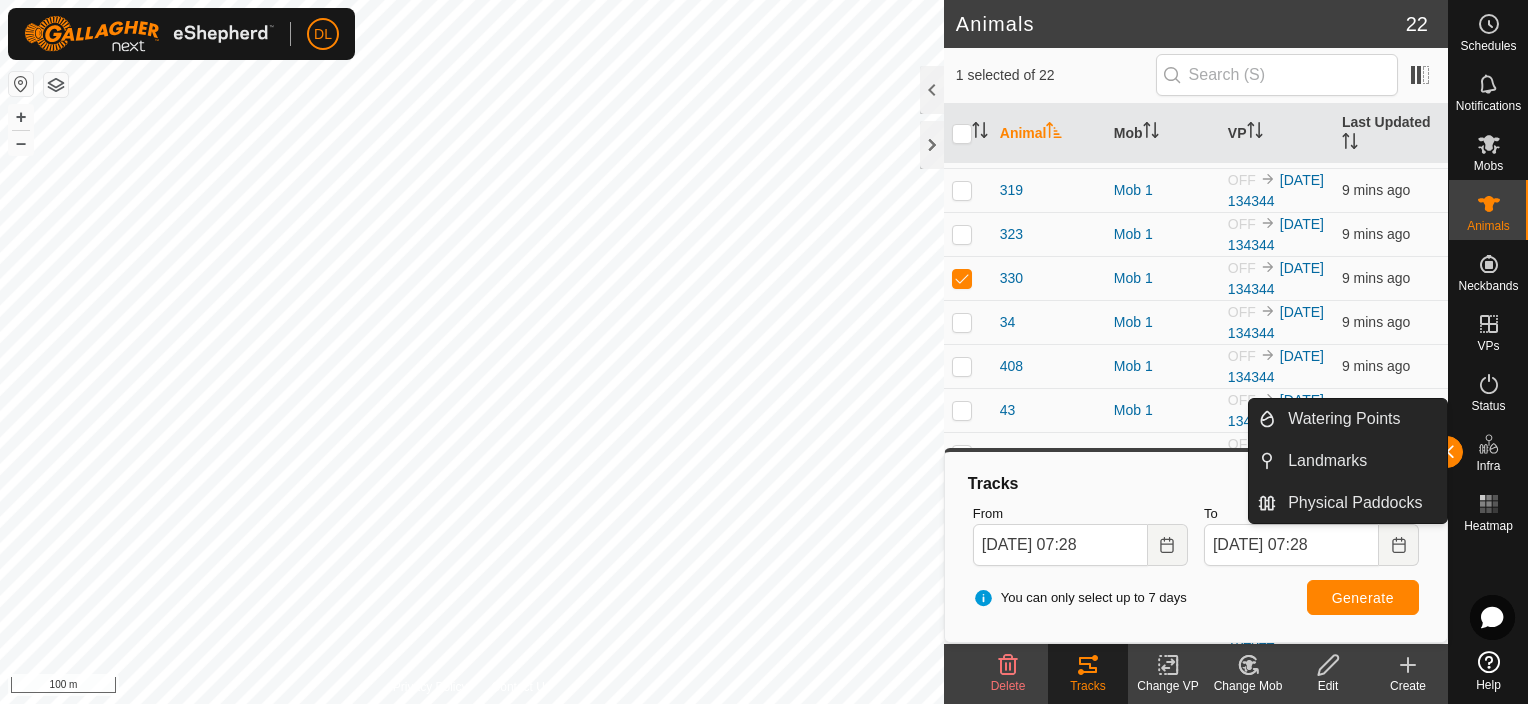 scroll, scrollTop: 478, scrollLeft: 0, axis: vertical 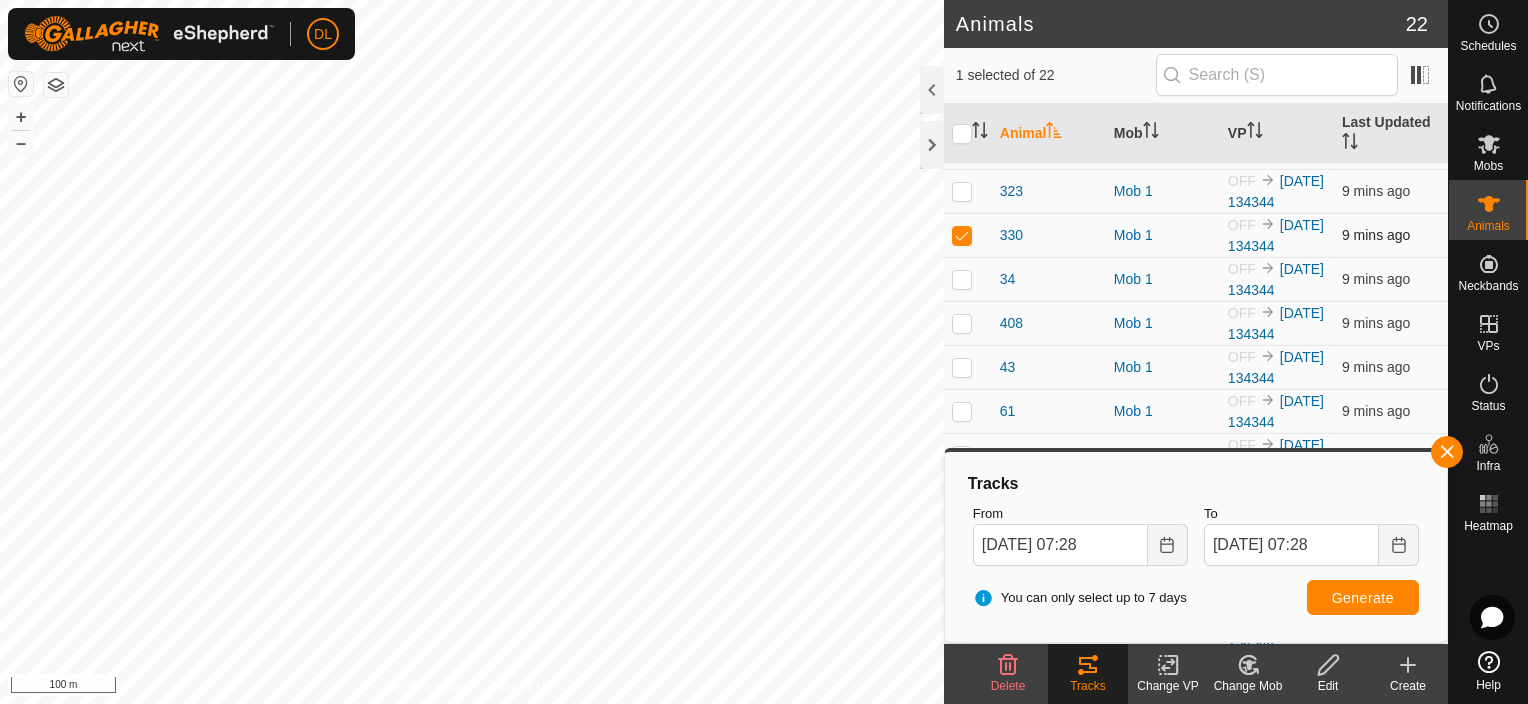 click at bounding box center [962, 235] 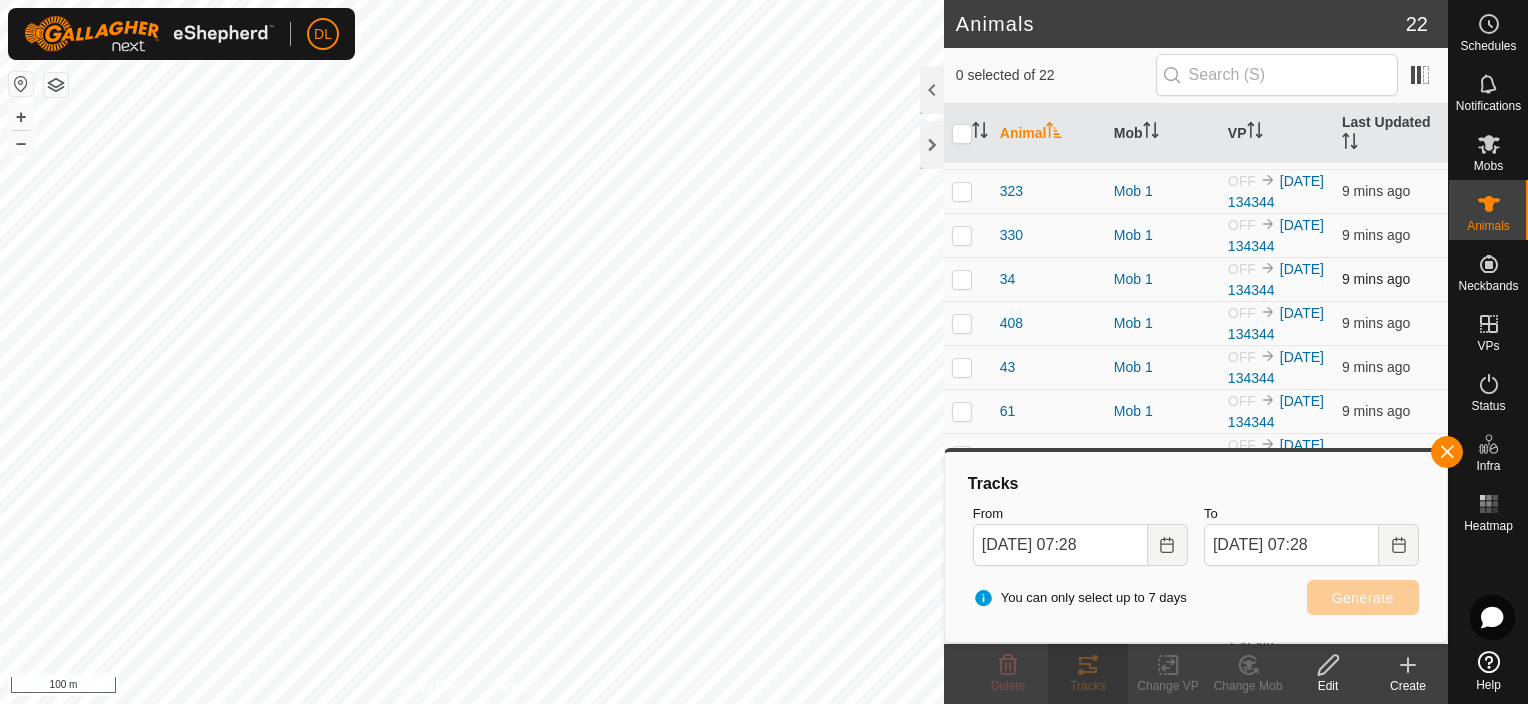 click at bounding box center [962, 279] 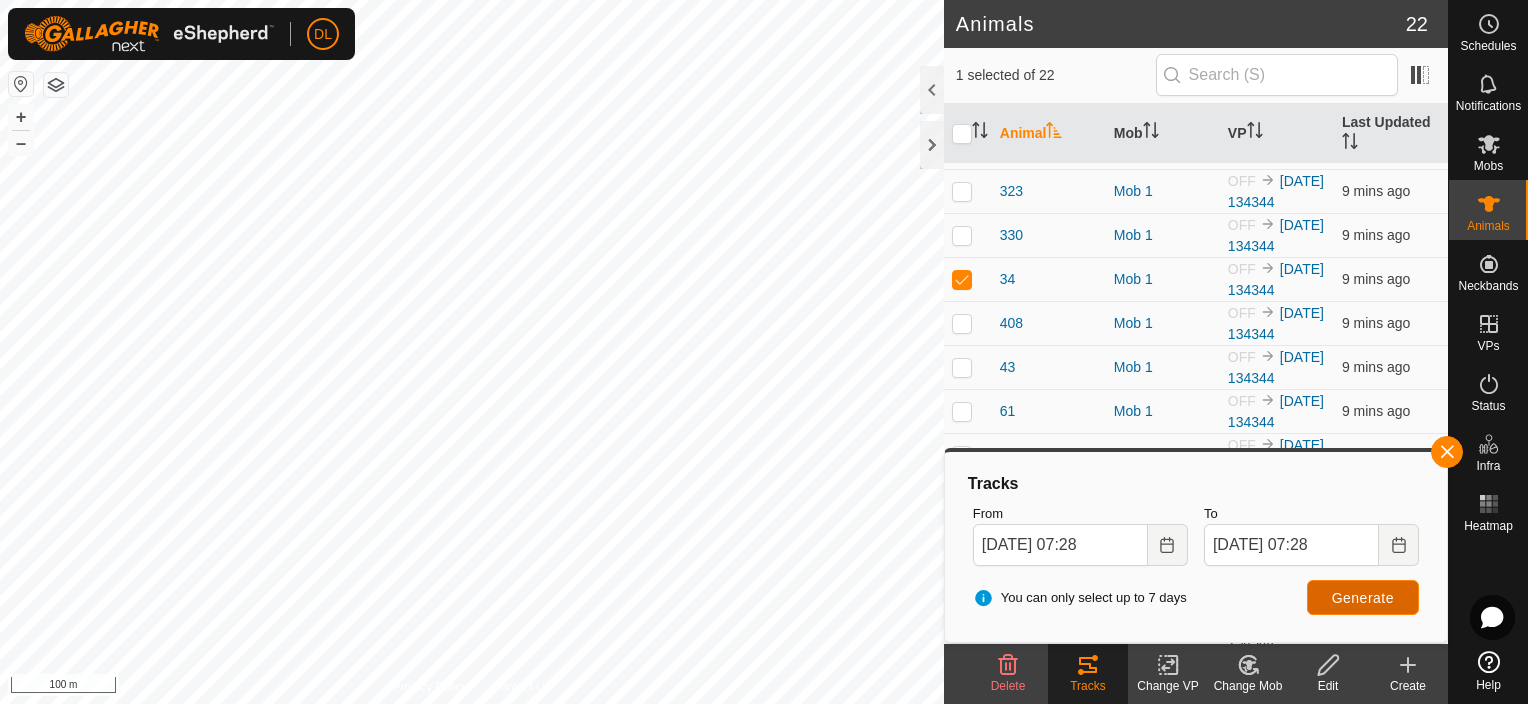 click on "Generate" at bounding box center [1363, 598] 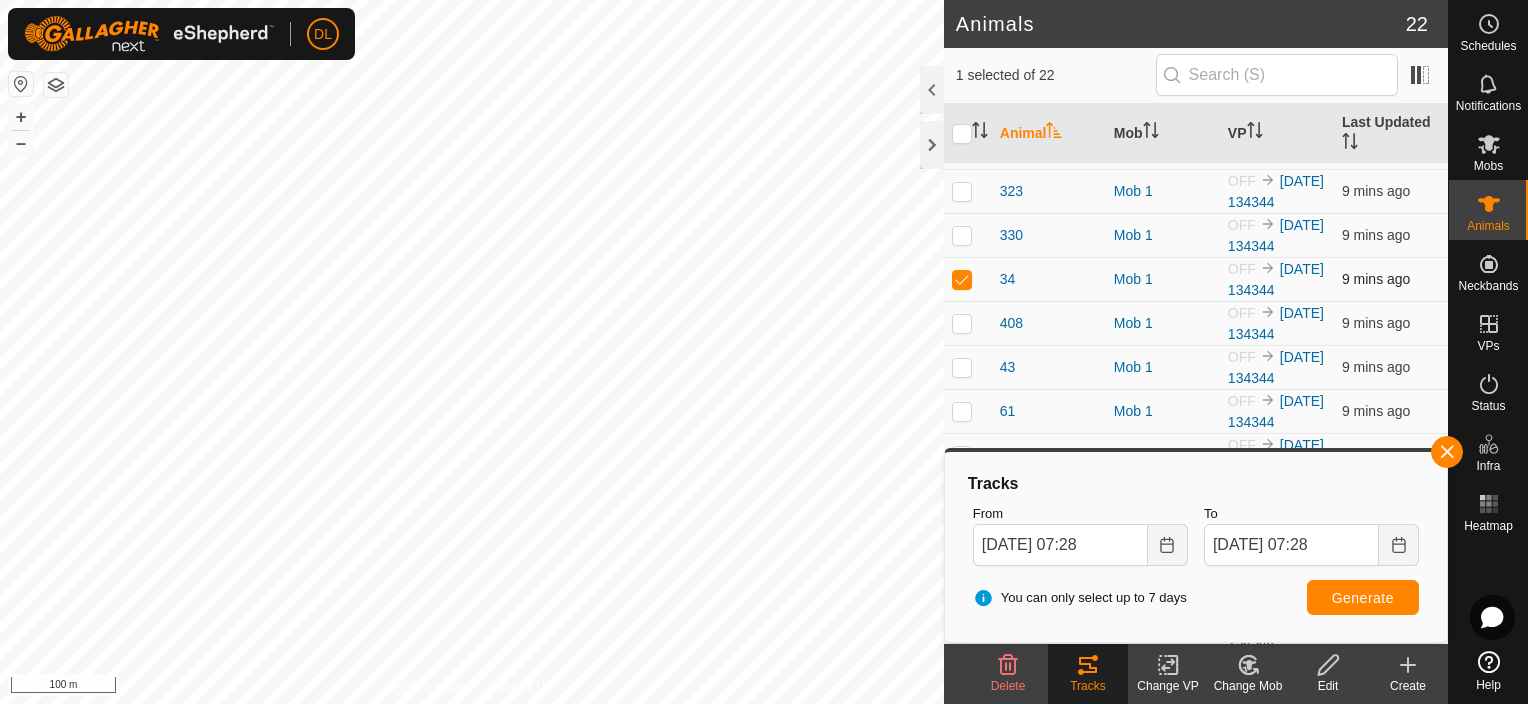 click at bounding box center (962, 279) 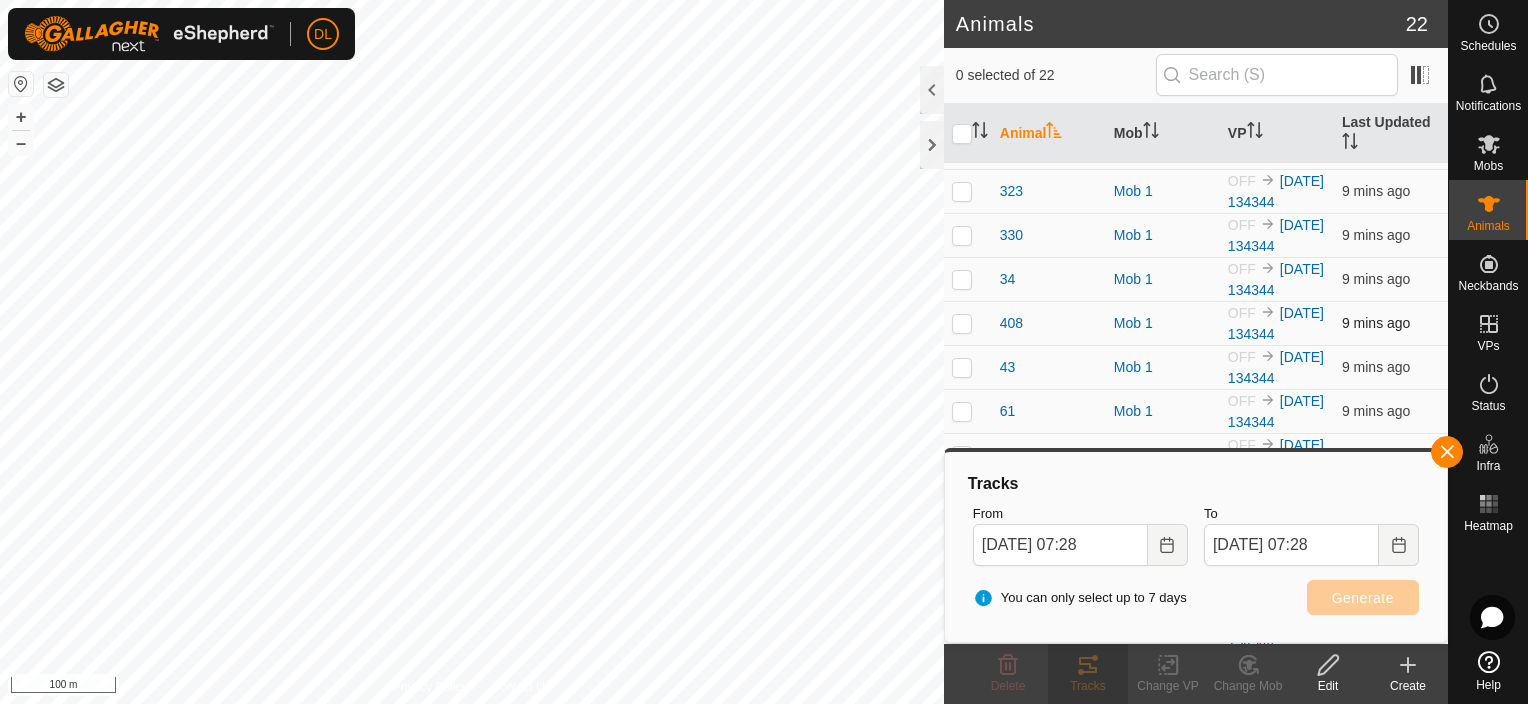 click at bounding box center (962, 323) 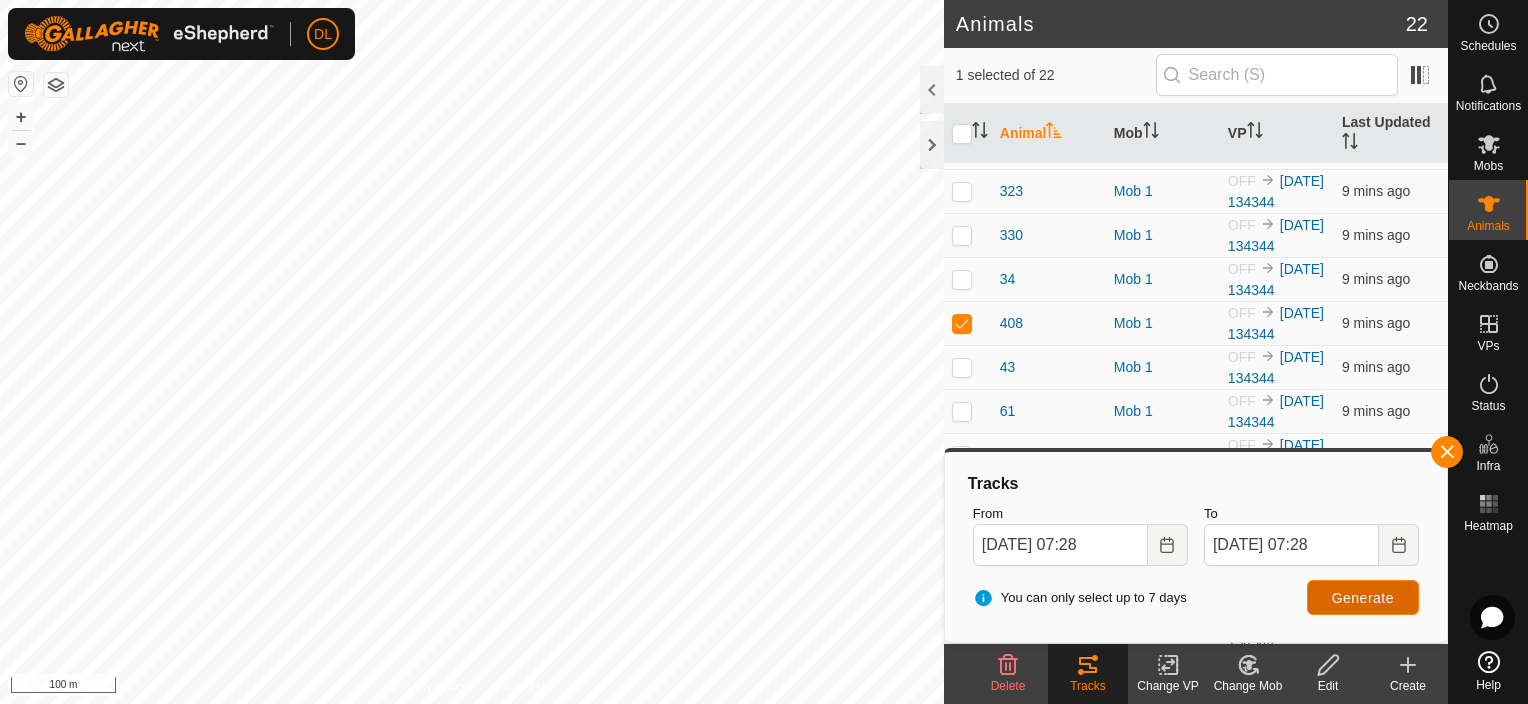 click on "Generate" at bounding box center [1363, 598] 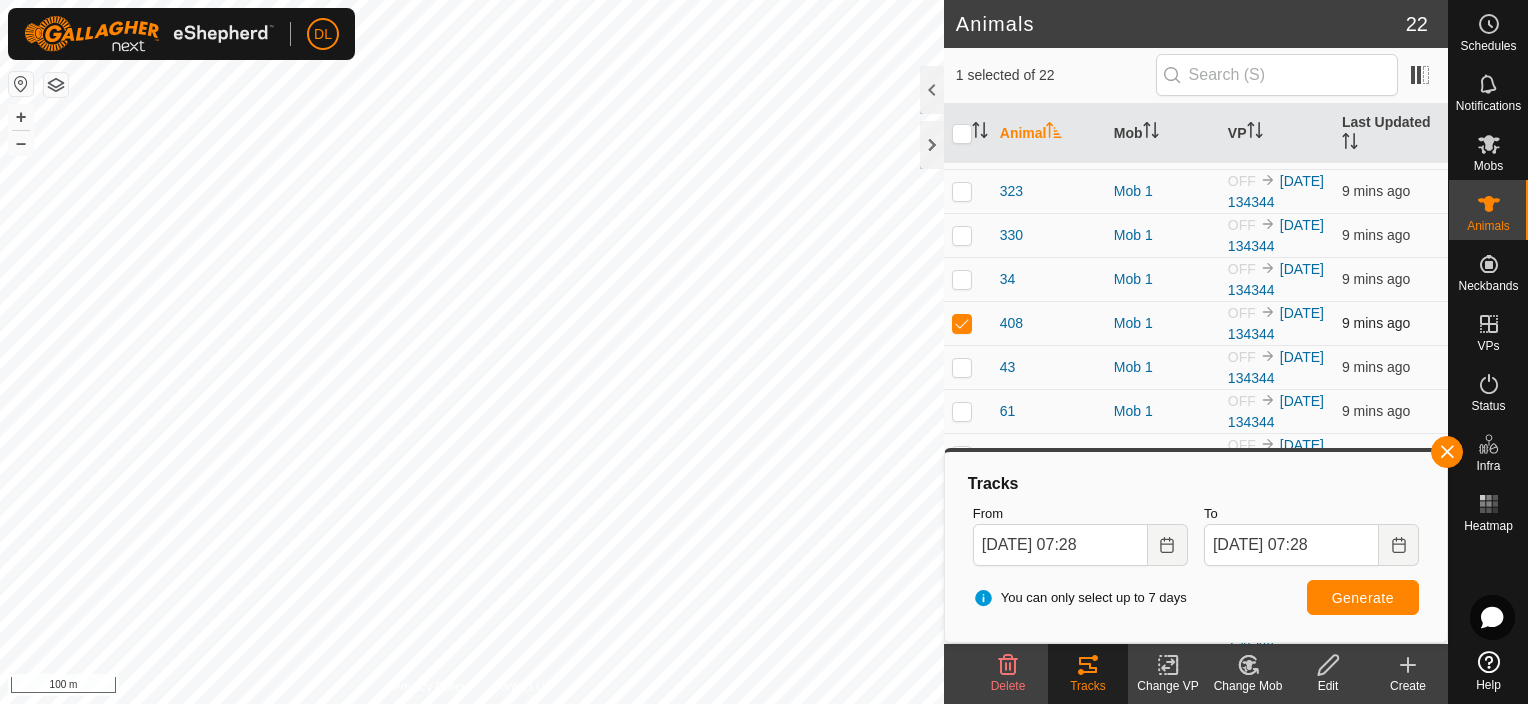 click at bounding box center [962, 323] 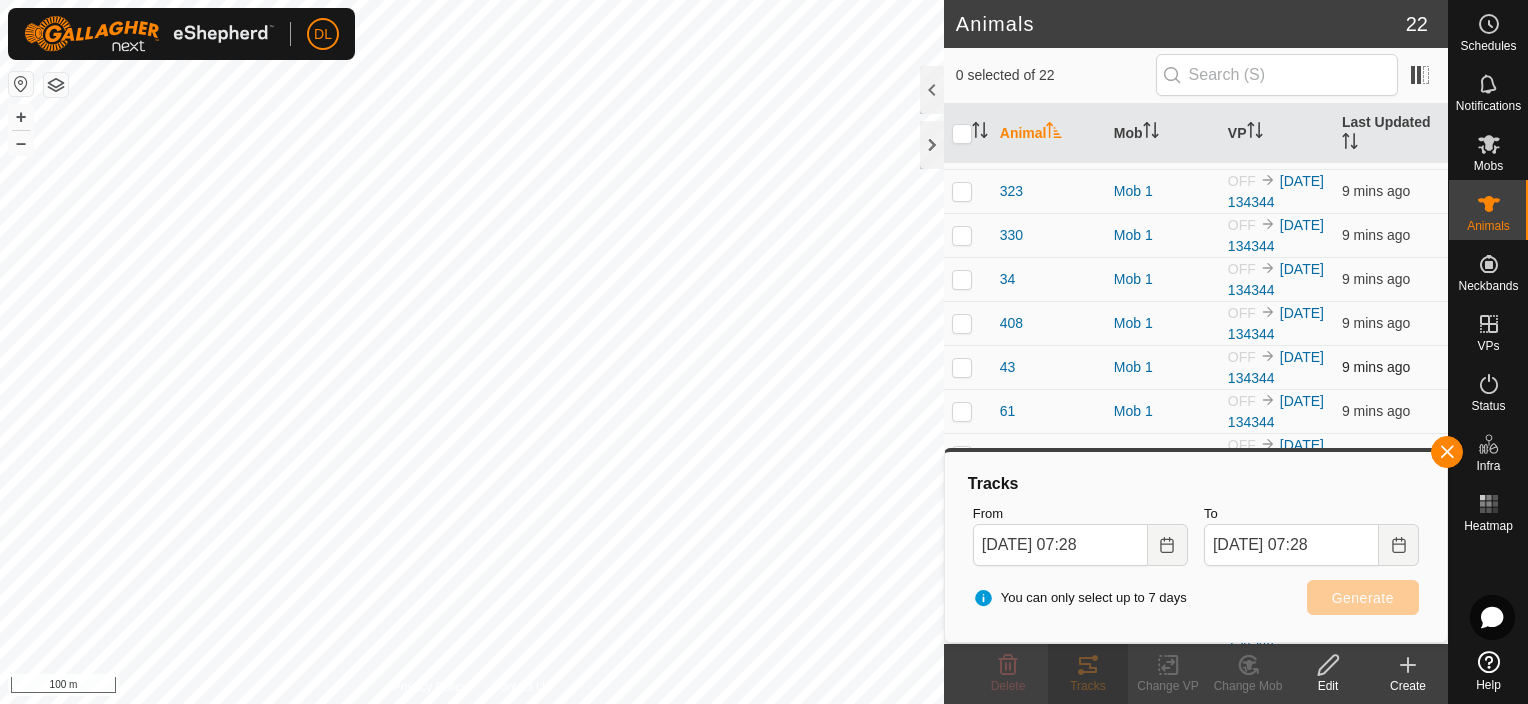 click at bounding box center [962, 367] 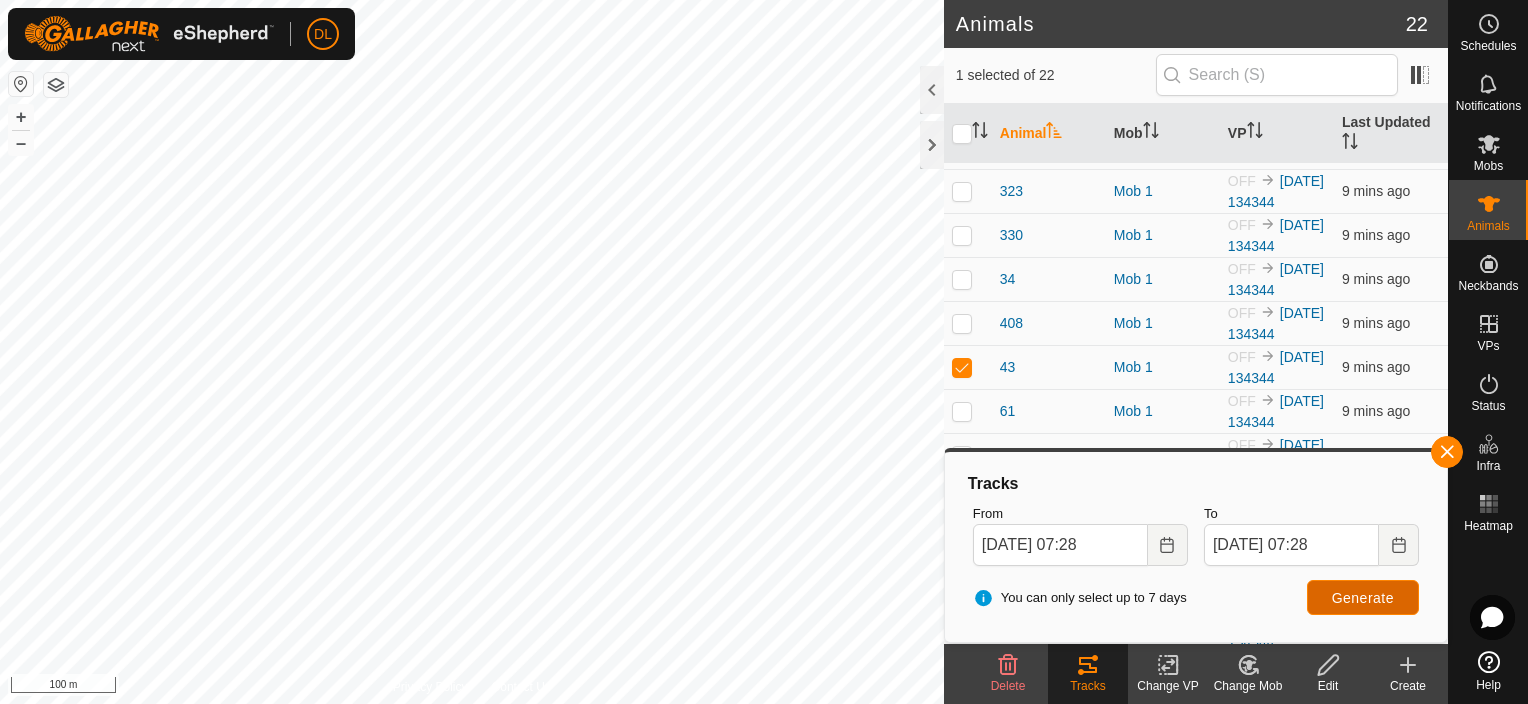 click on "Generate" at bounding box center [1363, 598] 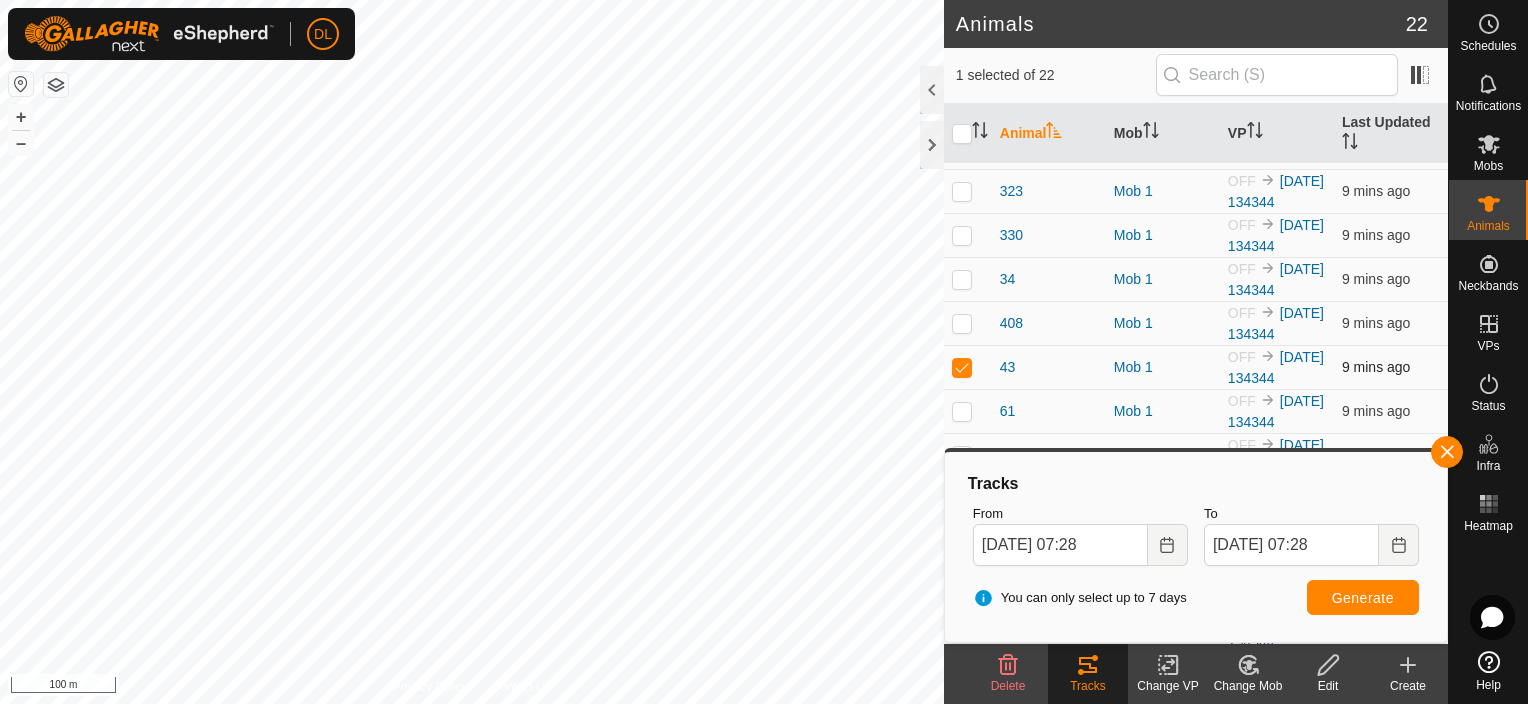 click at bounding box center (962, 367) 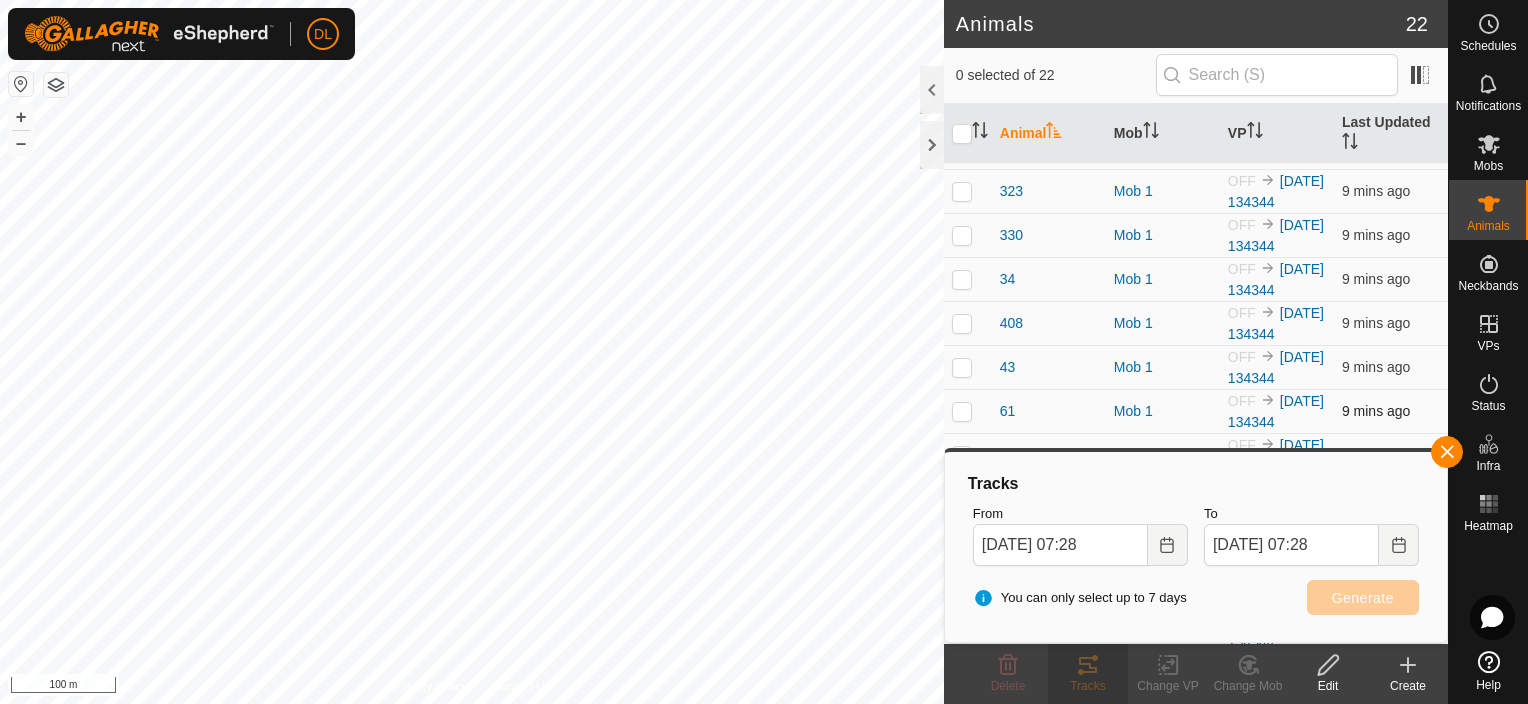 click at bounding box center [962, 411] 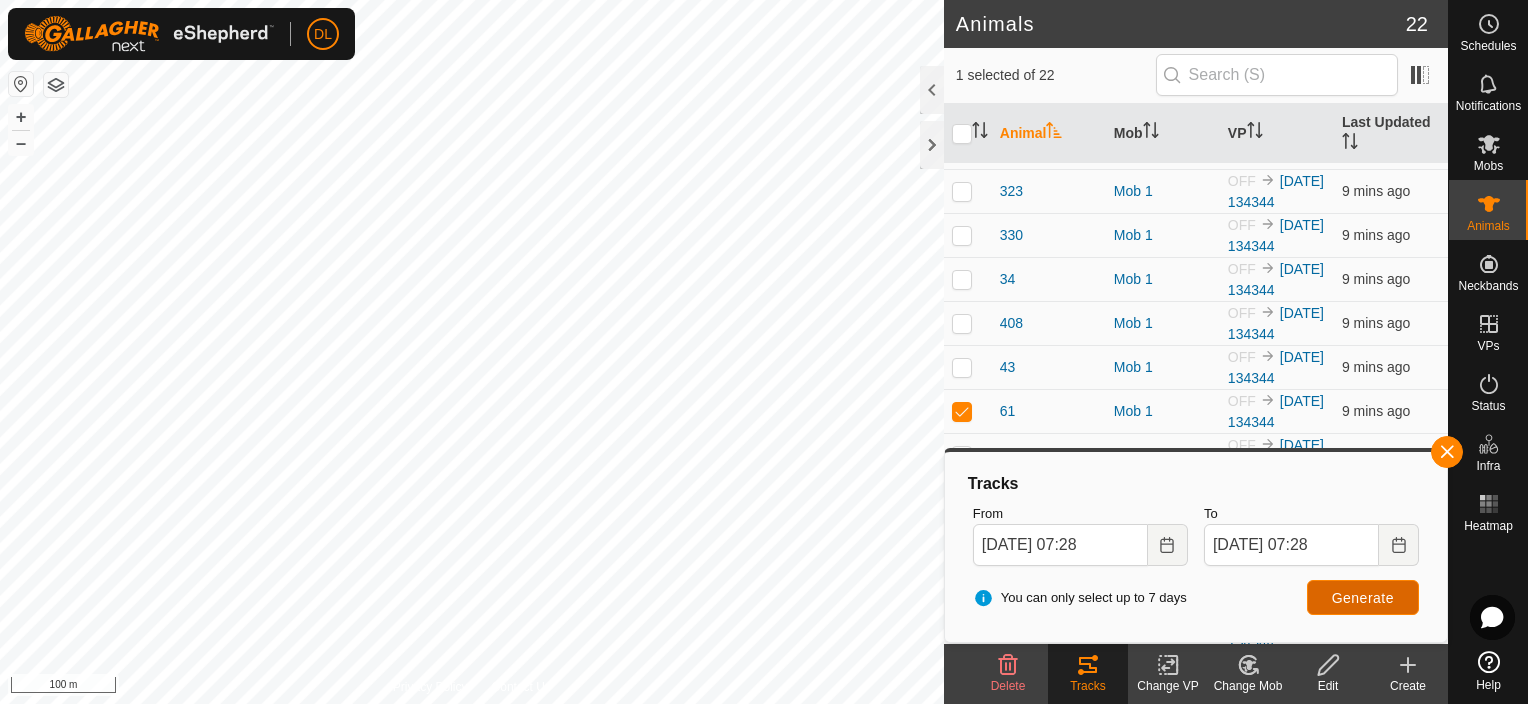 click on "Generate" at bounding box center [1363, 598] 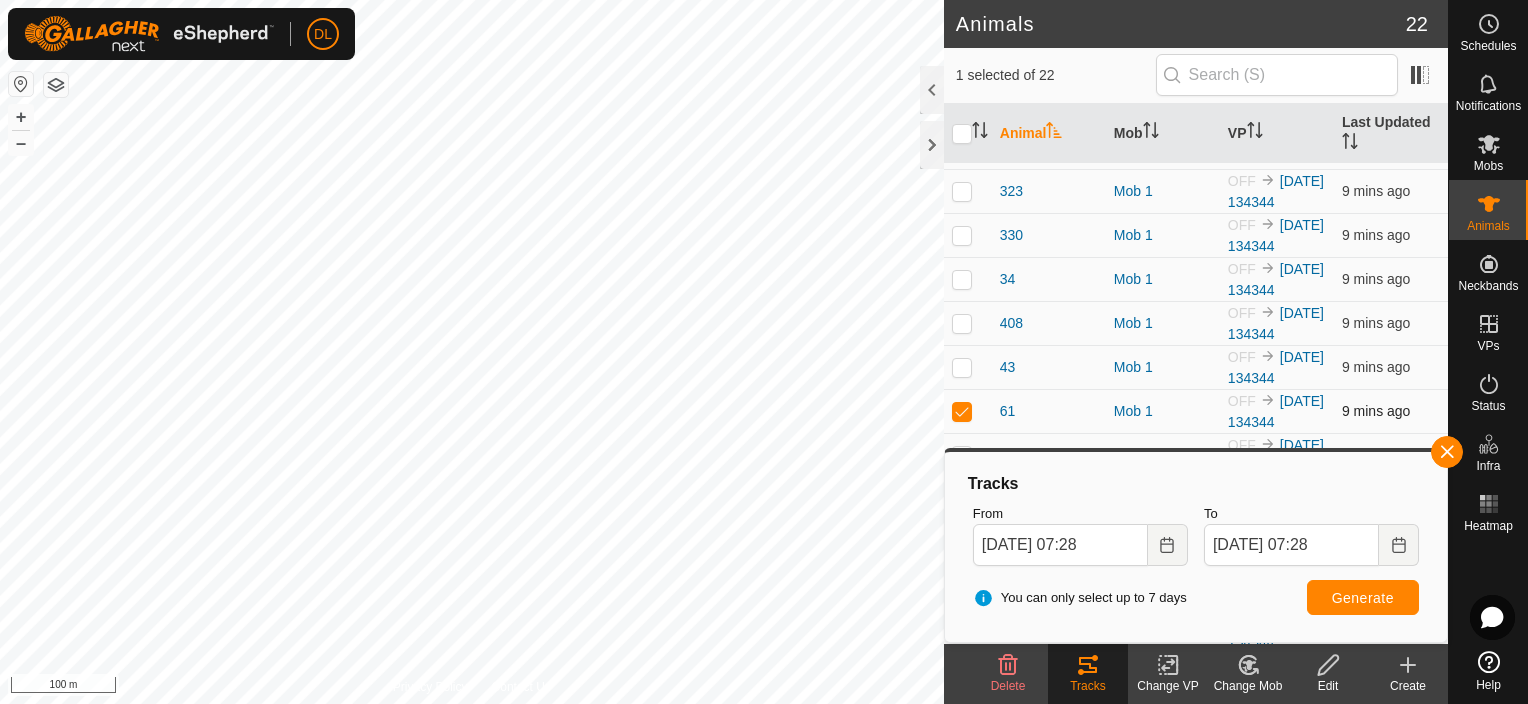 click at bounding box center (962, 411) 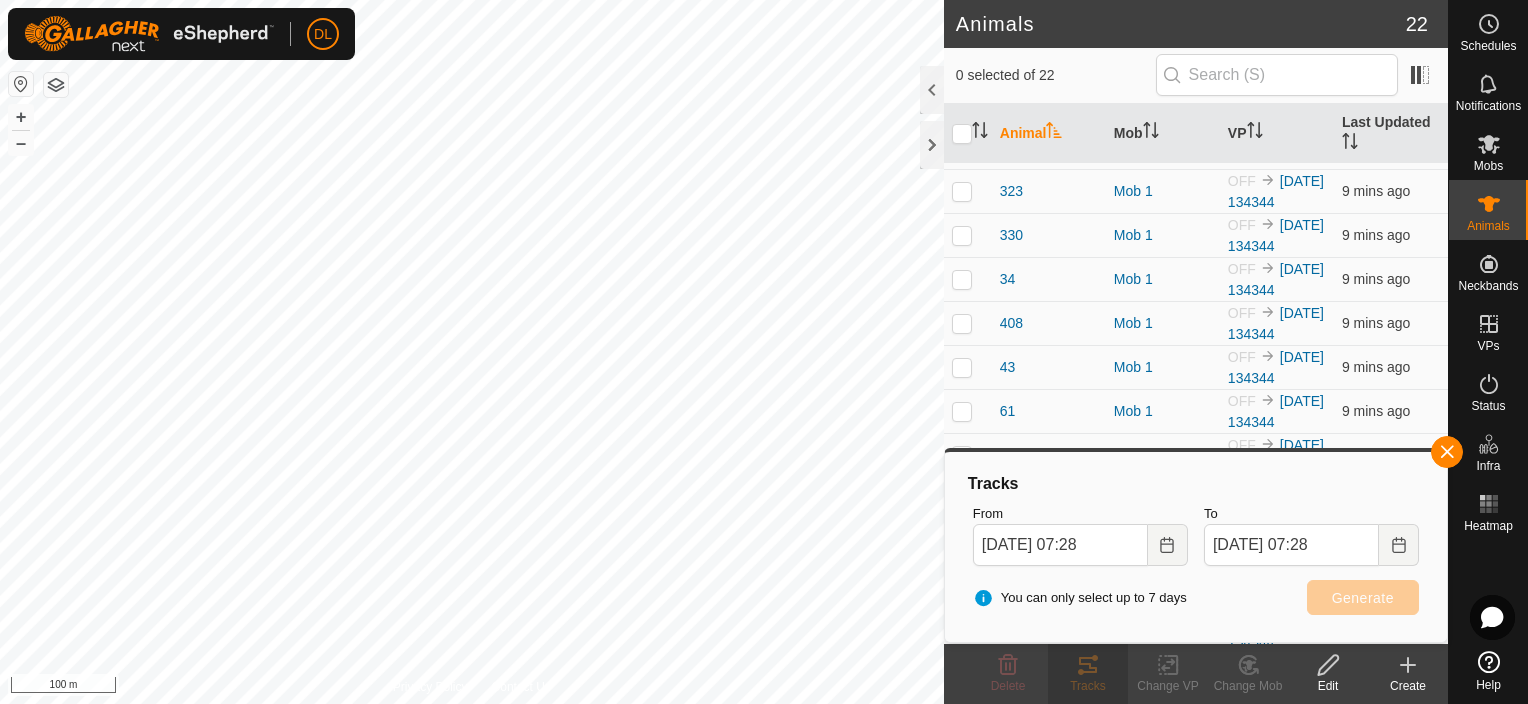 click at bounding box center [962, 455] 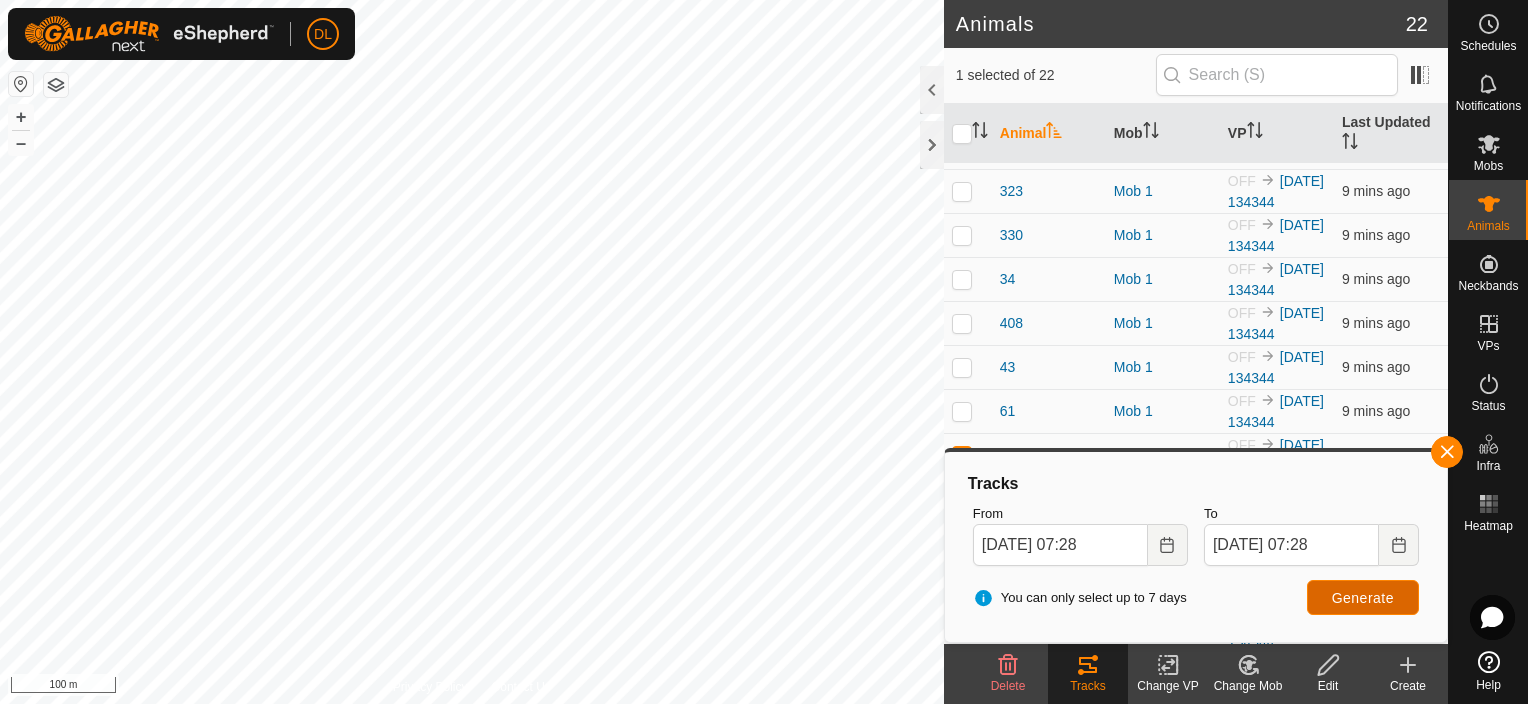 click on "Generate" at bounding box center (1363, 598) 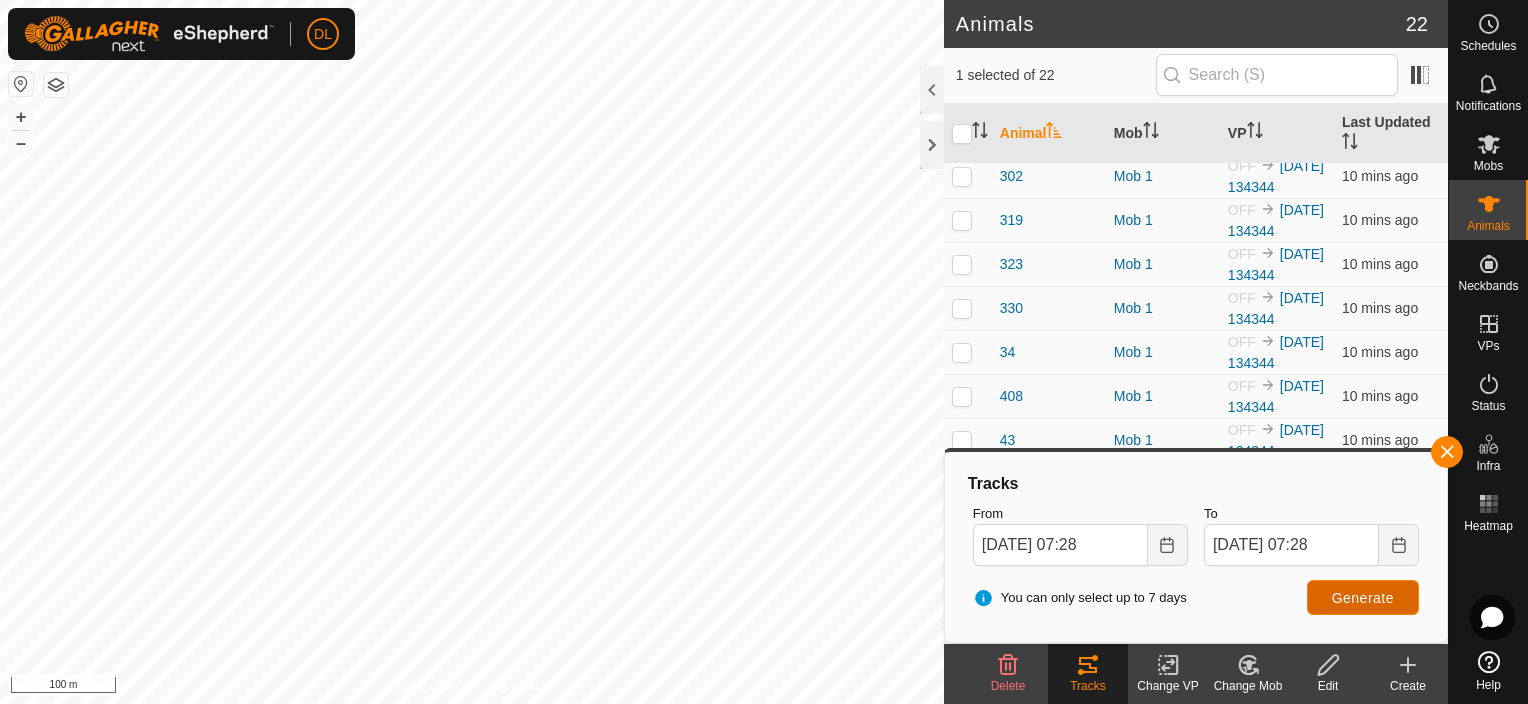 scroll, scrollTop: 478, scrollLeft: 0, axis: vertical 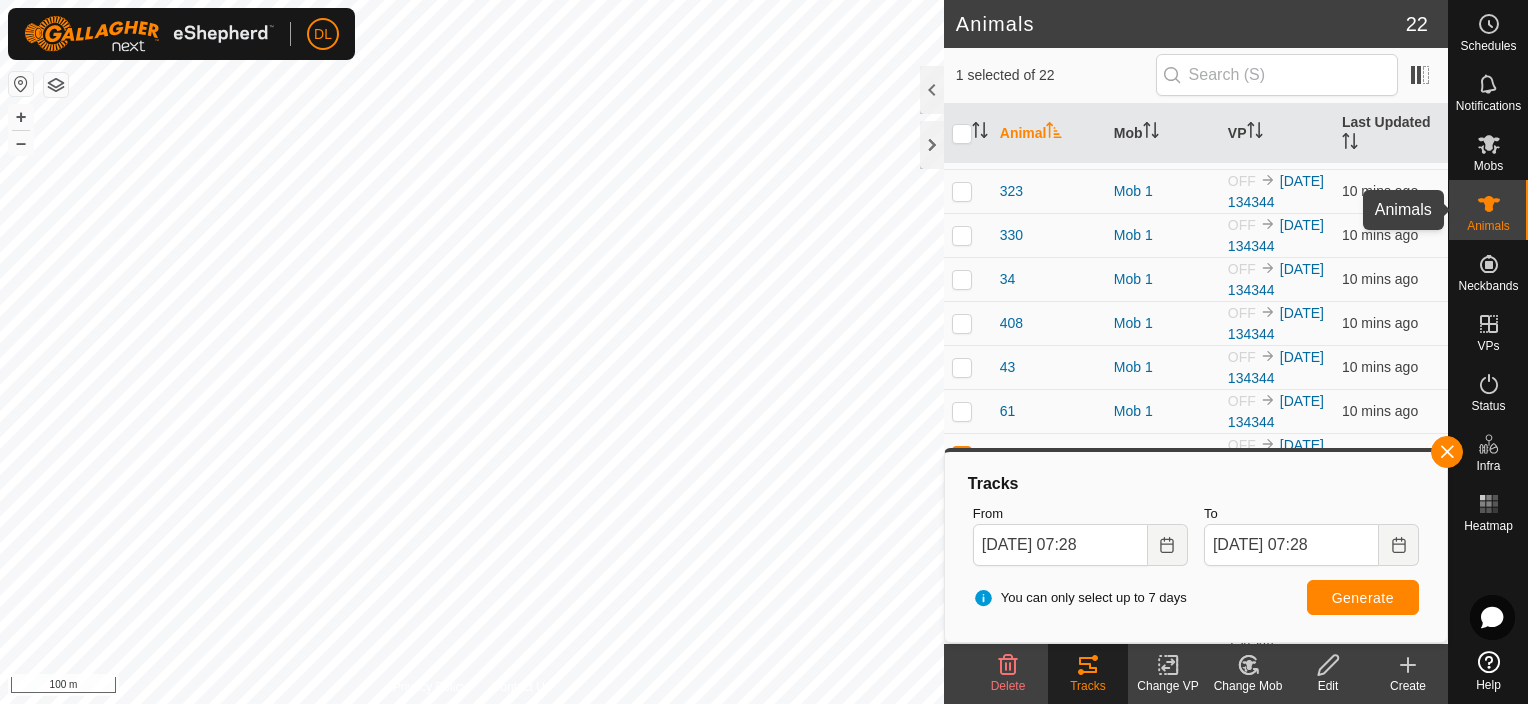 click 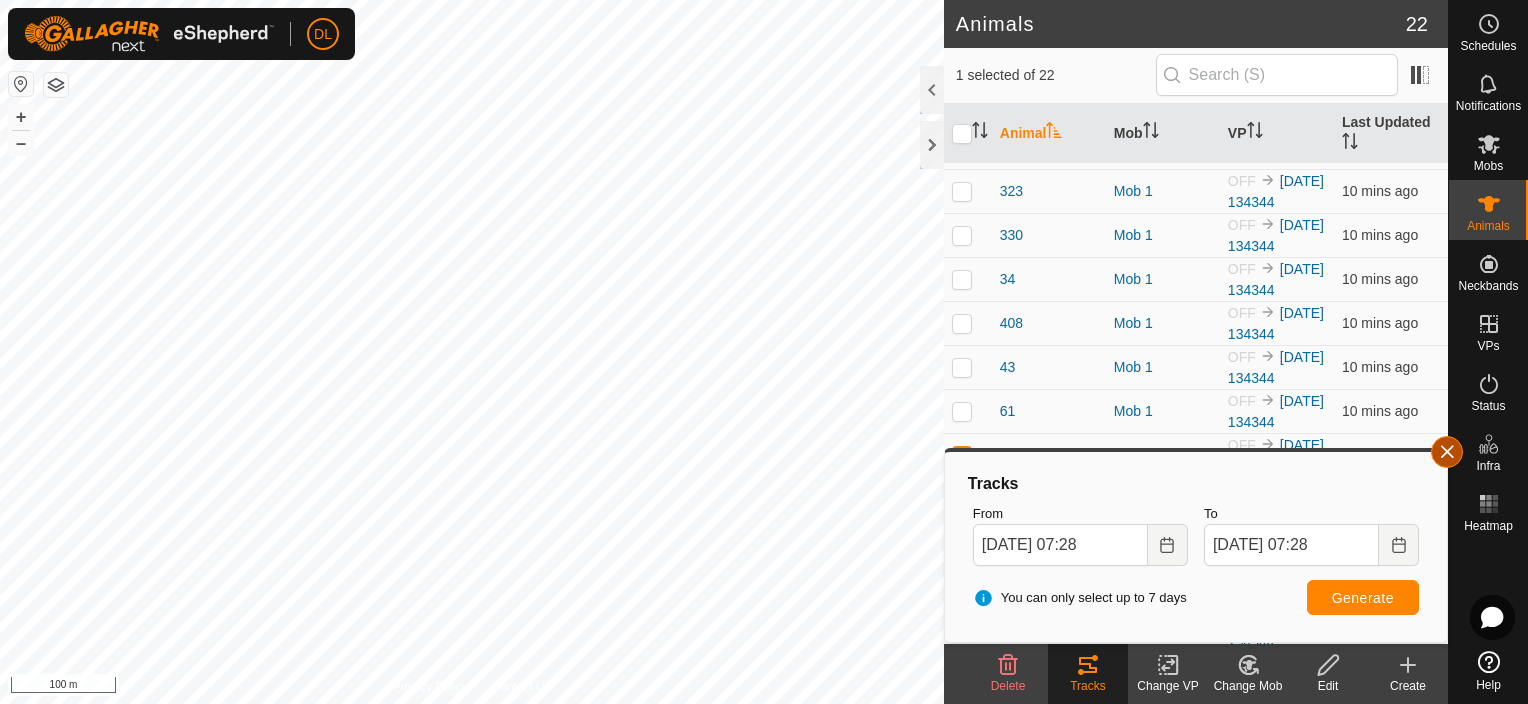 click at bounding box center [1447, 452] 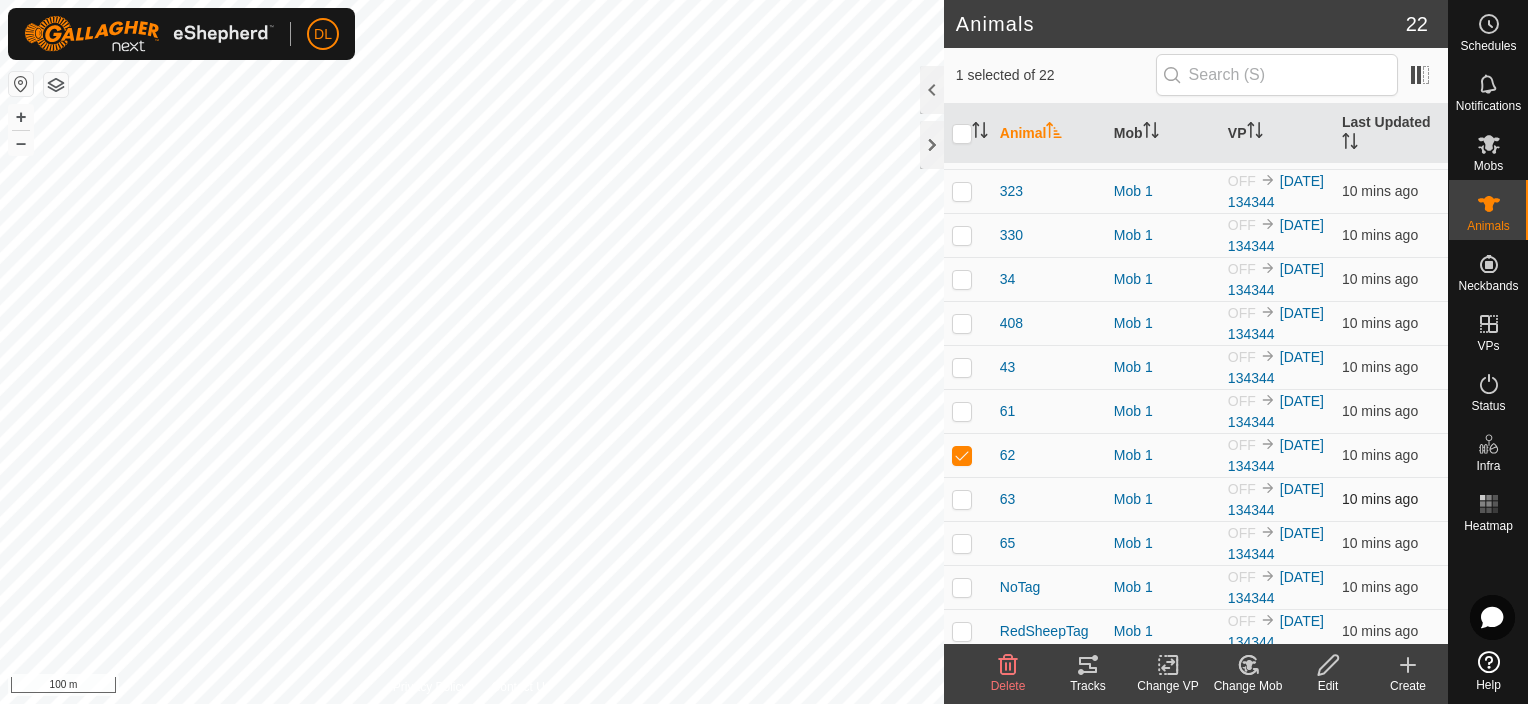 click at bounding box center [962, 499] 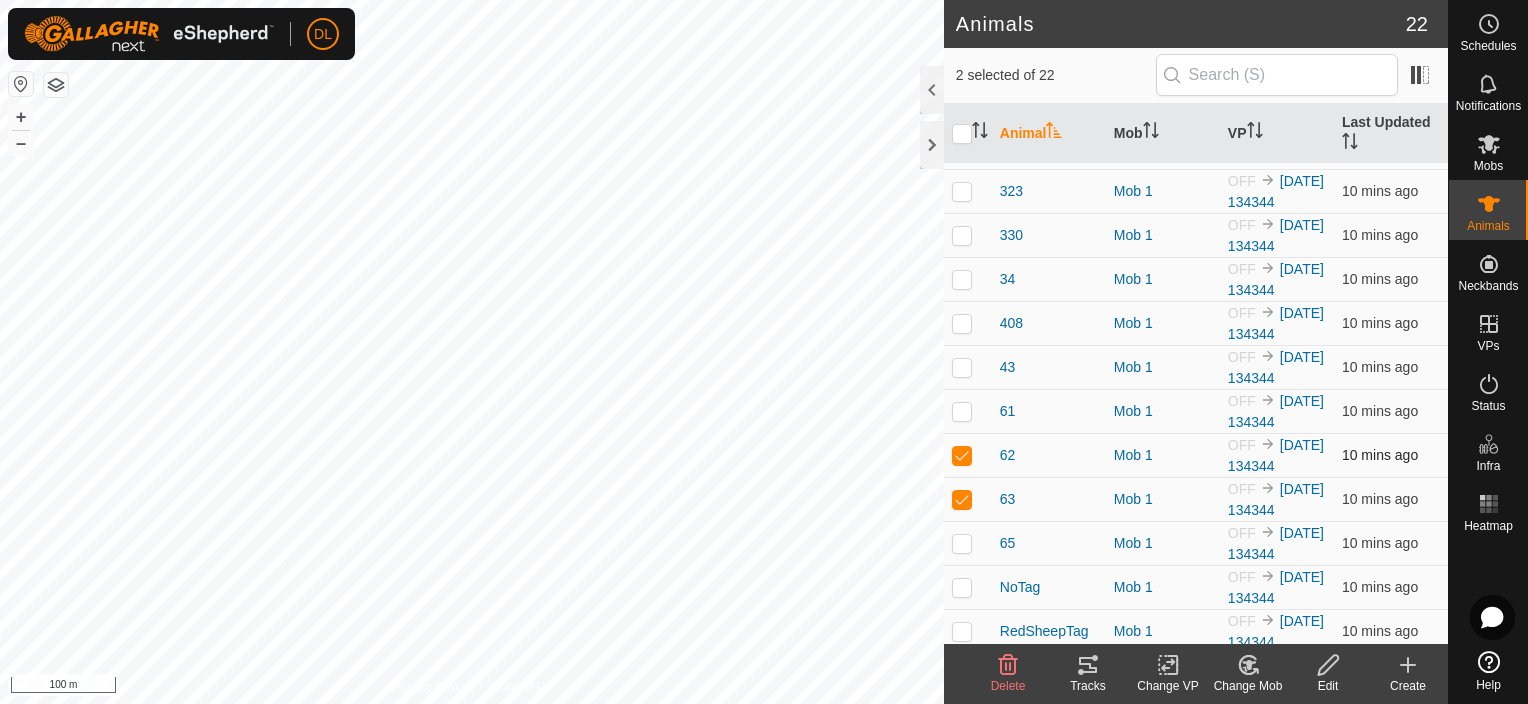 click at bounding box center [962, 455] 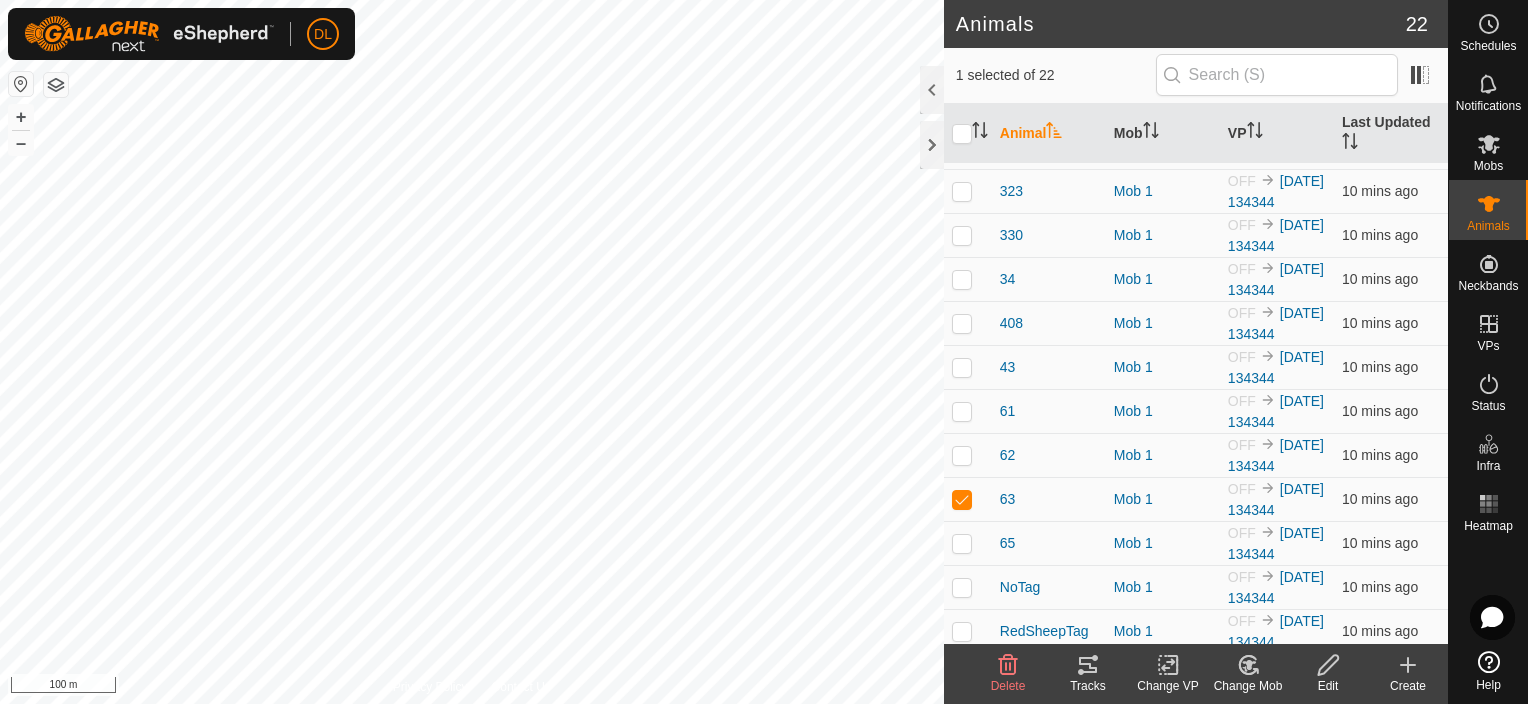 click 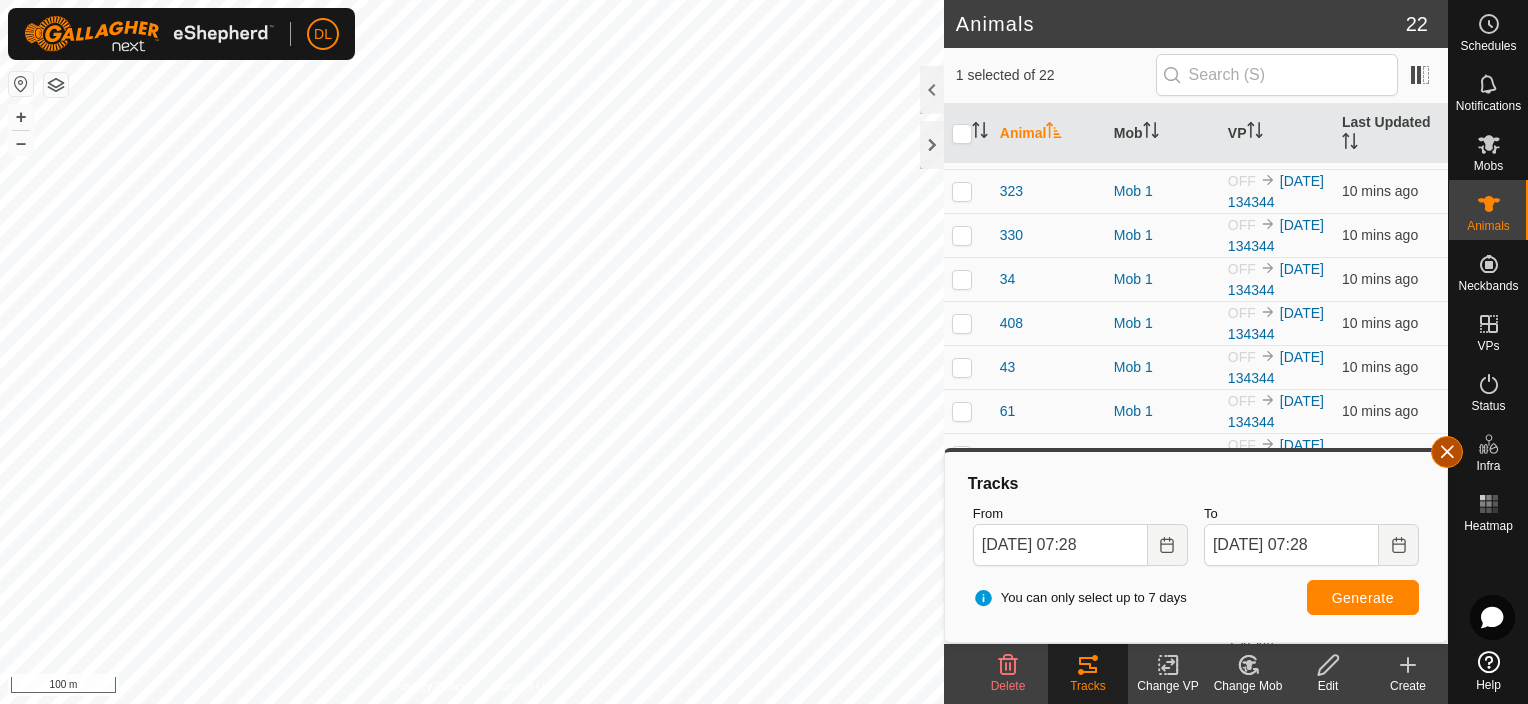 click at bounding box center (1447, 452) 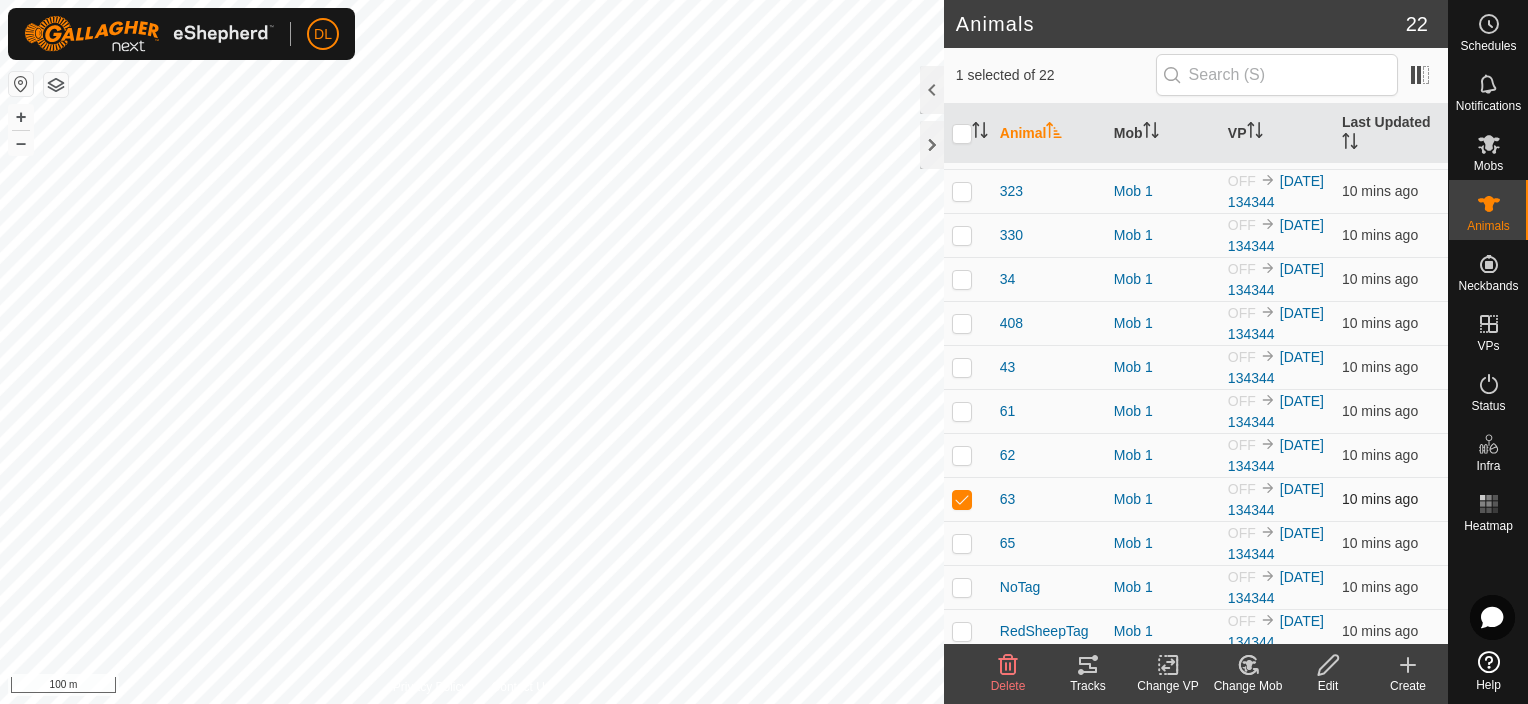 click at bounding box center (962, 499) 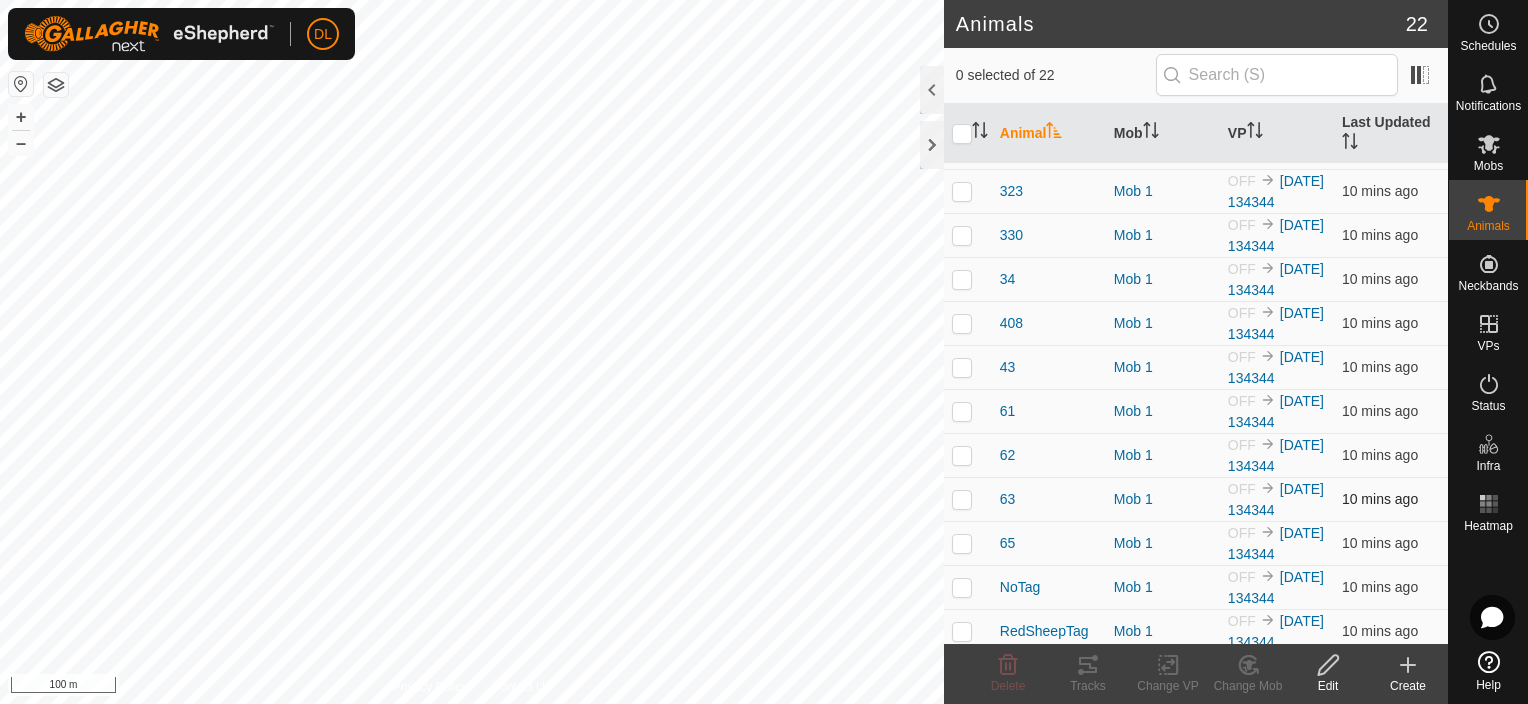 click at bounding box center (962, 499) 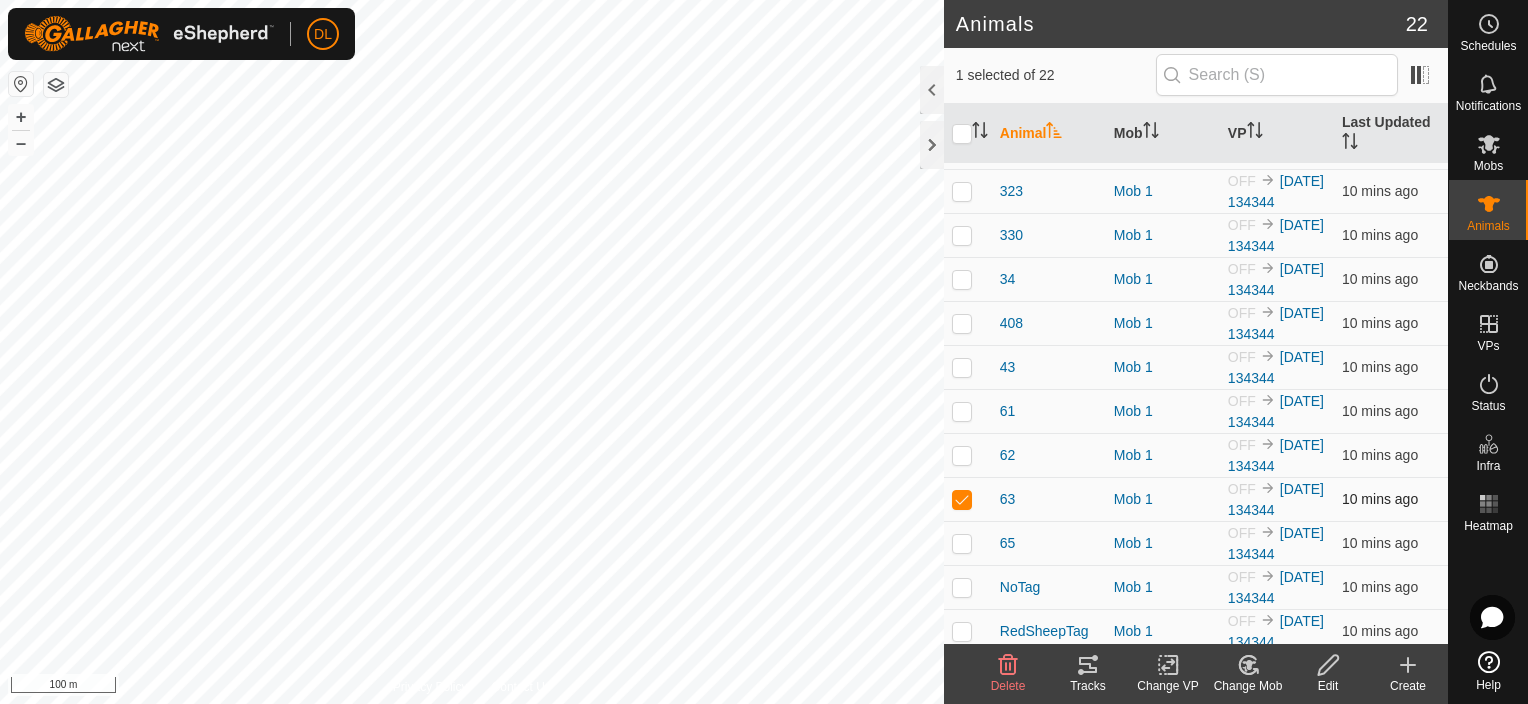 drag, startPoint x: 956, startPoint y: 522, endPoint x: 965, endPoint y: 497, distance: 26.57066 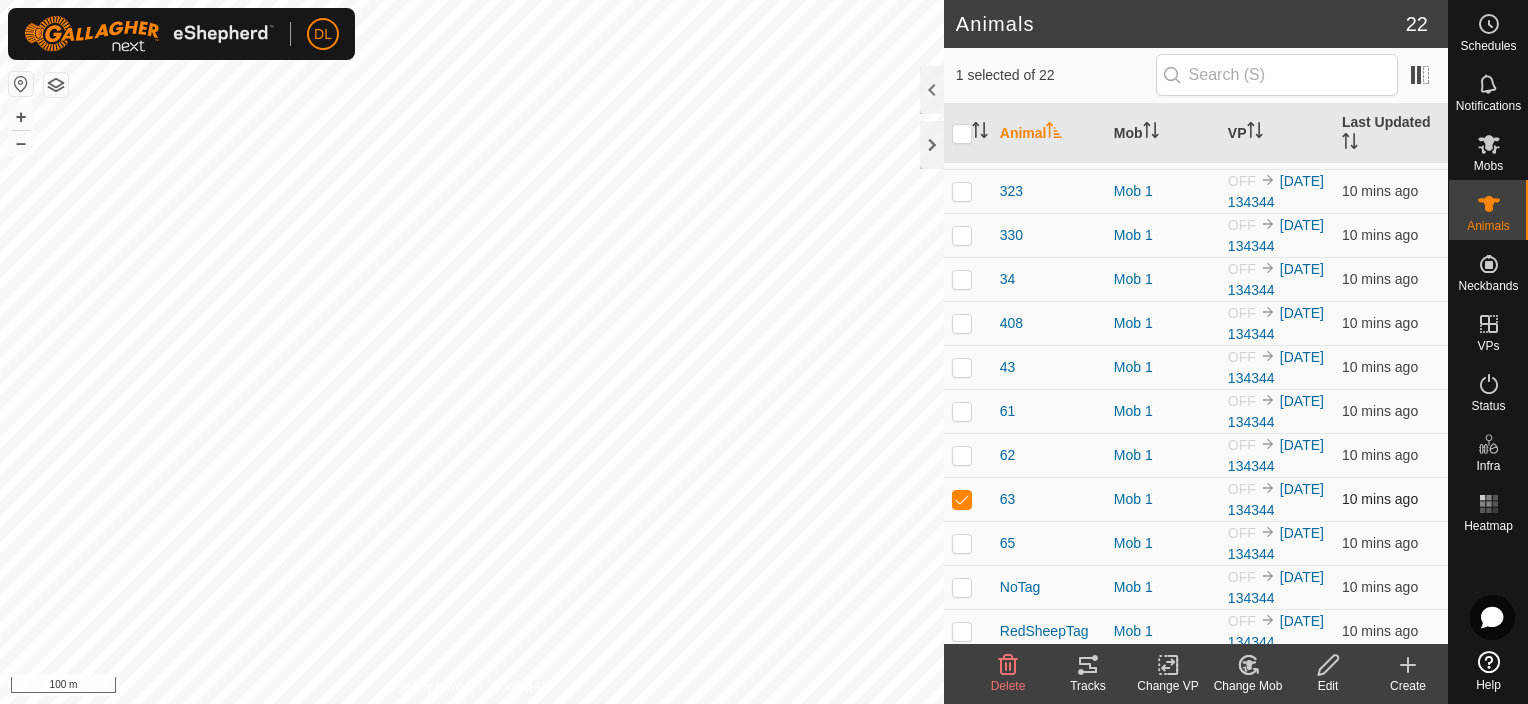 click at bounding box center [962, 499] 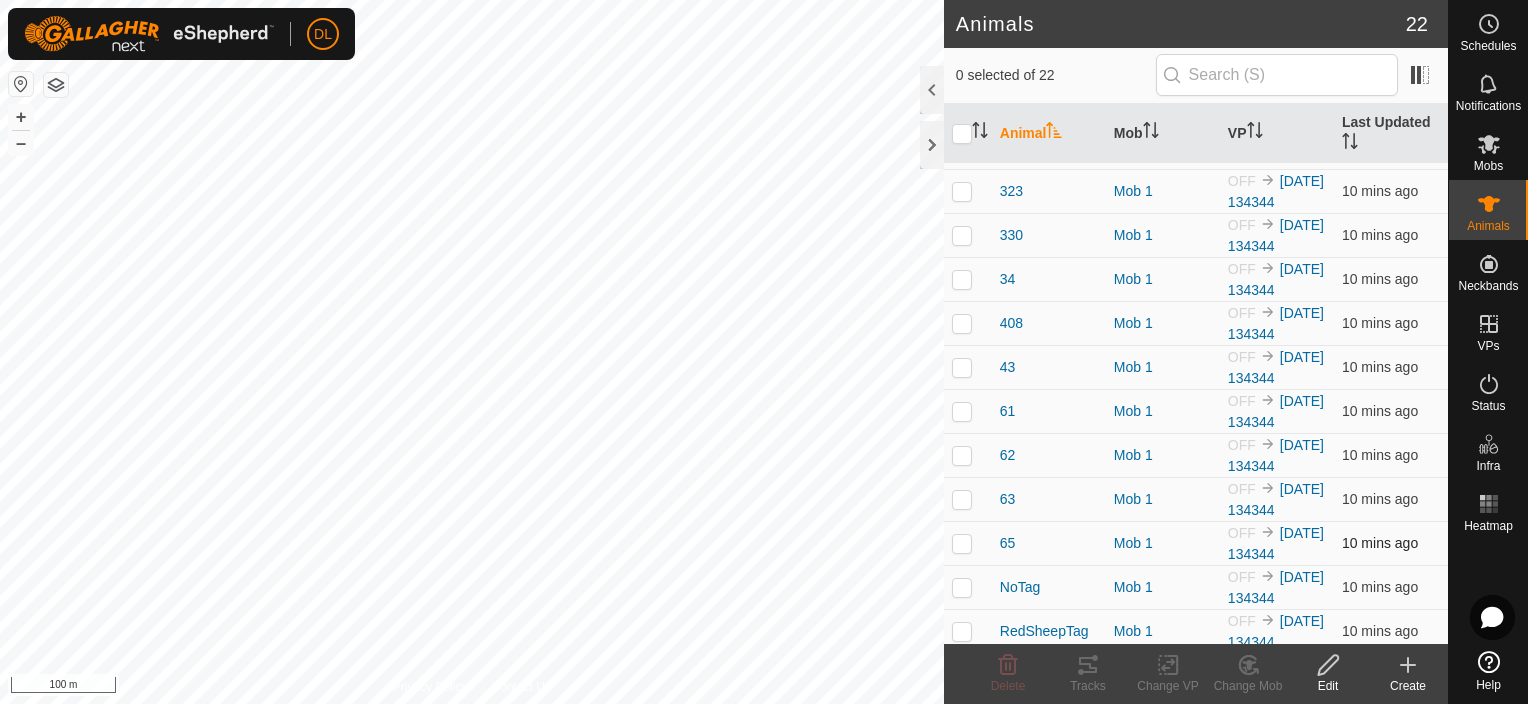 click at bounding box center [968, 543] 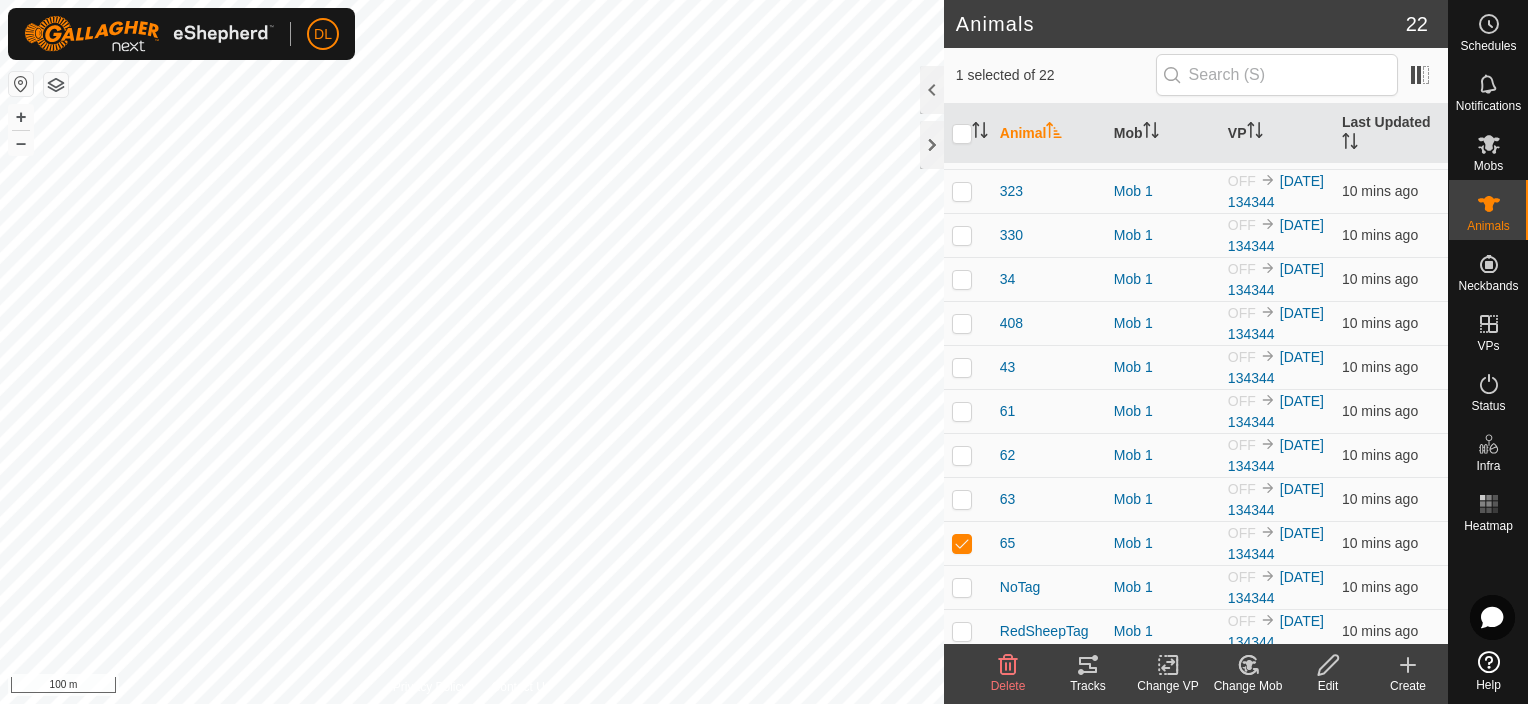 click 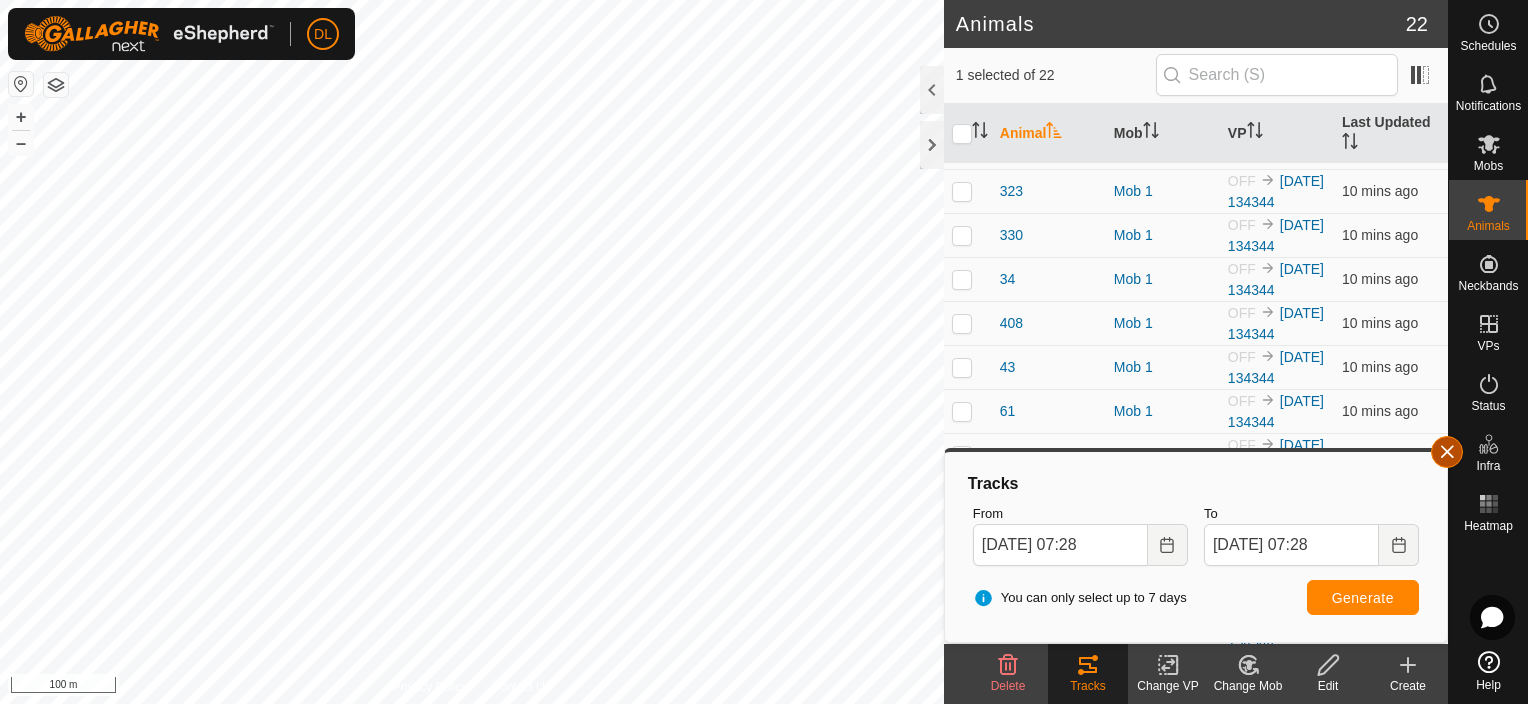 click at bounding box center [1447, 452] 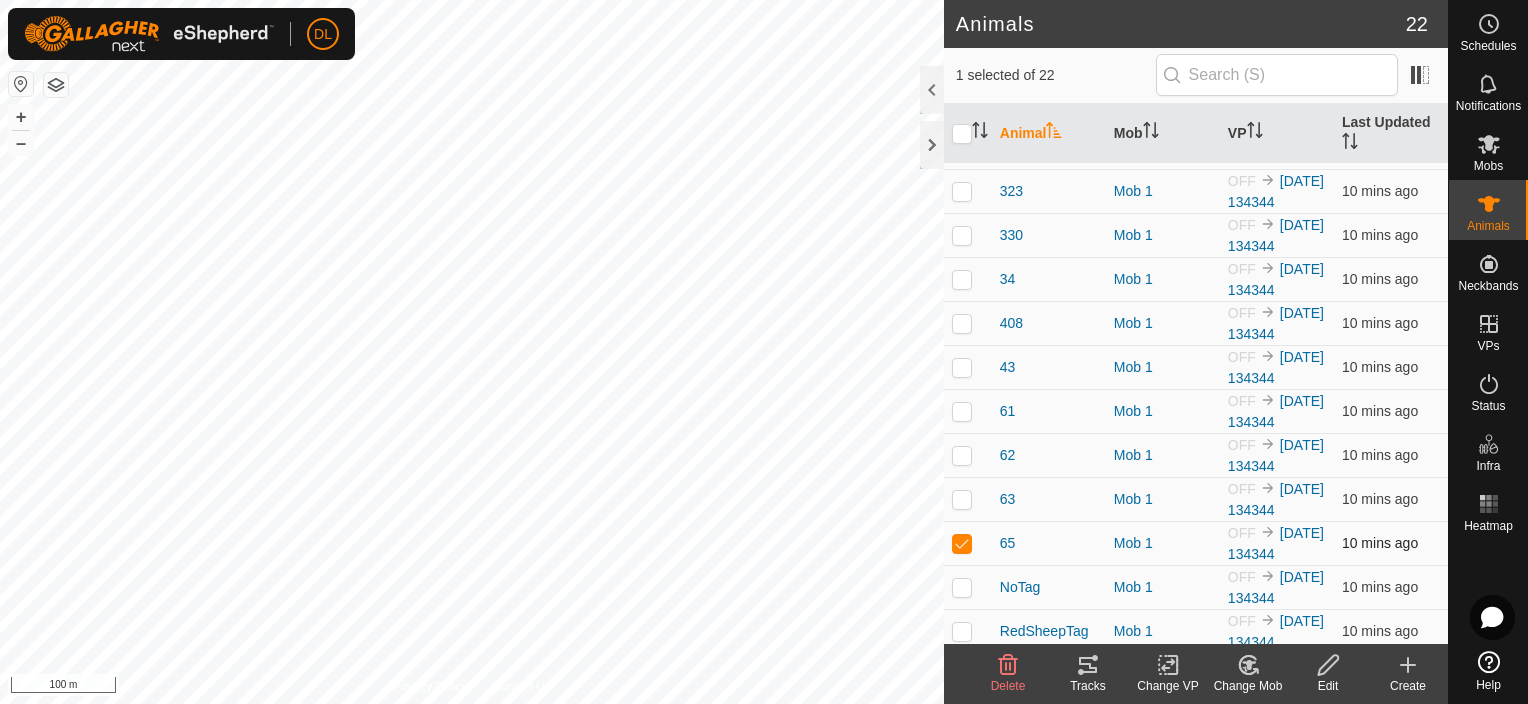 click at bounding box center [962, 543] 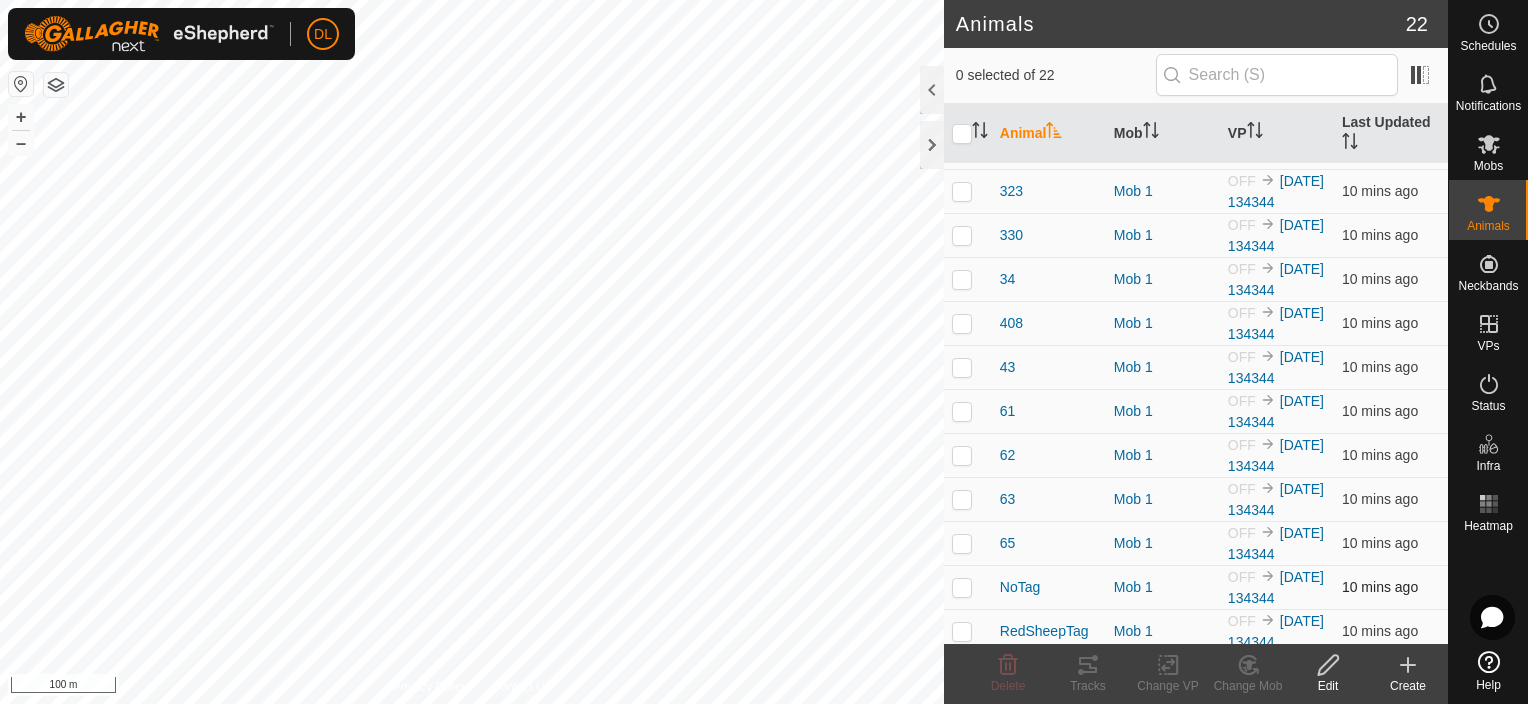 click at bounding box center [962, 587] 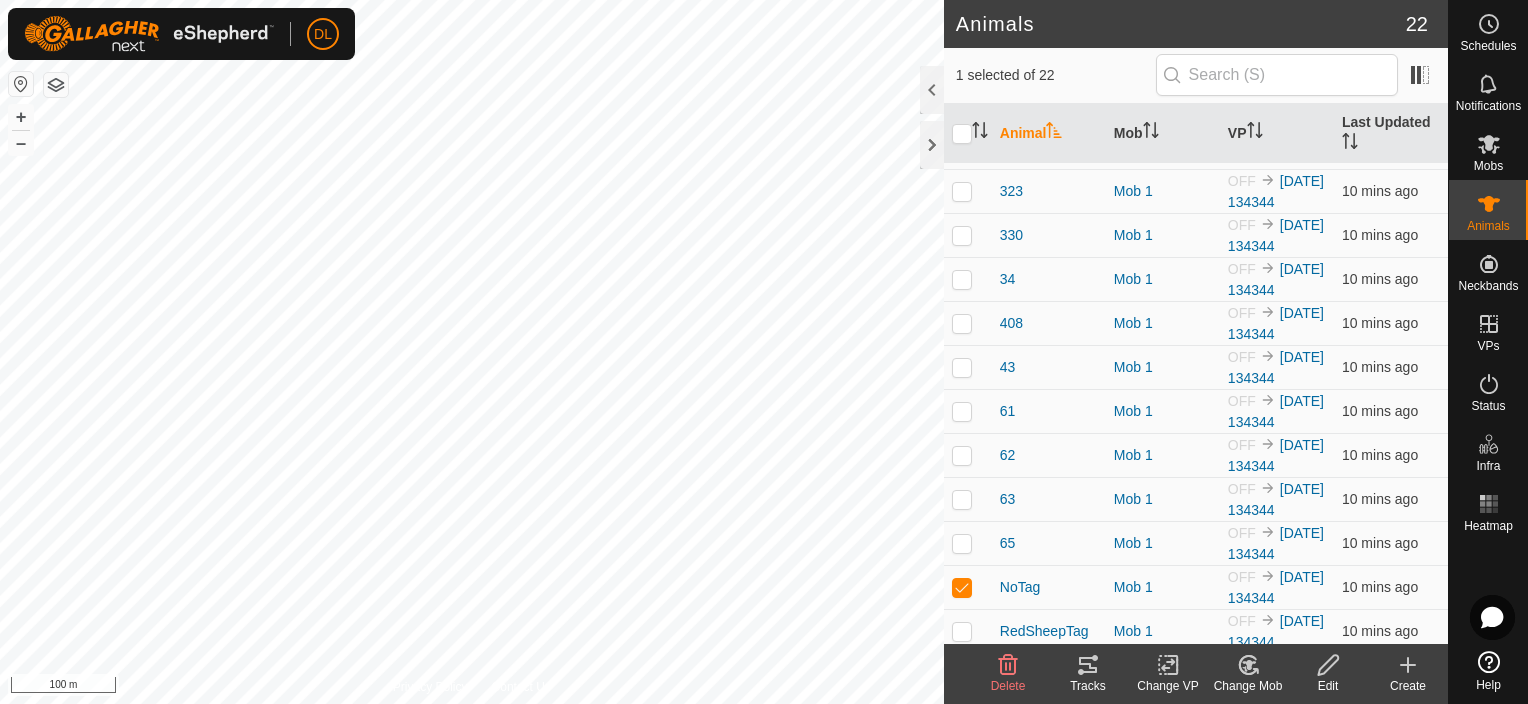 click 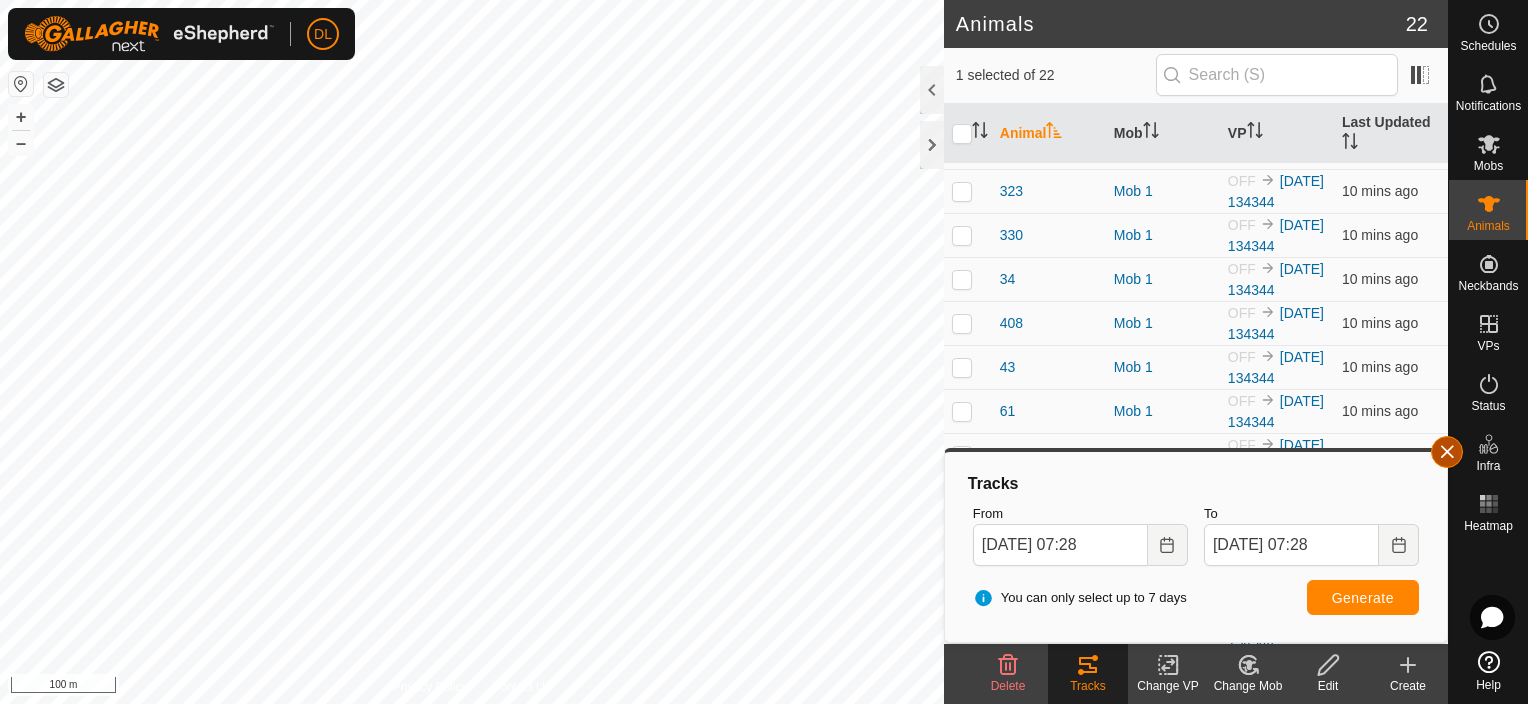click at bounding box center (1447, 452) 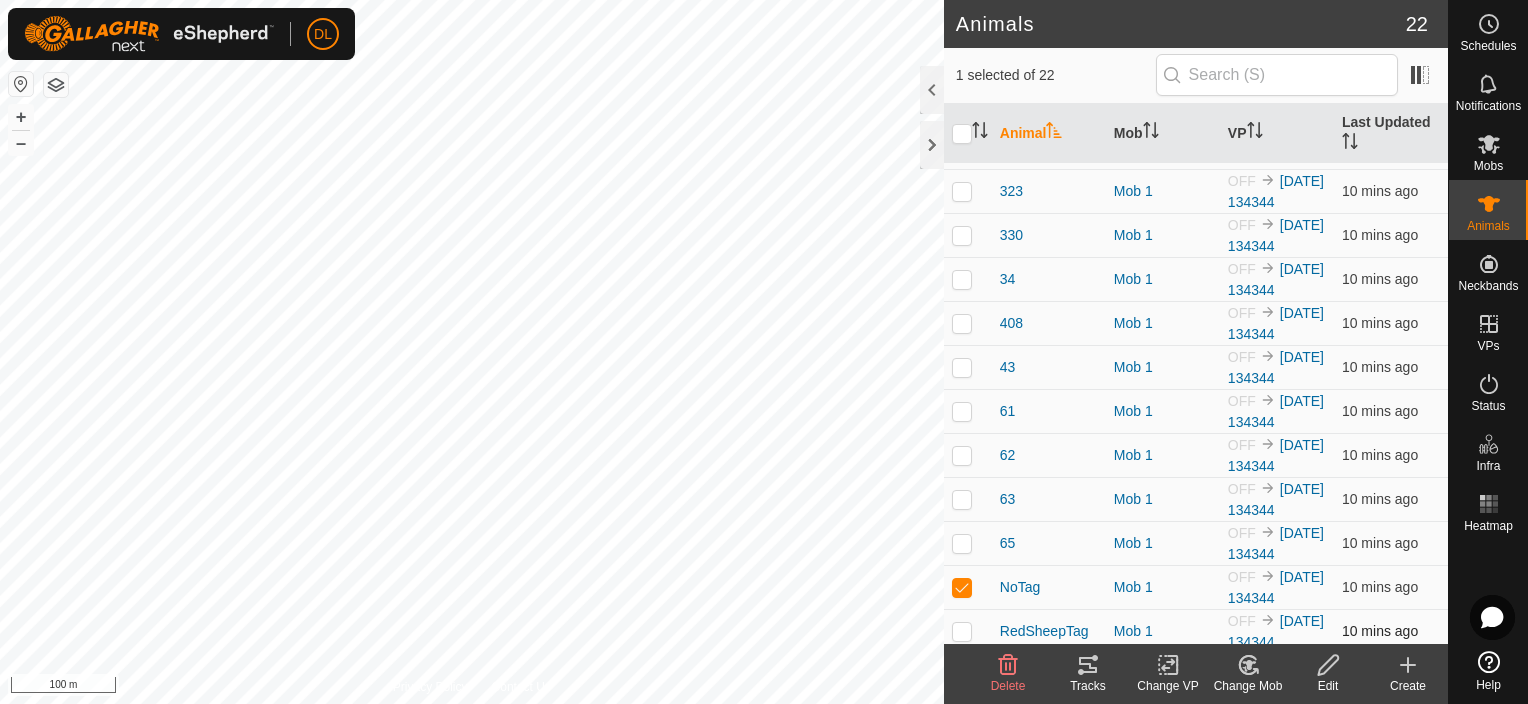click at bounding box center [968, 631] 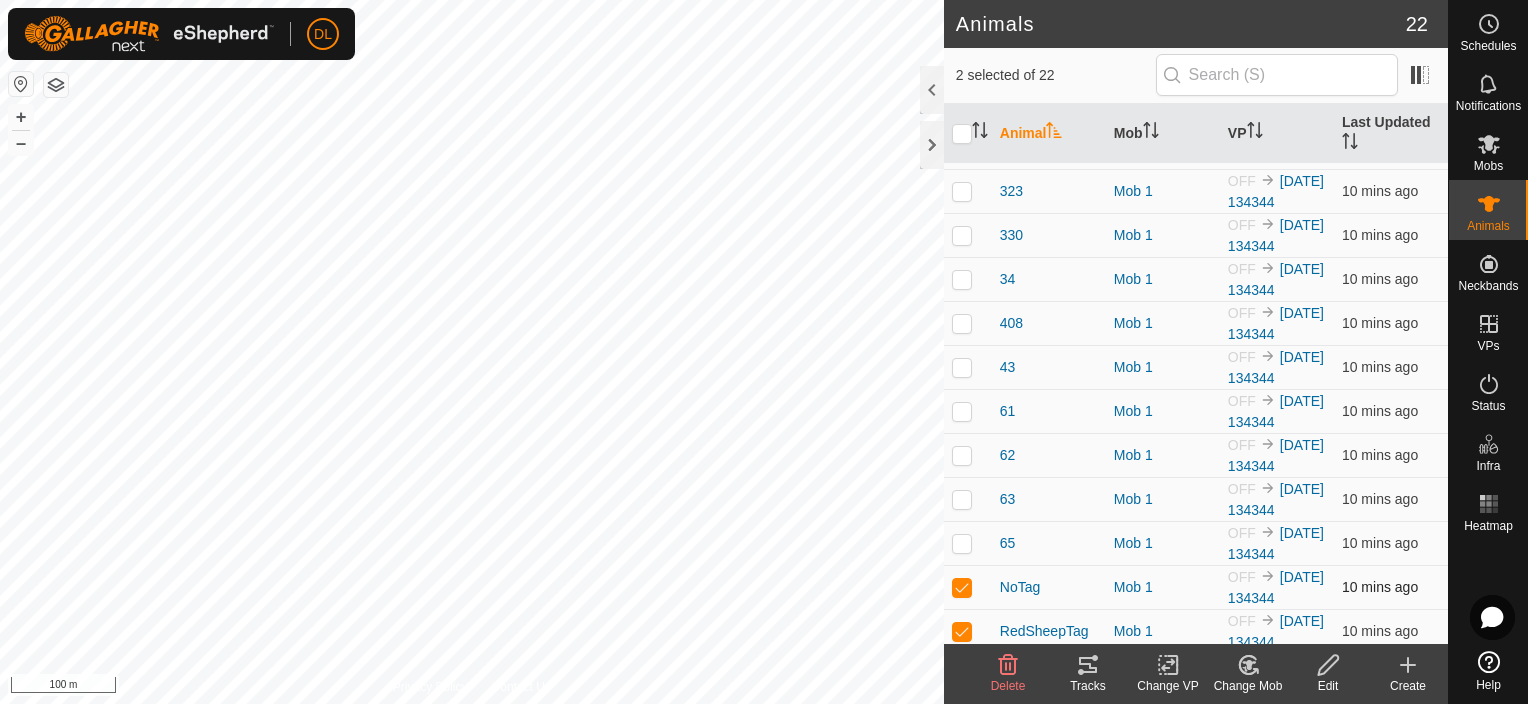 click at bounding box center [962, 587] 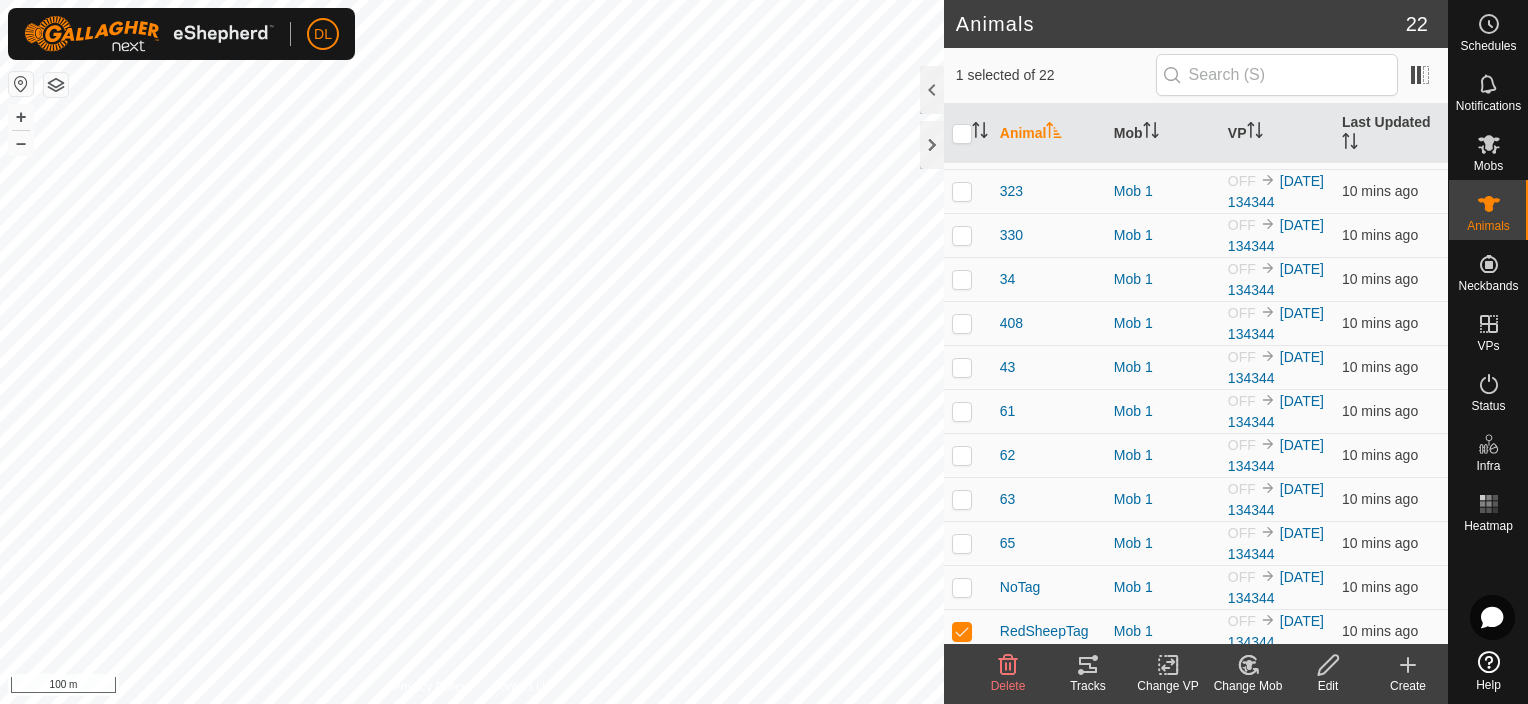 click 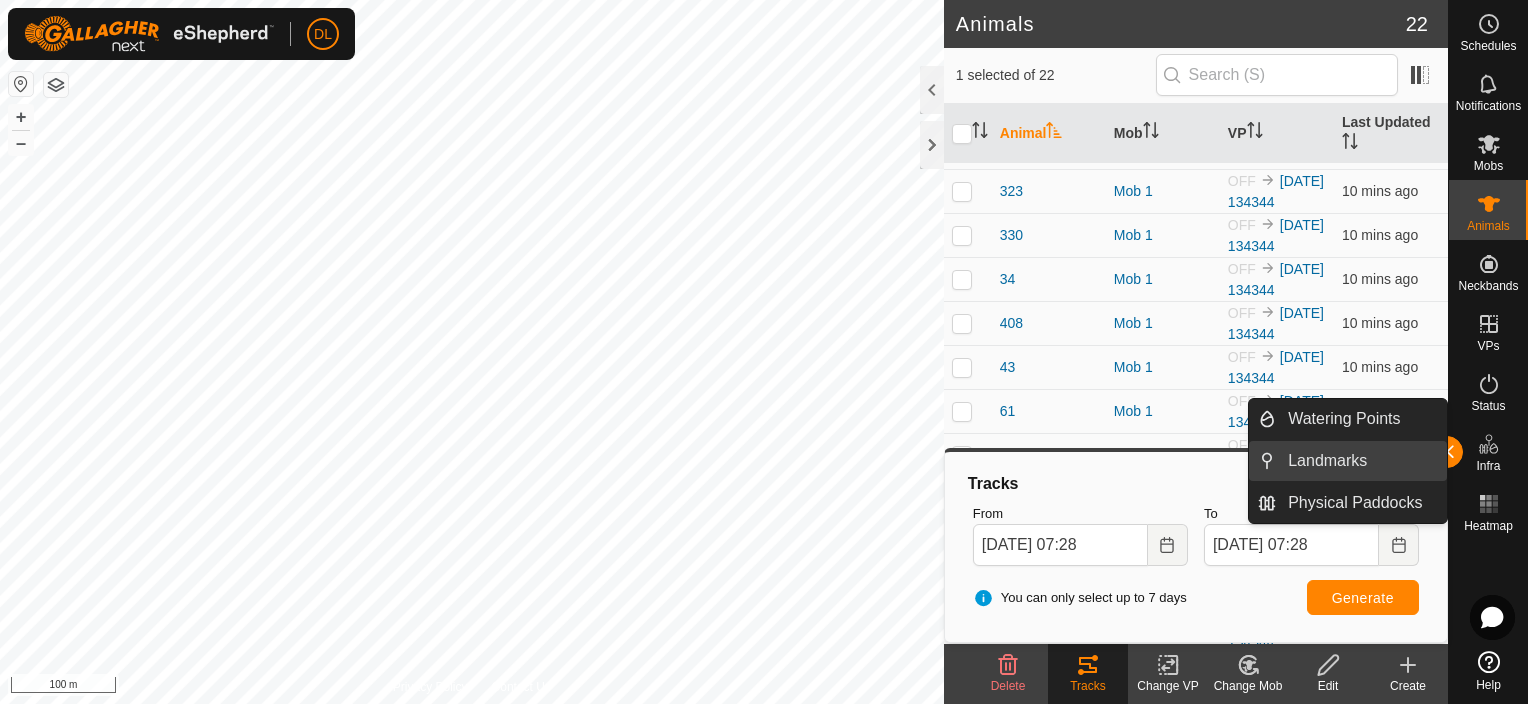 click on "Landmarks" at bounding box center [1361, 461] 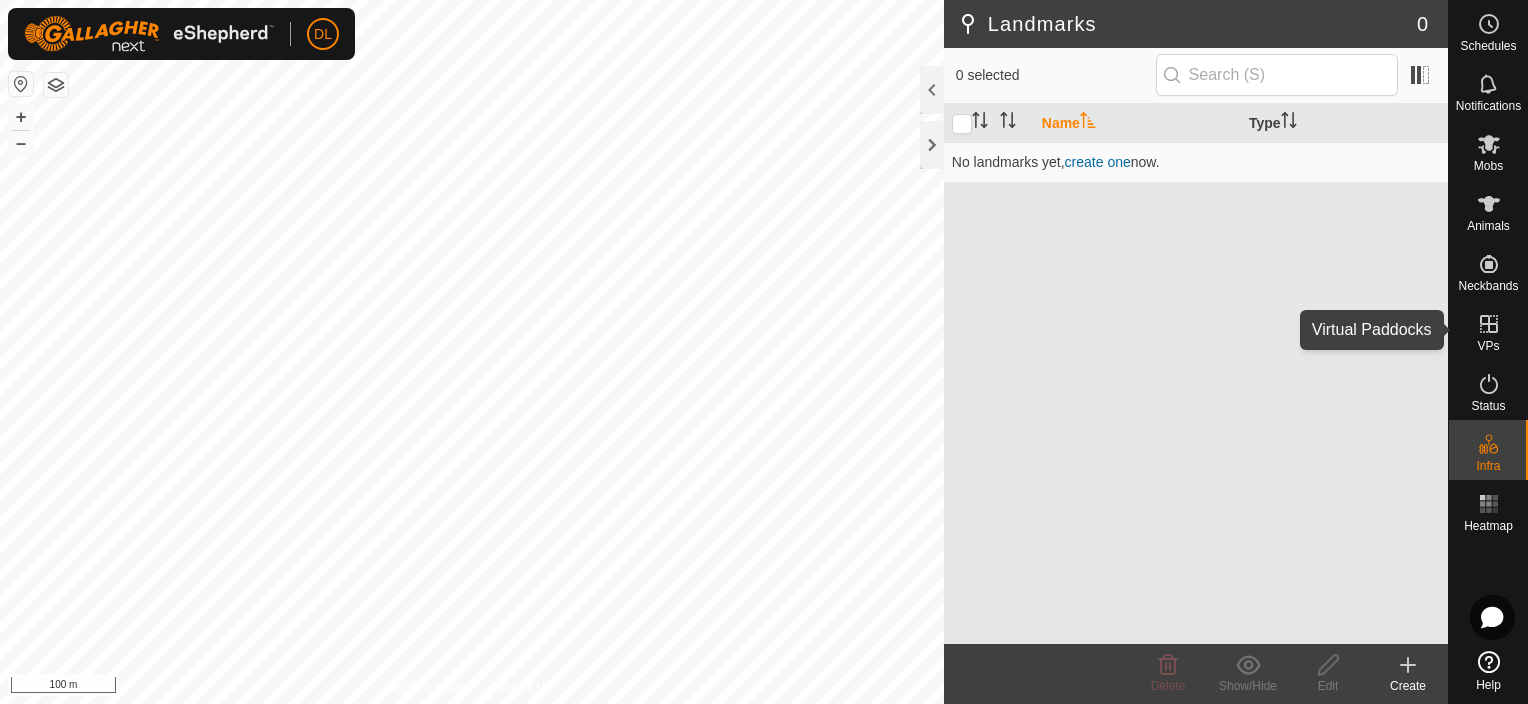 click 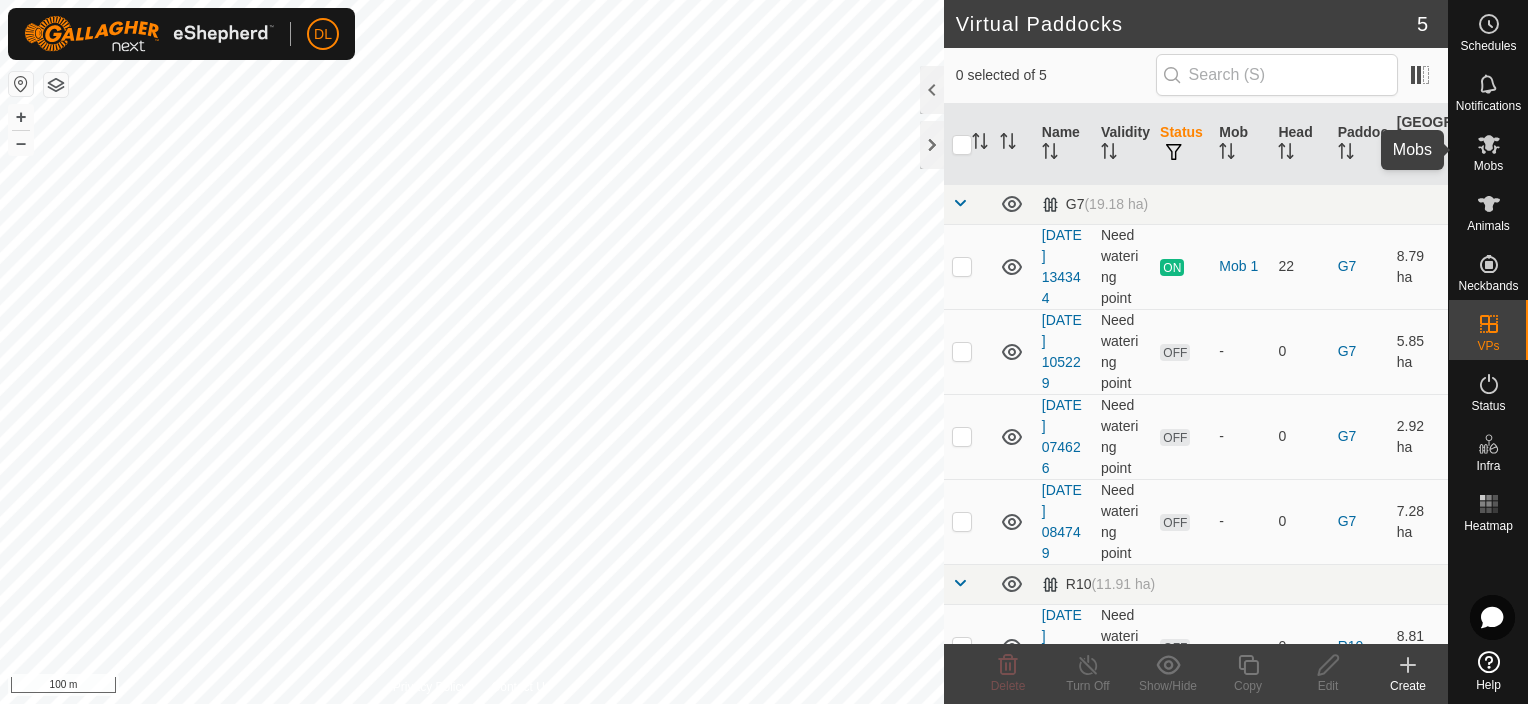 click 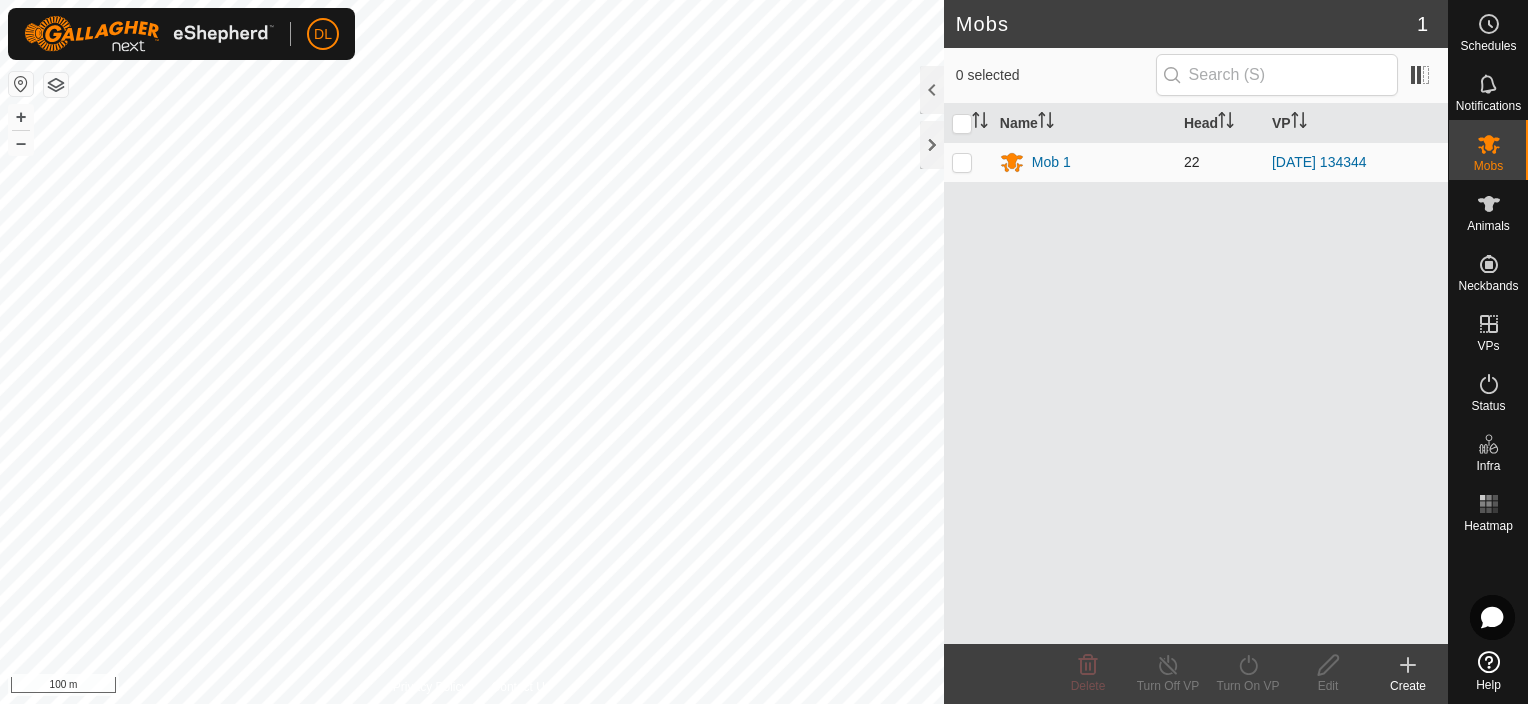 click at bounding box center [962, 162] 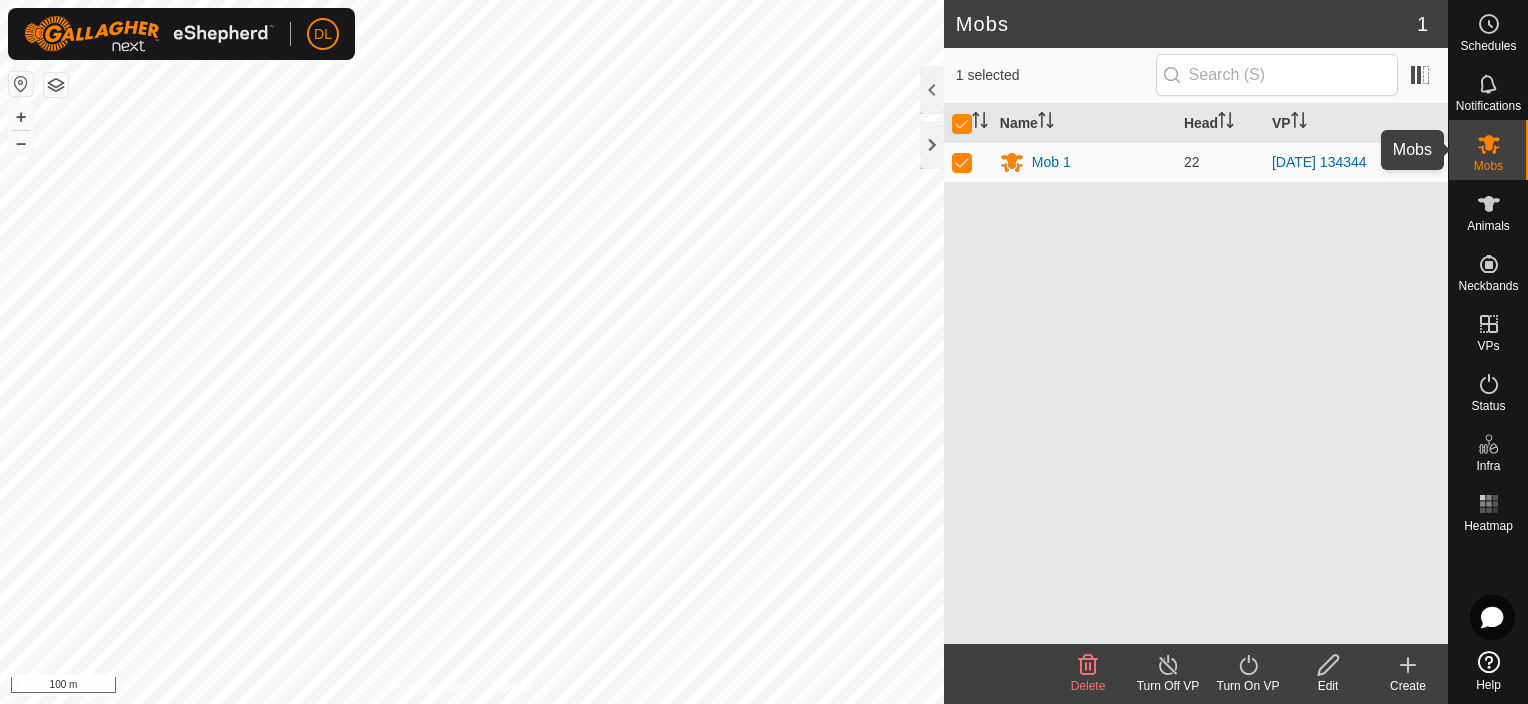click 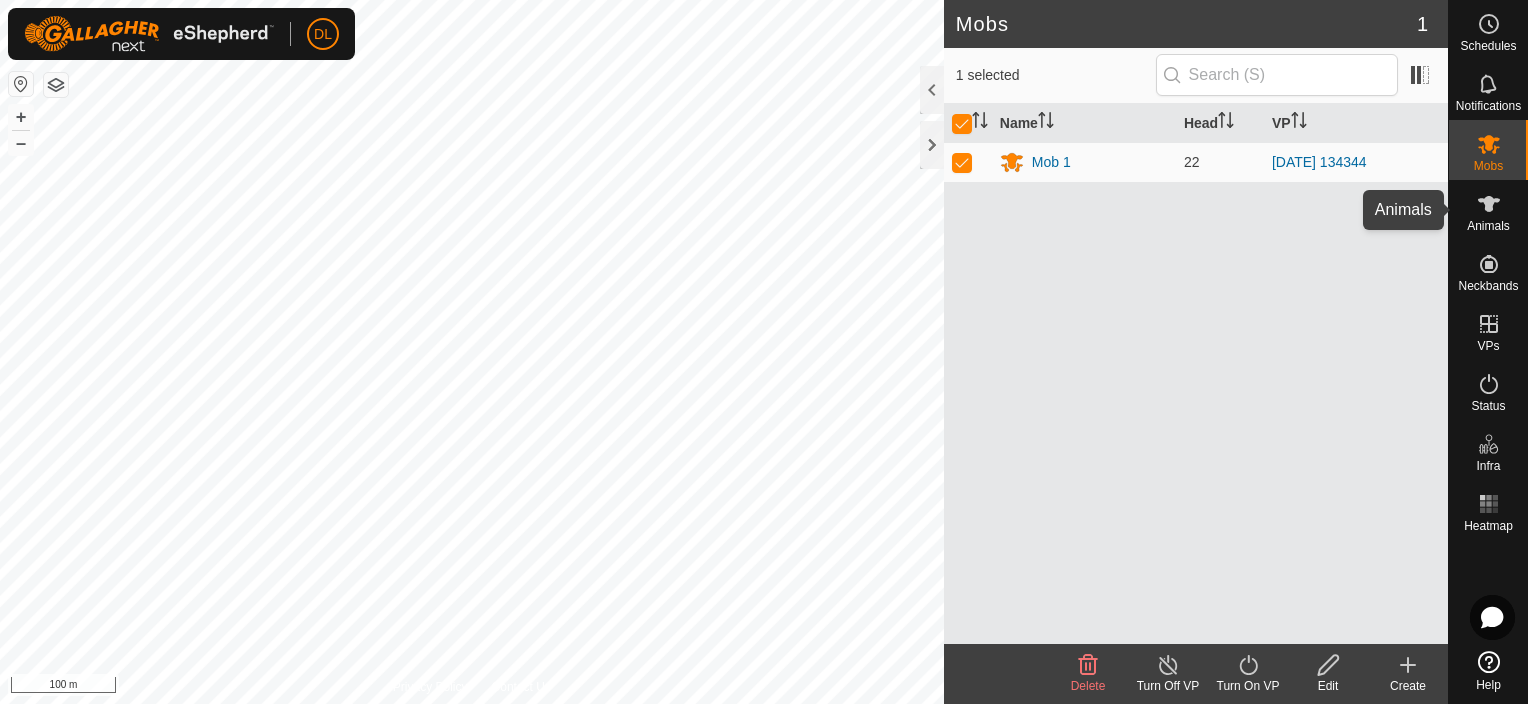 click 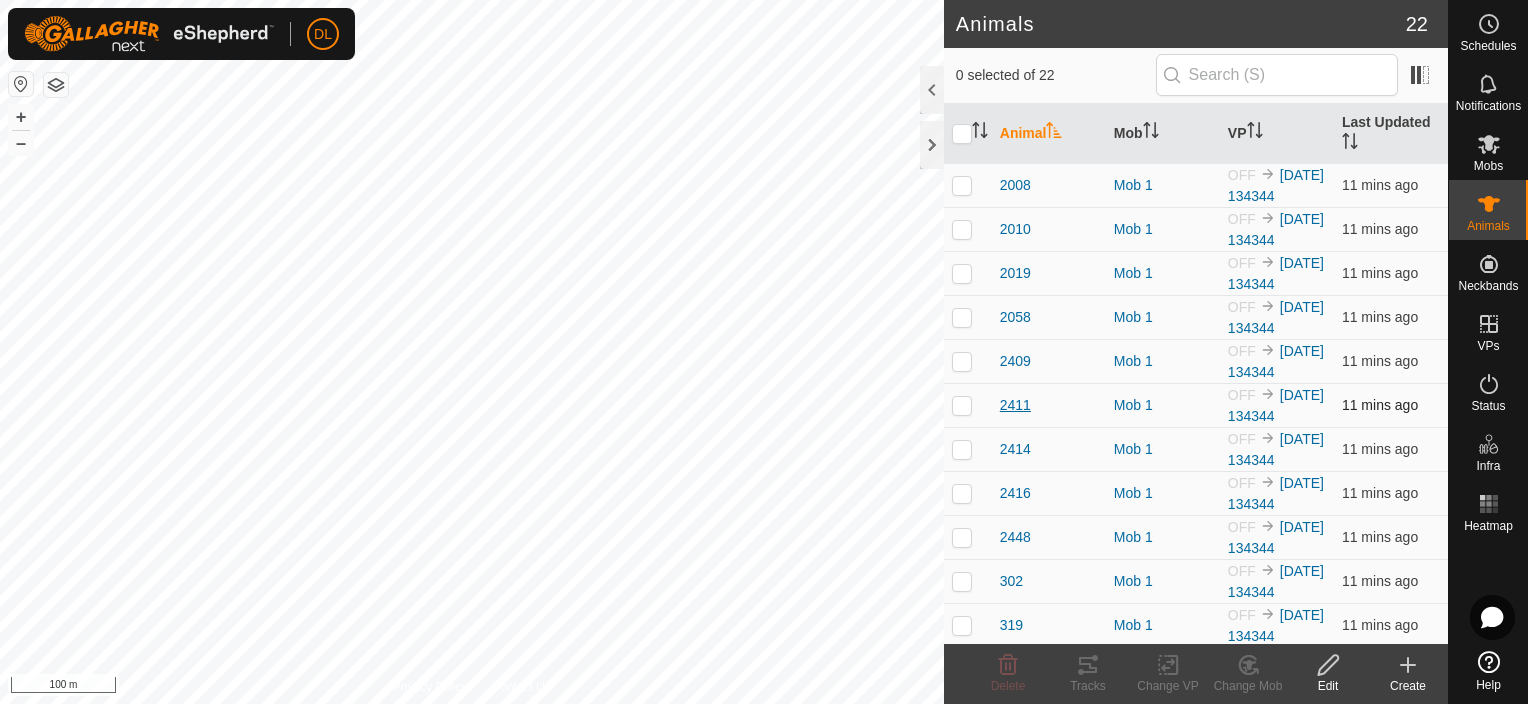 click on "2411" at bounding box center (1015, 405) 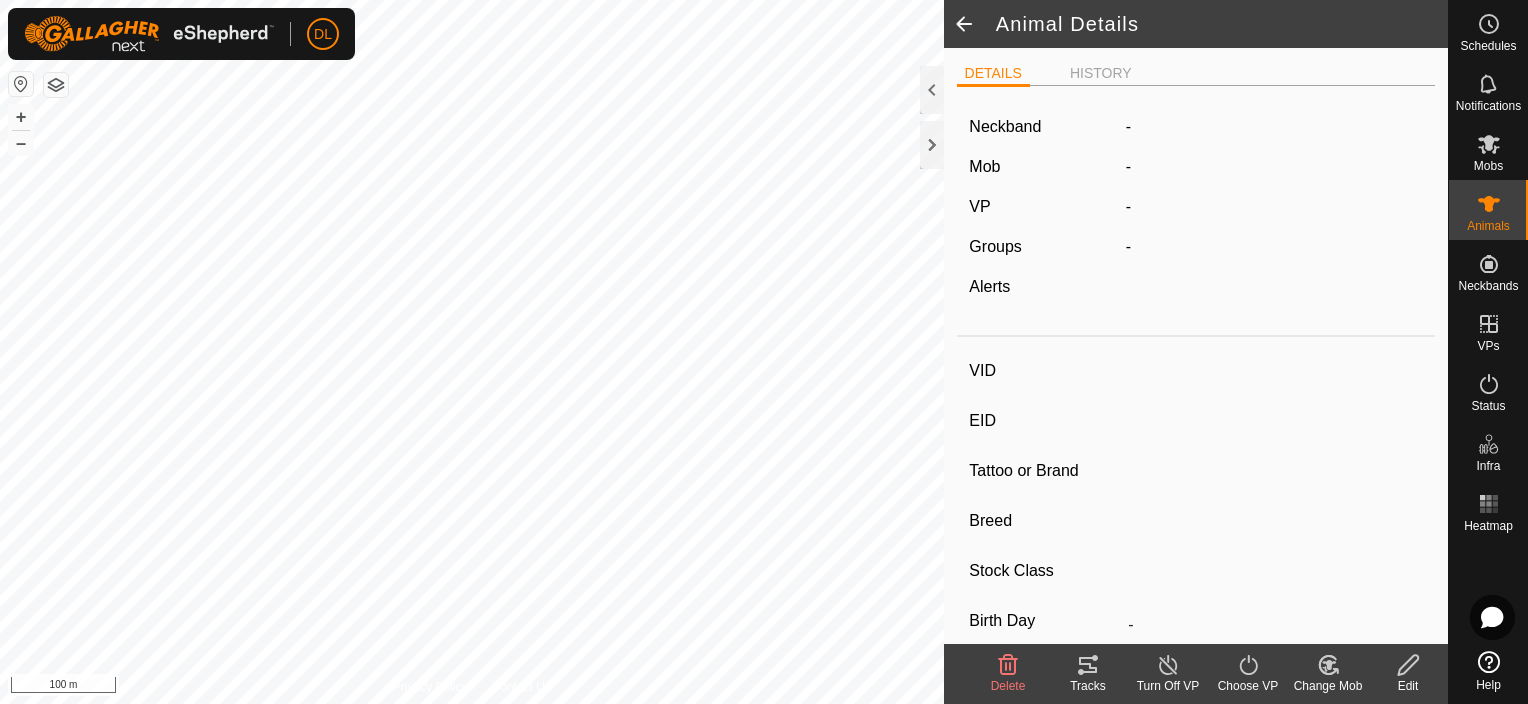 type on "2411" 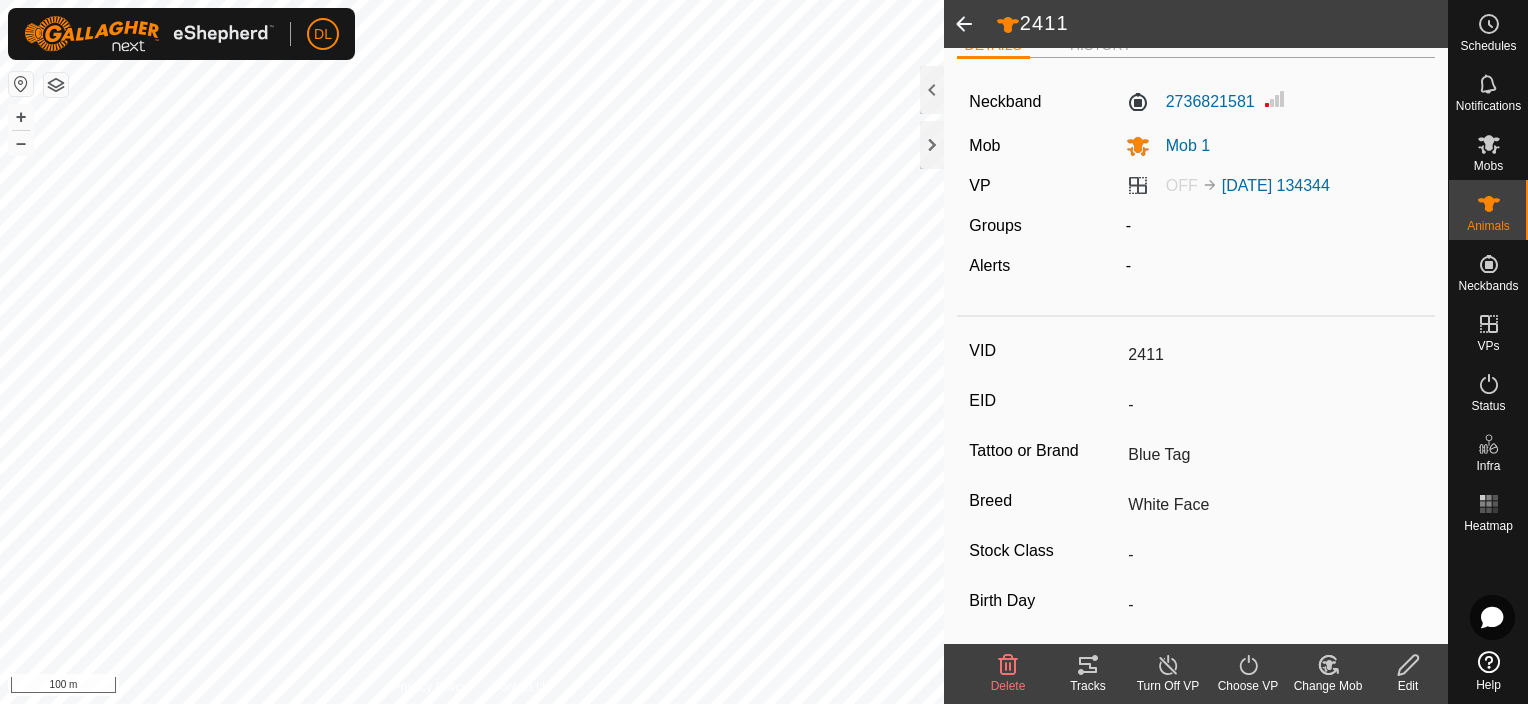 scroll, scrollTop: 0, scrollLeft: 0, axis: both 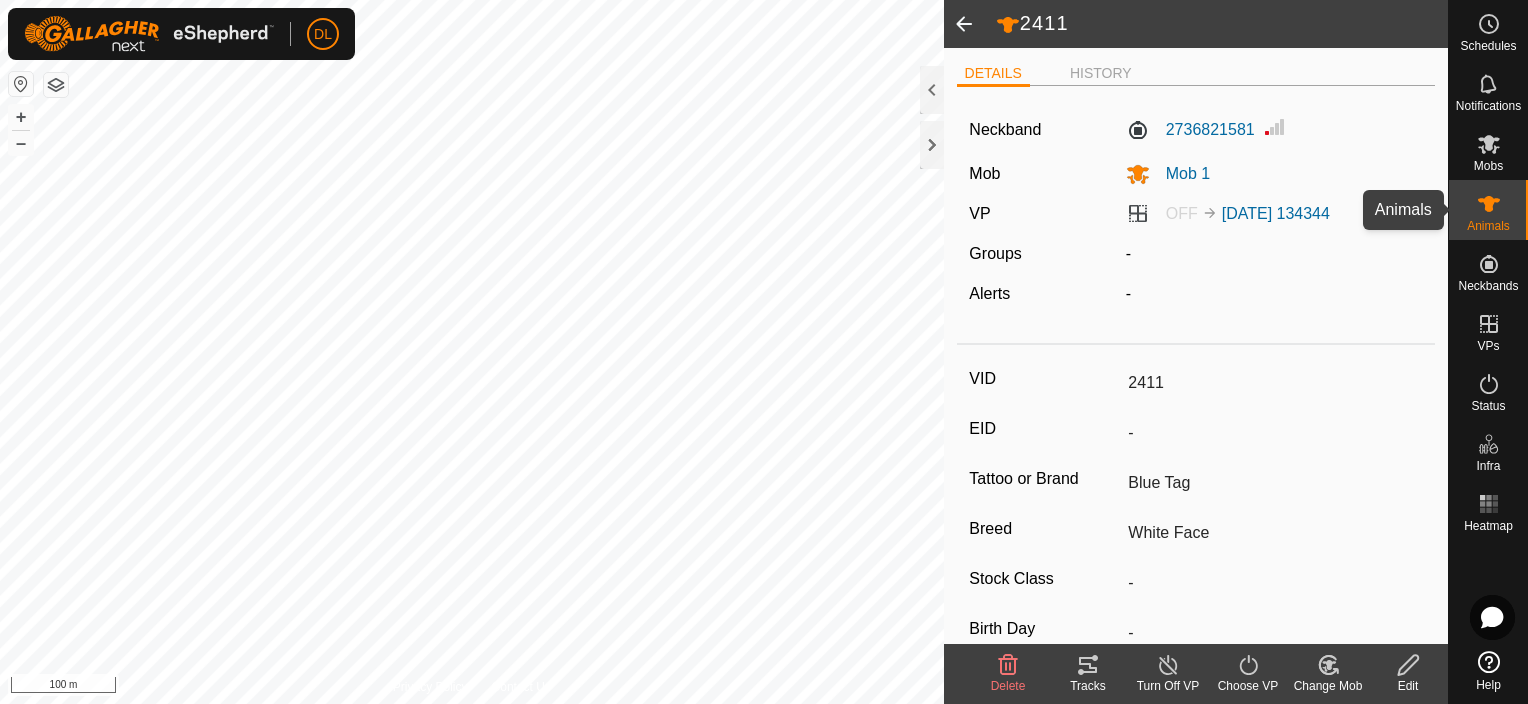 click 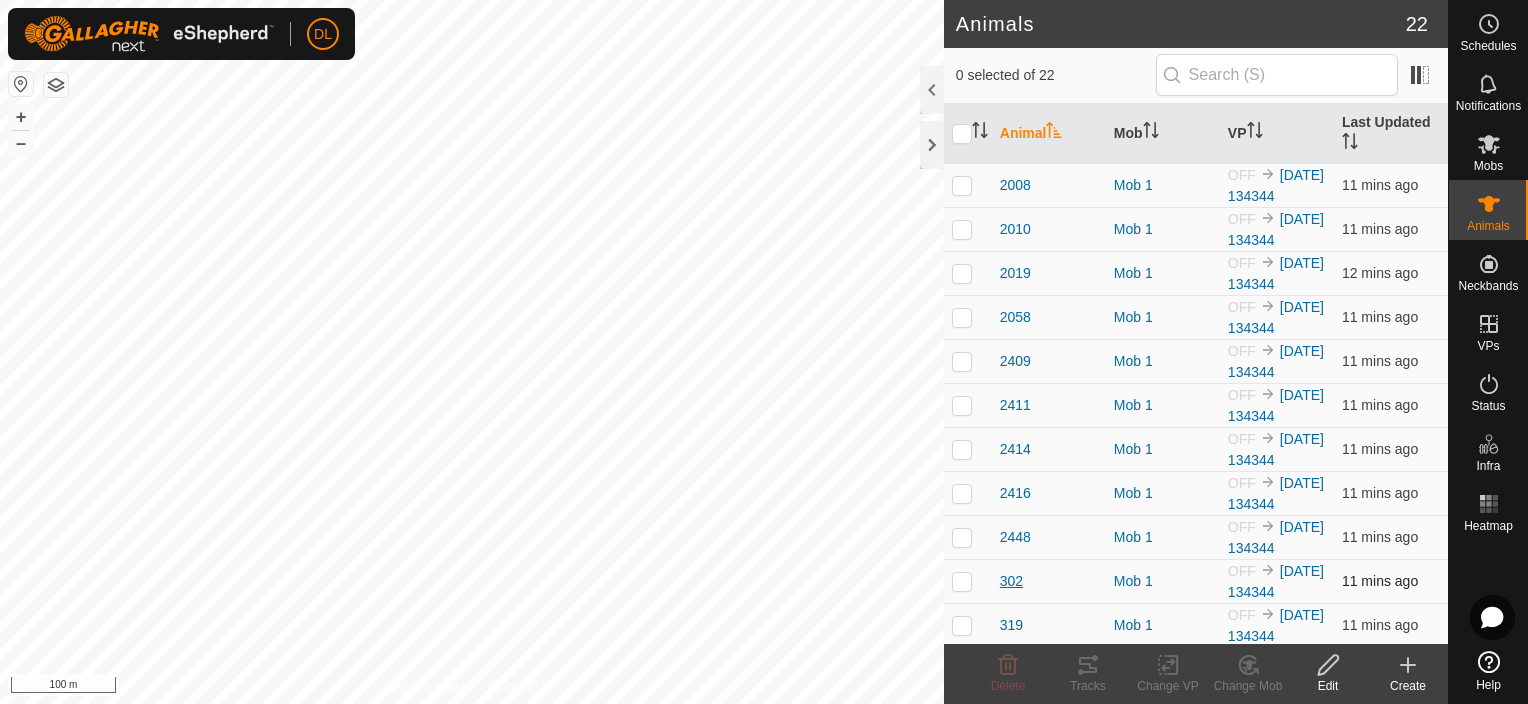 click on "302" at bounding box center [1011, 581] 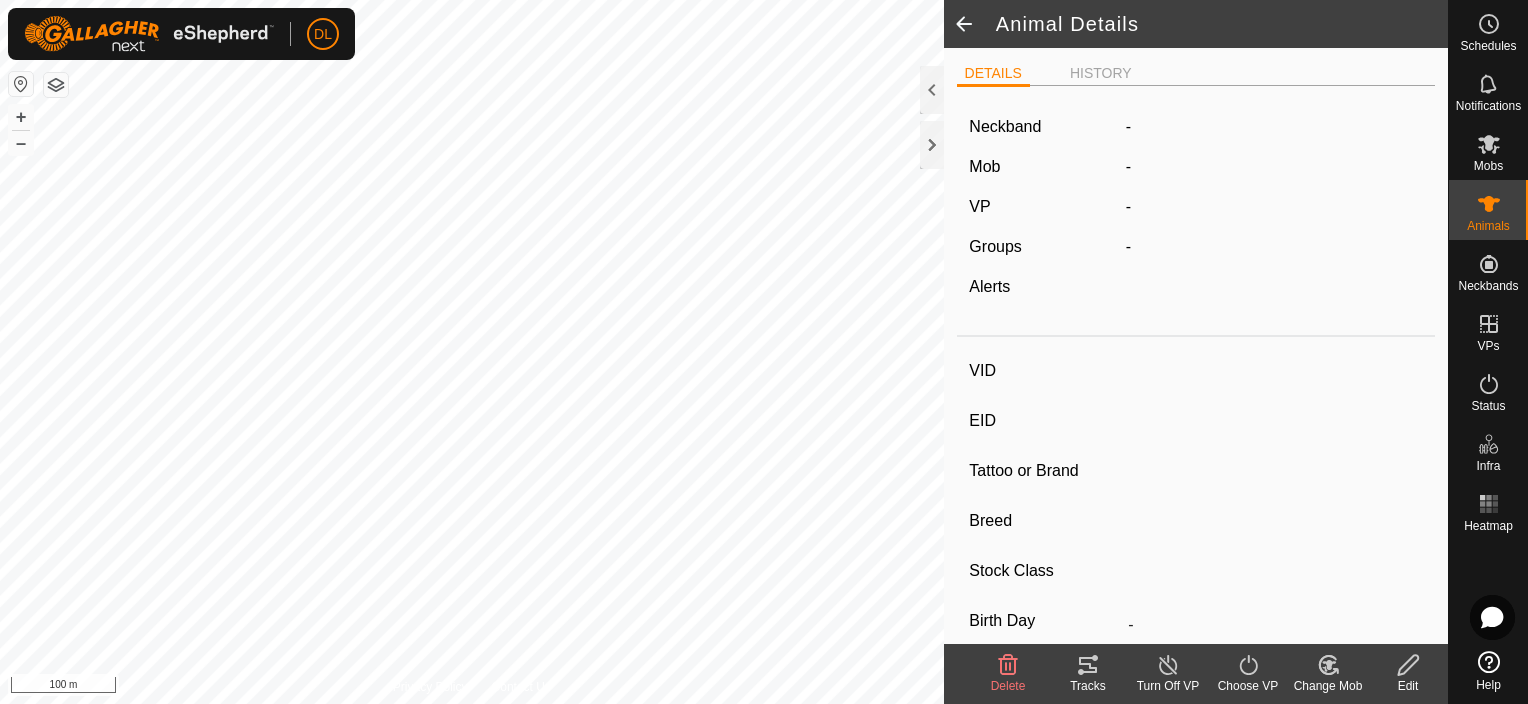 type on "302" 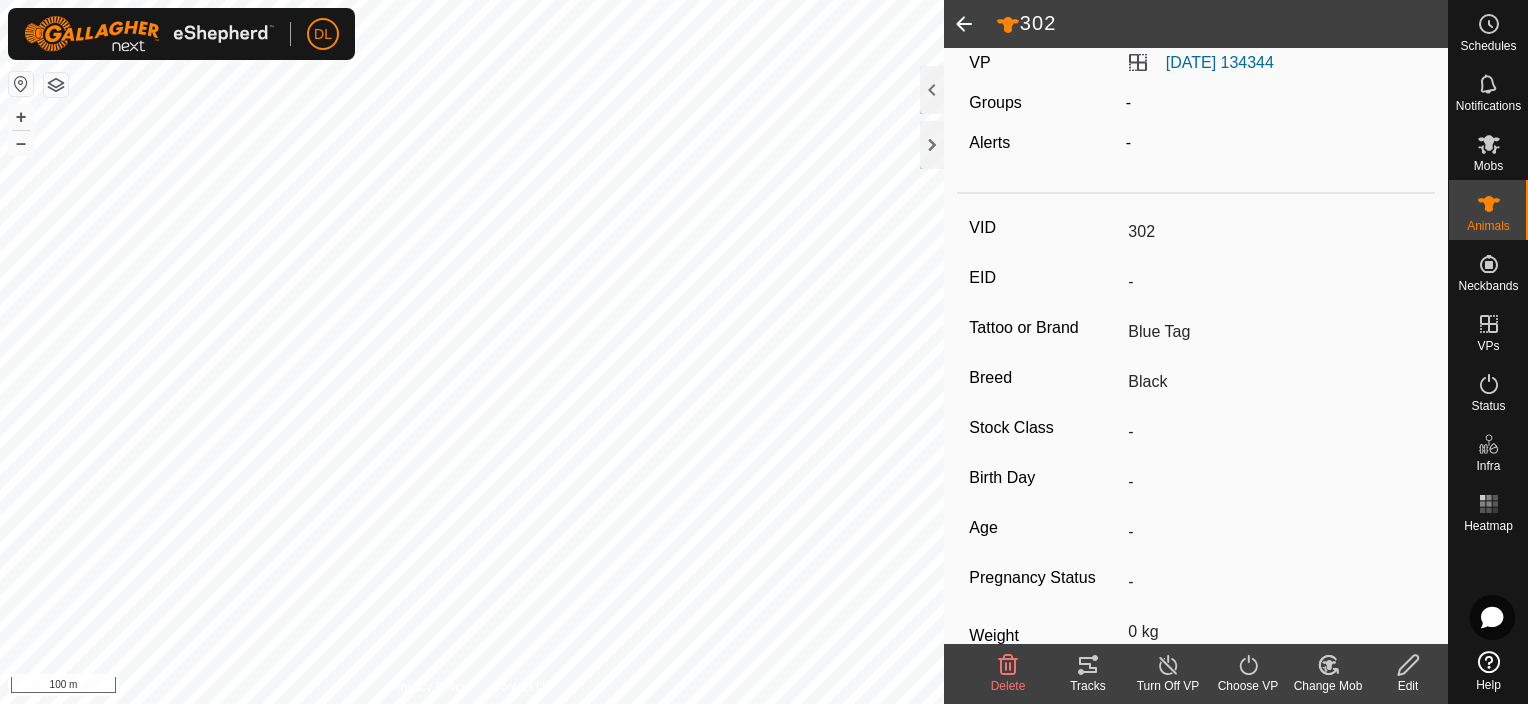 scroll, scrollTop: 142, scrollLeft: 0, axis: vertical 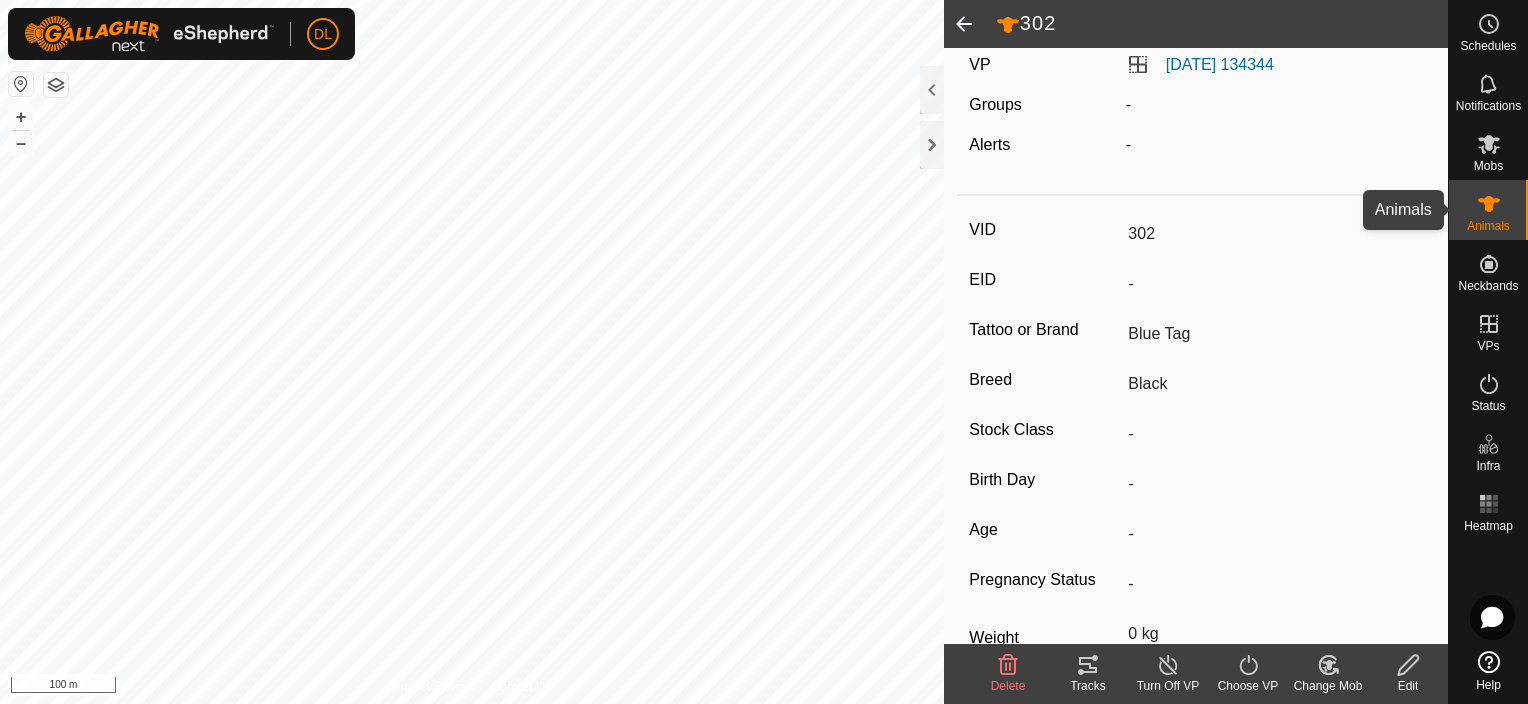 click 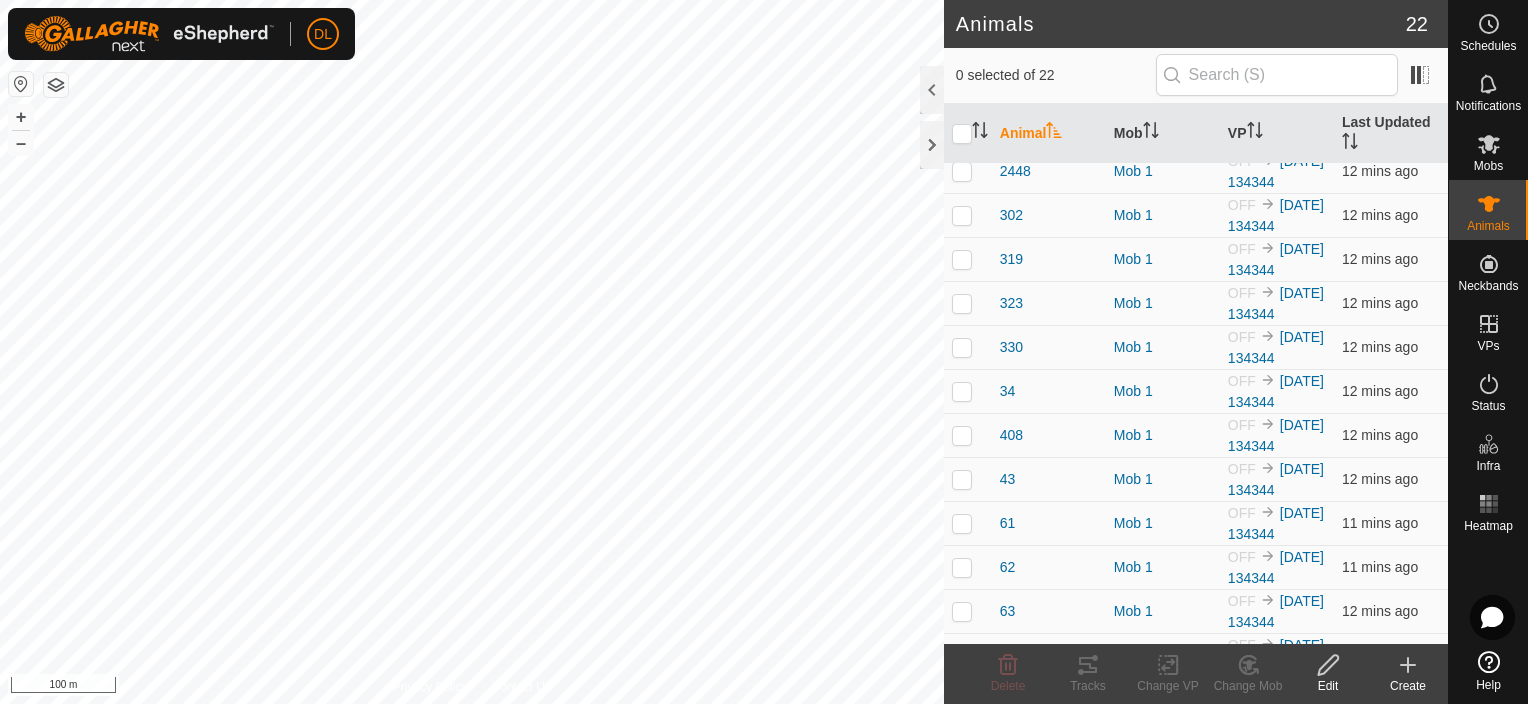 scroll, scrollTop: 364, scrollLeft: 0, axis: vertical 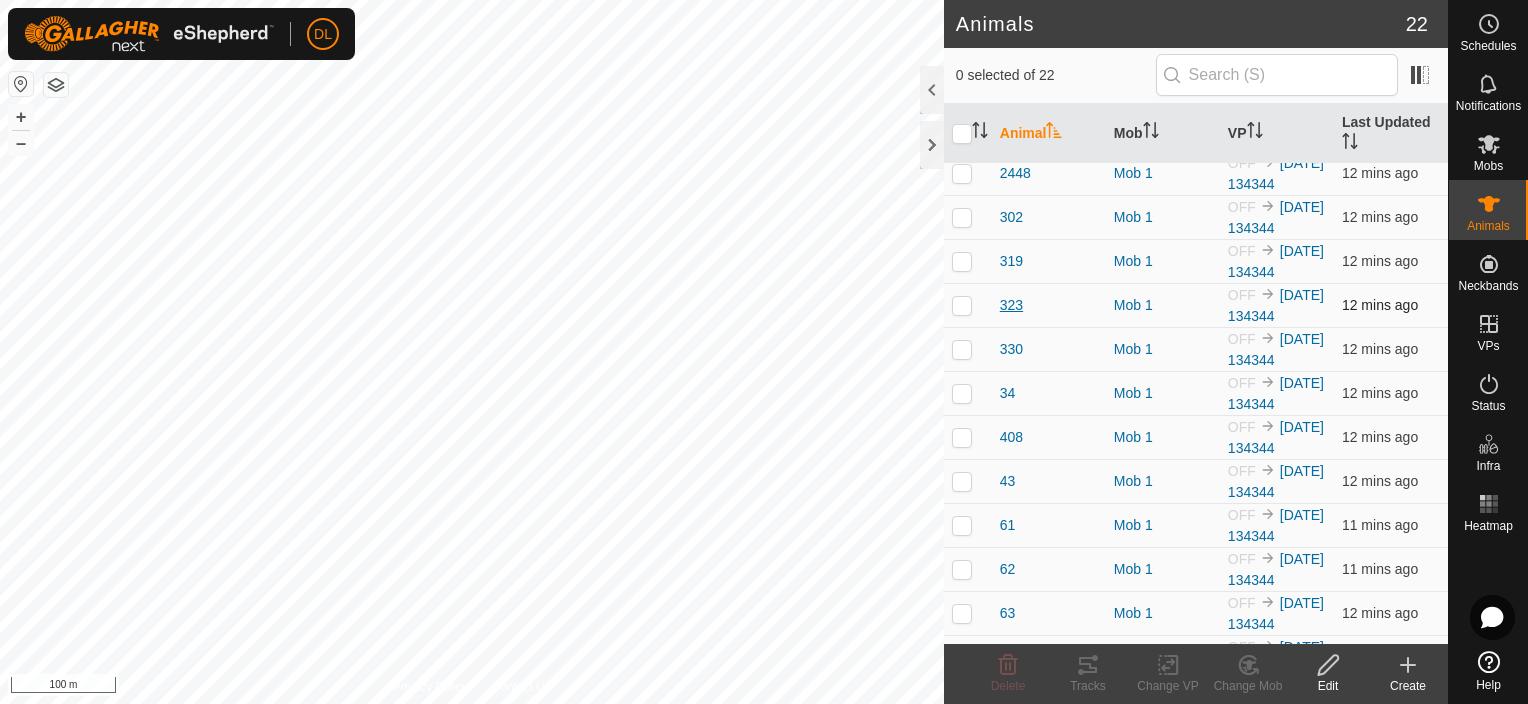 click on "323" at bounding box center [1011, 305] 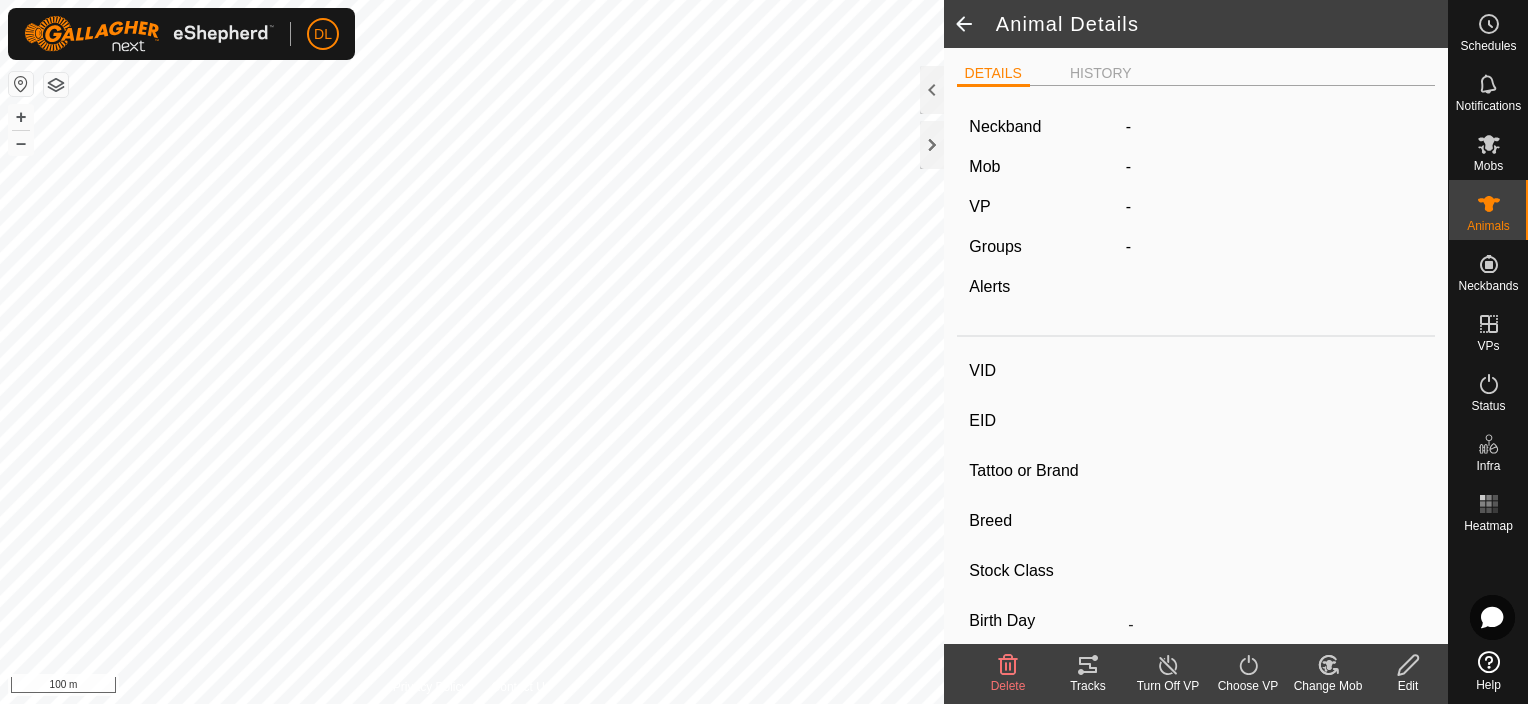 type on "323" 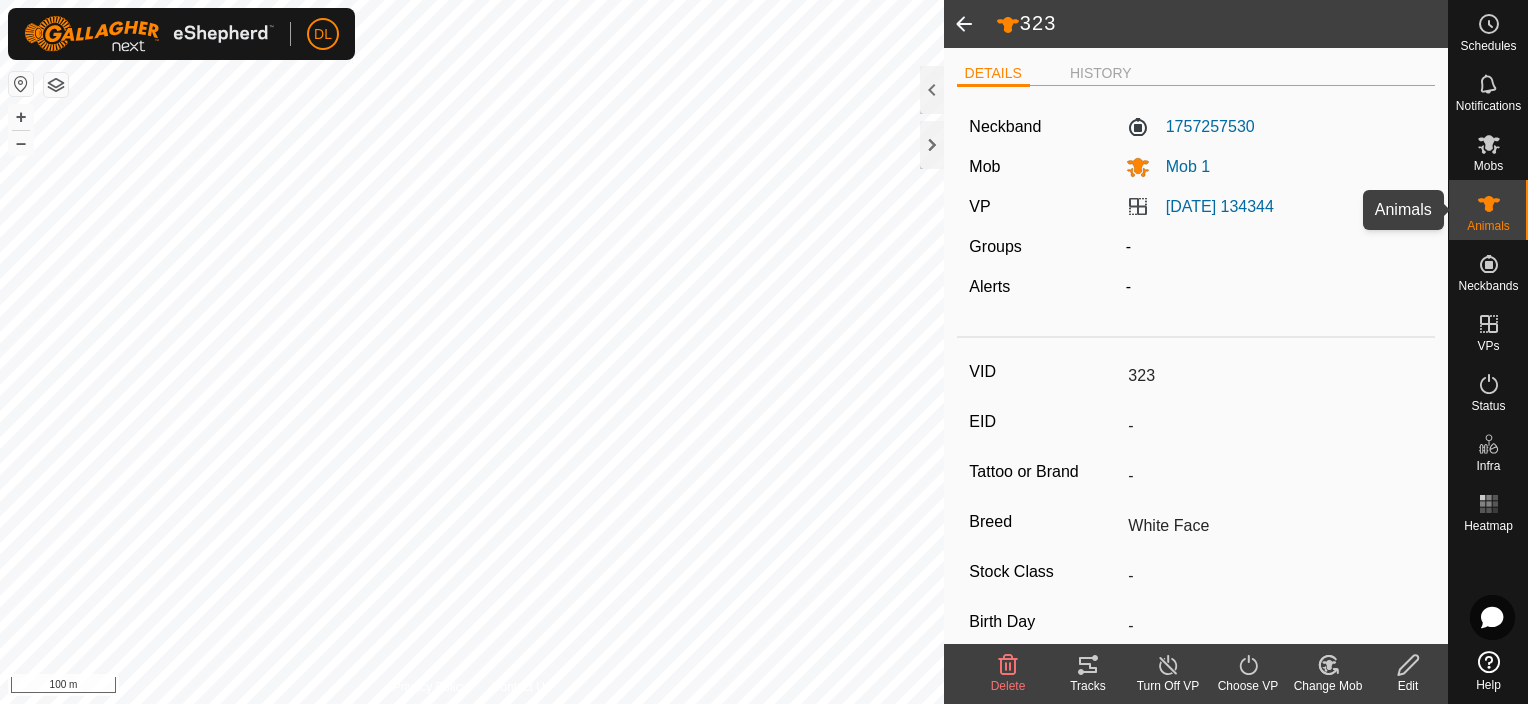 click 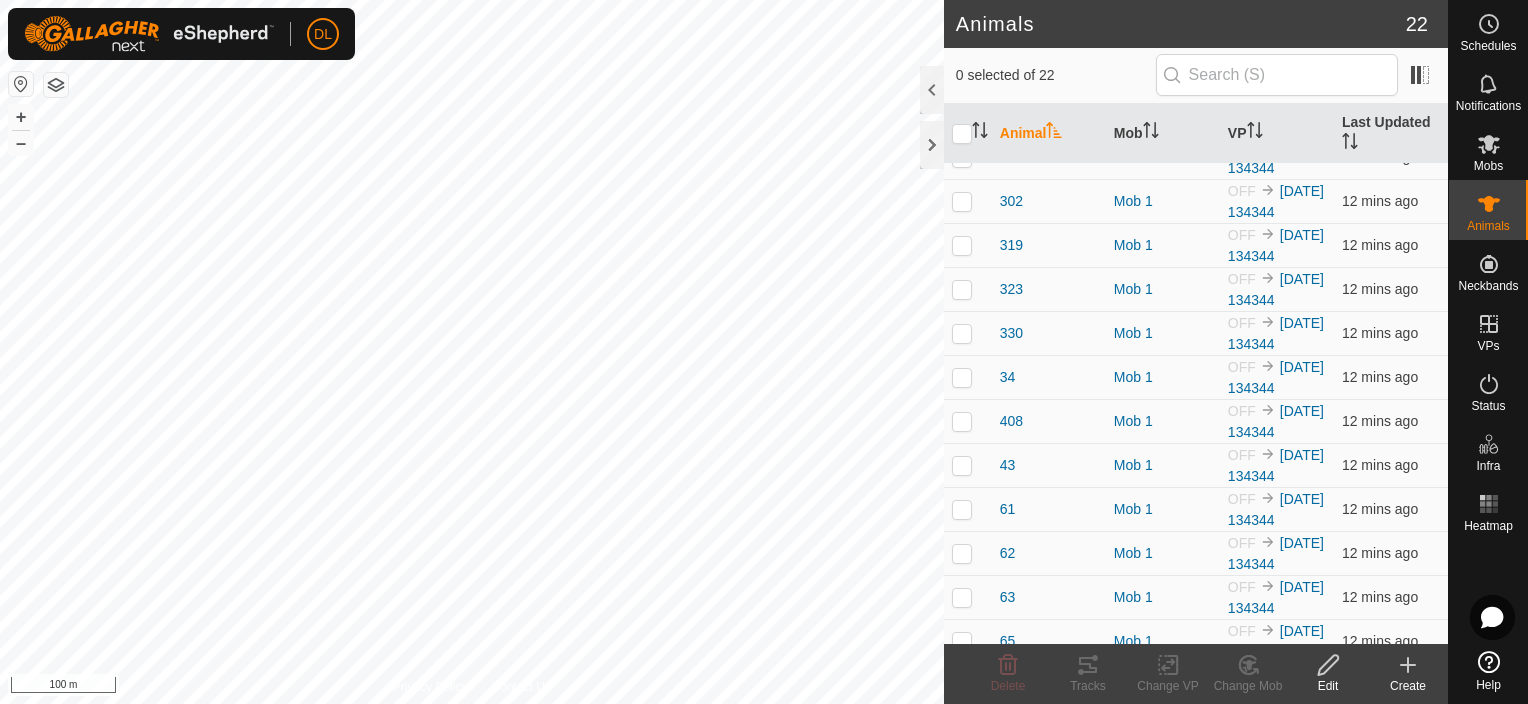 scroll, scrollTop: 397, scrollLeft: 0, axis: vertical 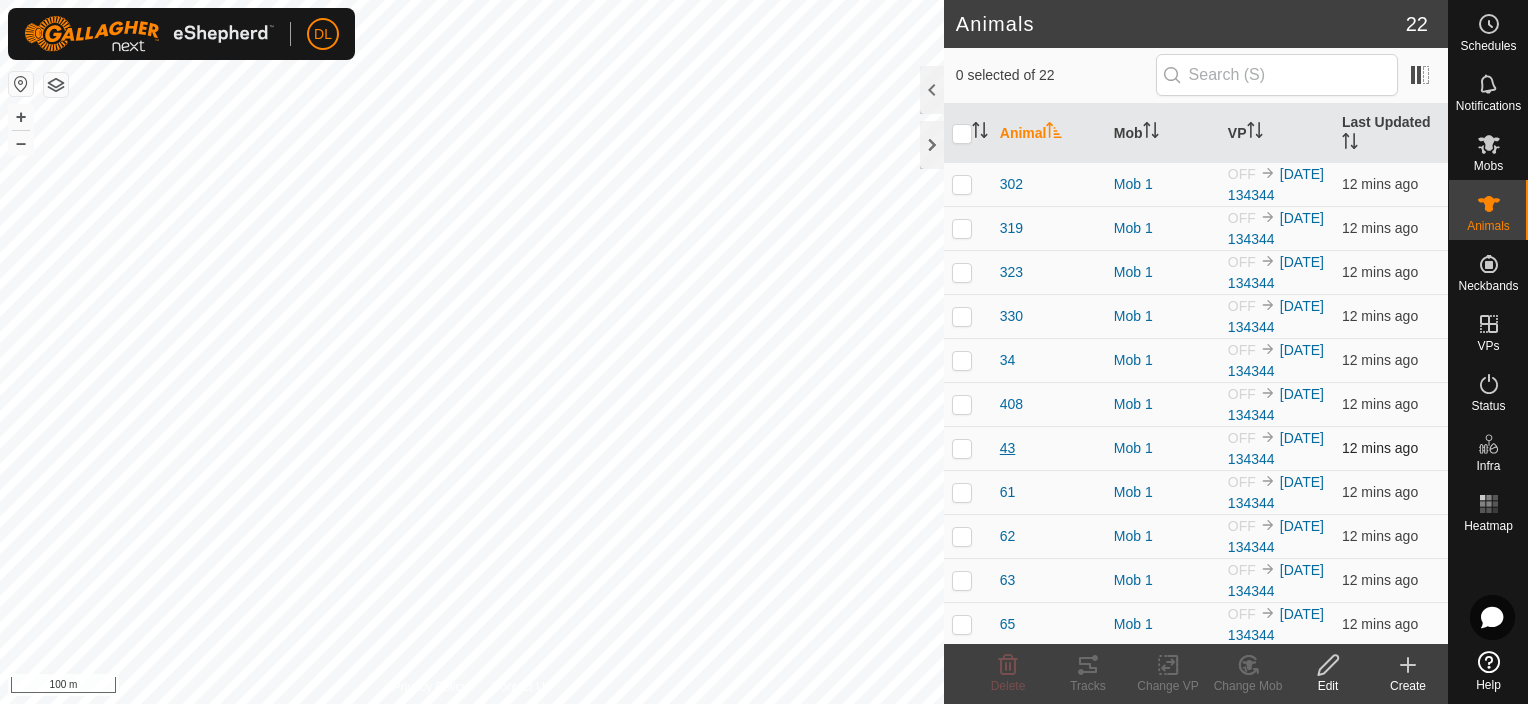 click on "43" at bounding box center [1008, 448] 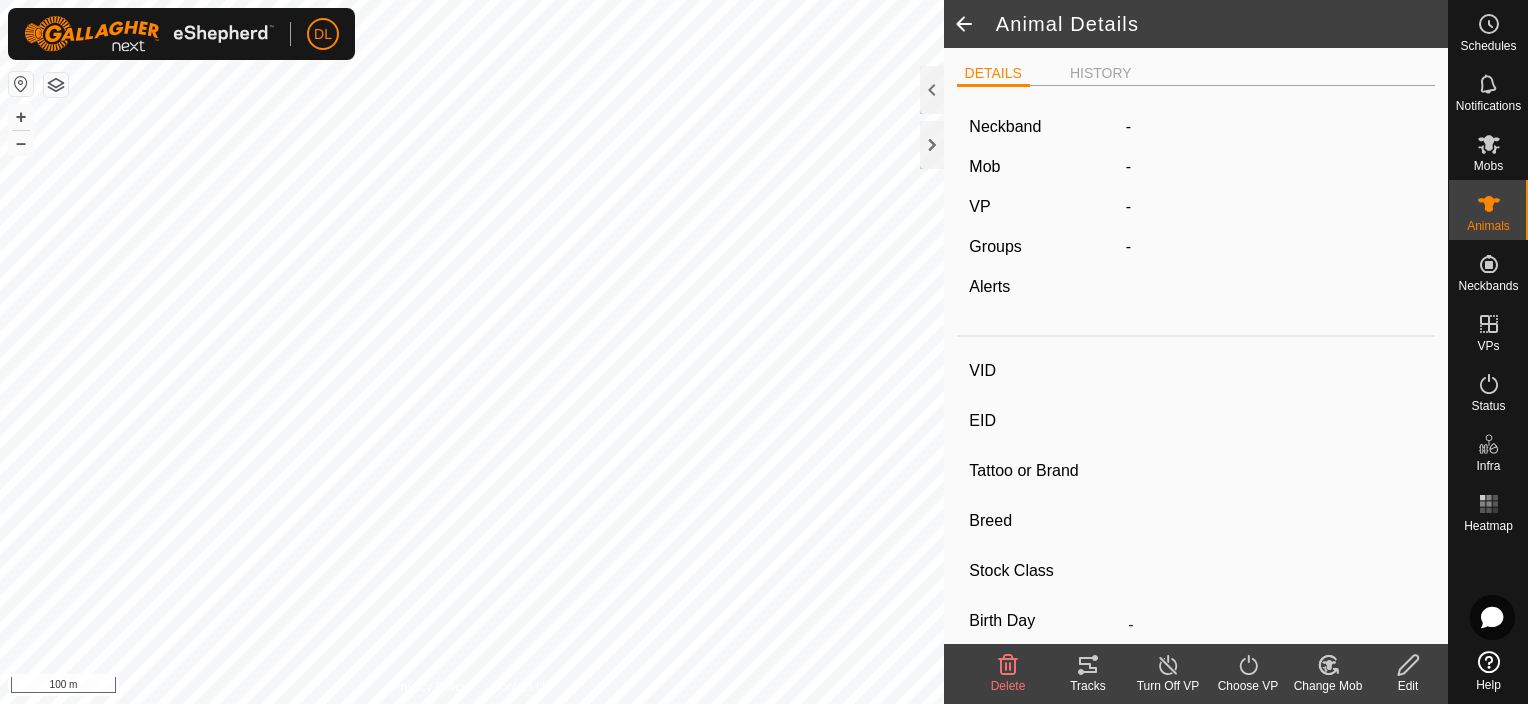 type on "43" 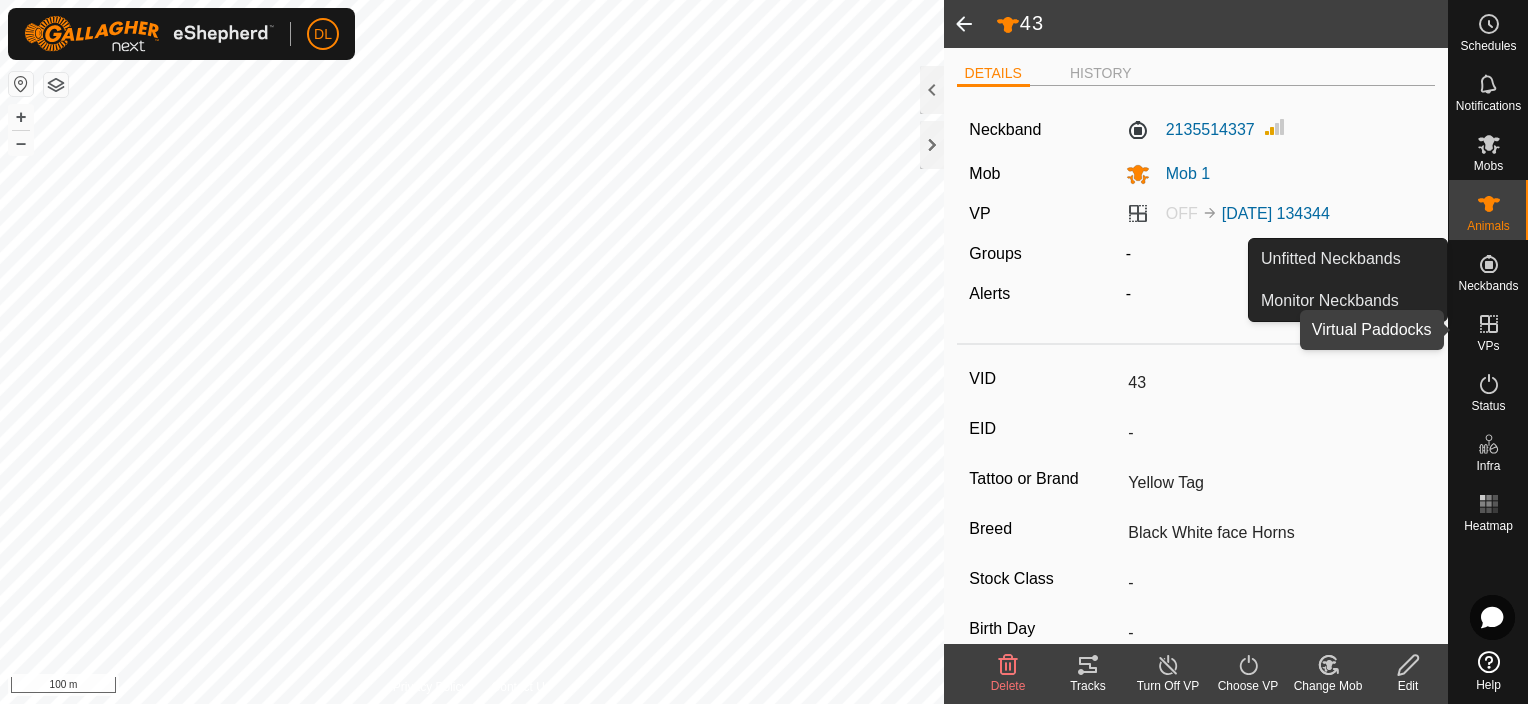 click 